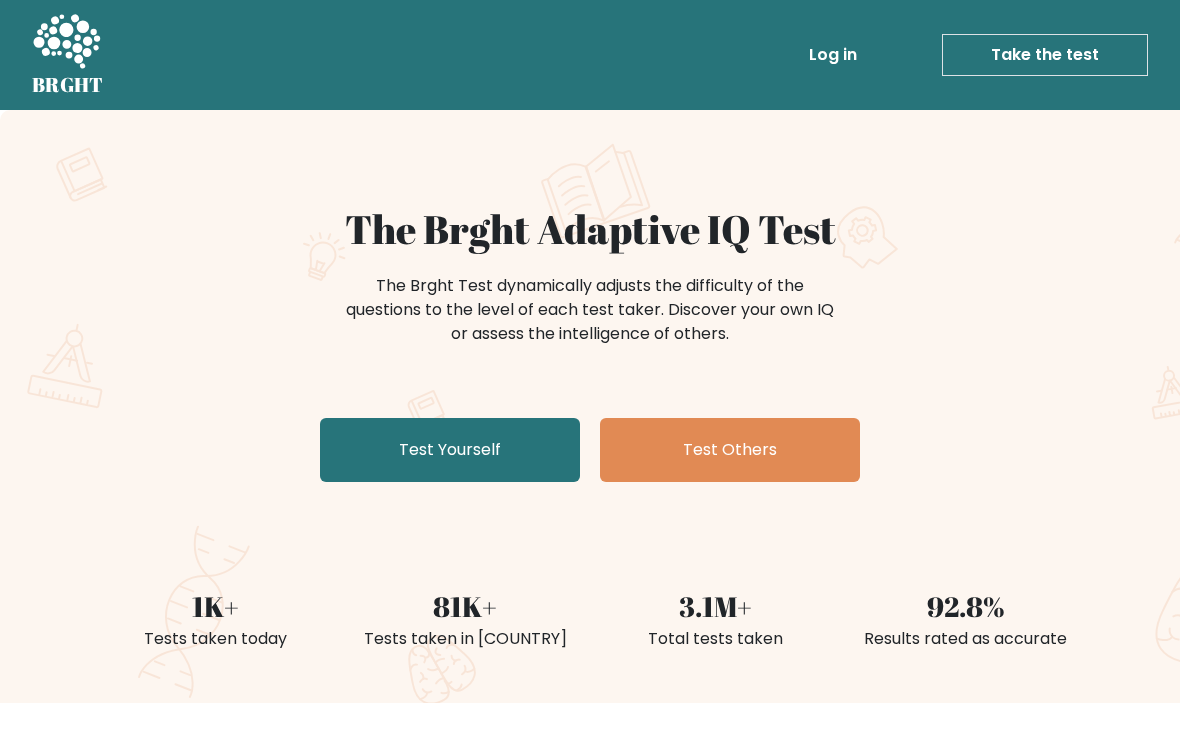 scroll, scrollTop: 0, scrollLeft: 0, axis: both 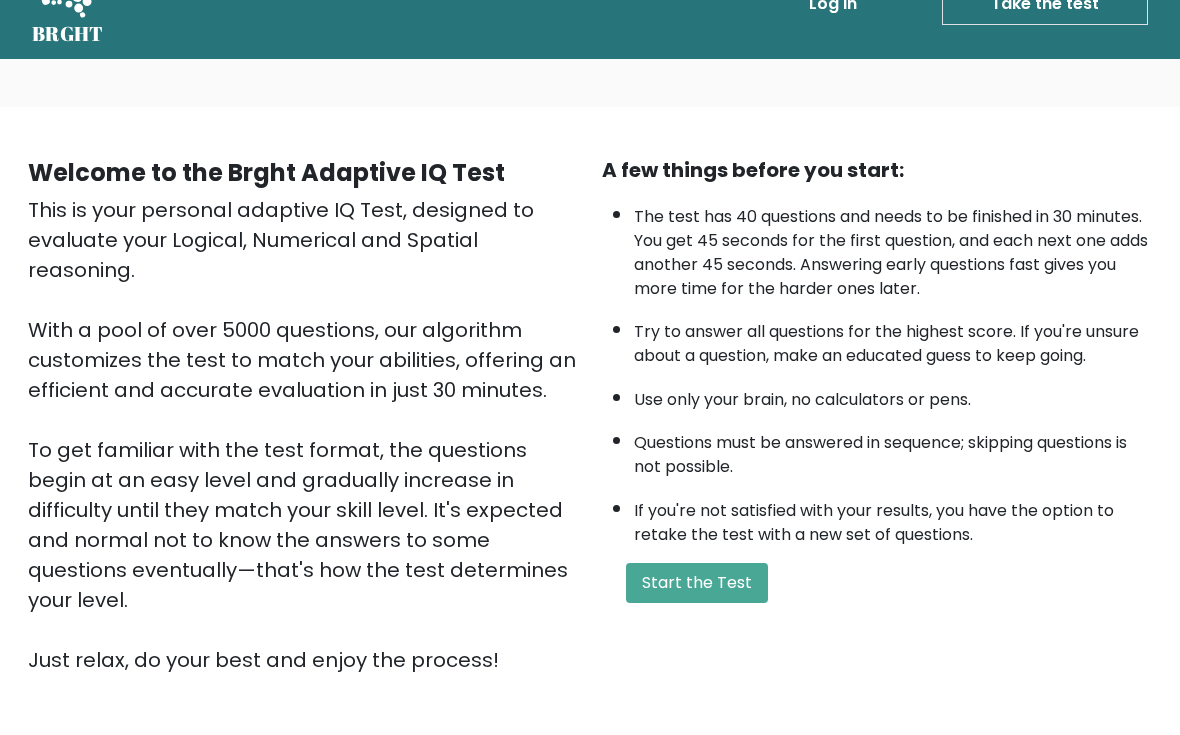 click on "A few things before you start:
The test has 40 questions and needs to be finished in 30 minutes. You get 45 seconds for the first question, and each next one adds another 45 seconds. Answering early questions fast gives you more time for the harder ones later.
Try to answer all questions for the highest score. If you're unsure about a question, make an educated guess to keep going.
Use only your brain, no calculators or pens.
Questions must be answered in sequence; skipping questions is not possible.
If you're not satisfied with your results, you have the option to retake the test with a new set of questions.
Start the Test" at bounding box center (877, 416) 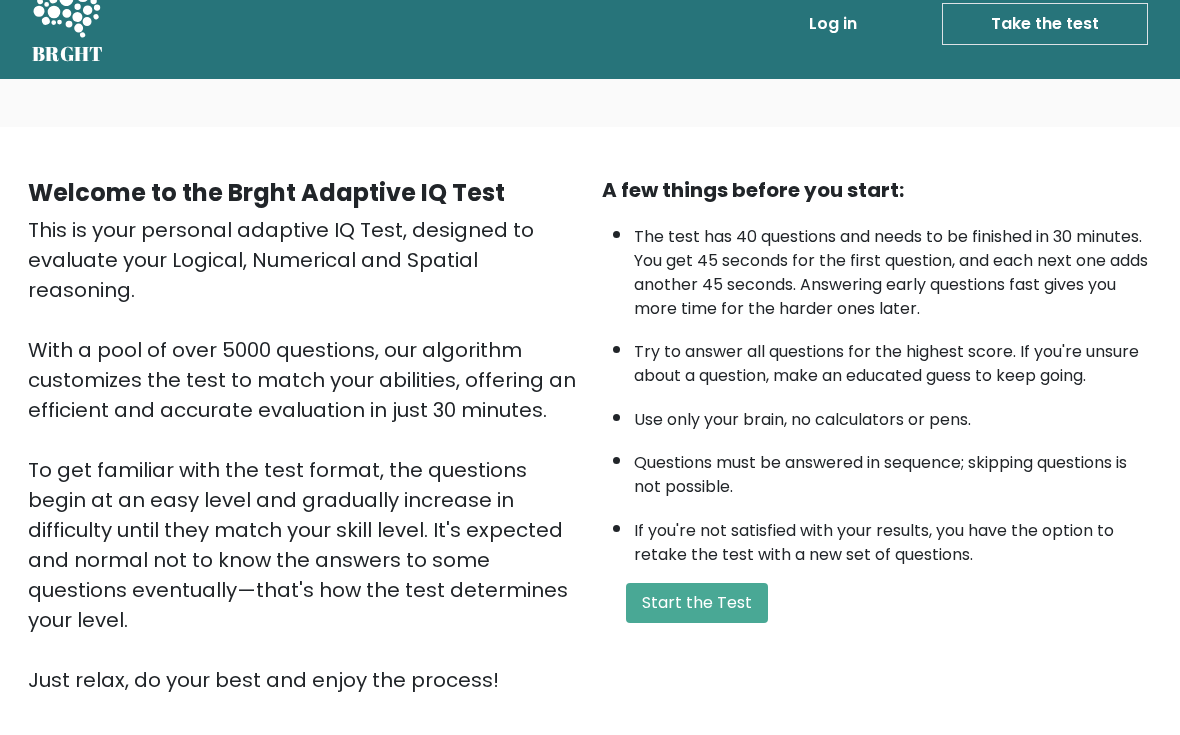 scroll, scrollTop: 35, scrollLeft: 0, axis: vertical 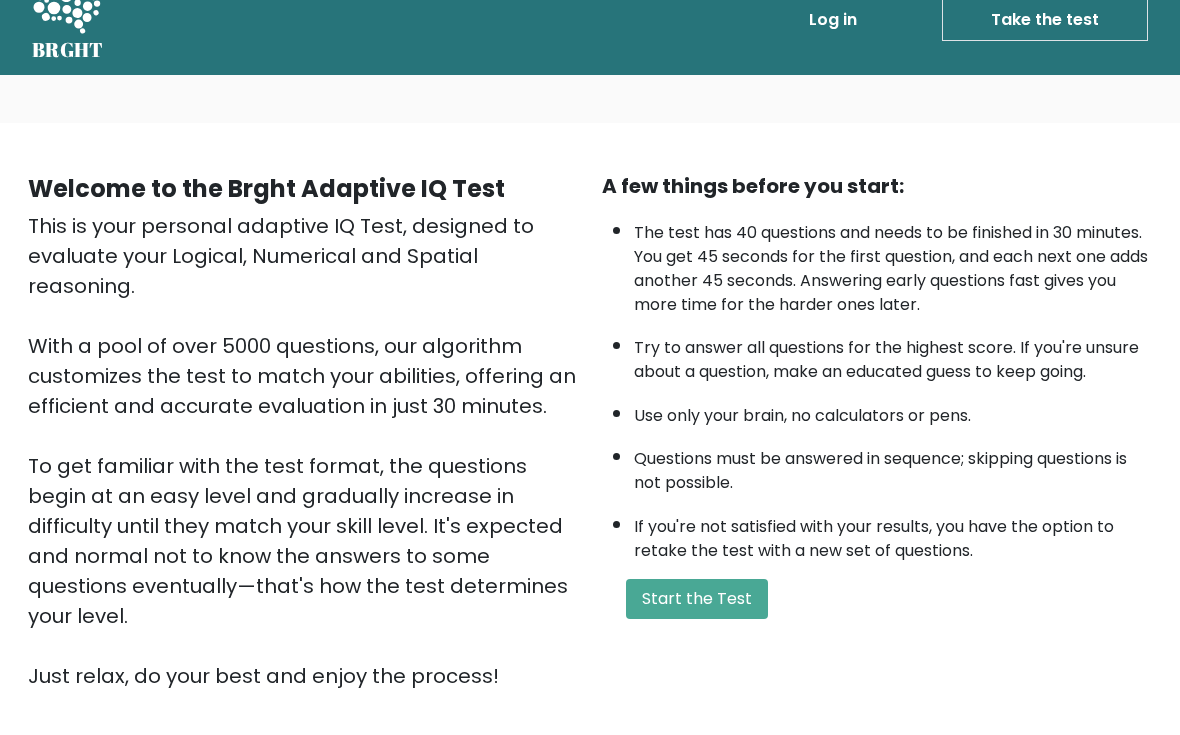 click on "Start the Test" at bounding box center [697, 599] 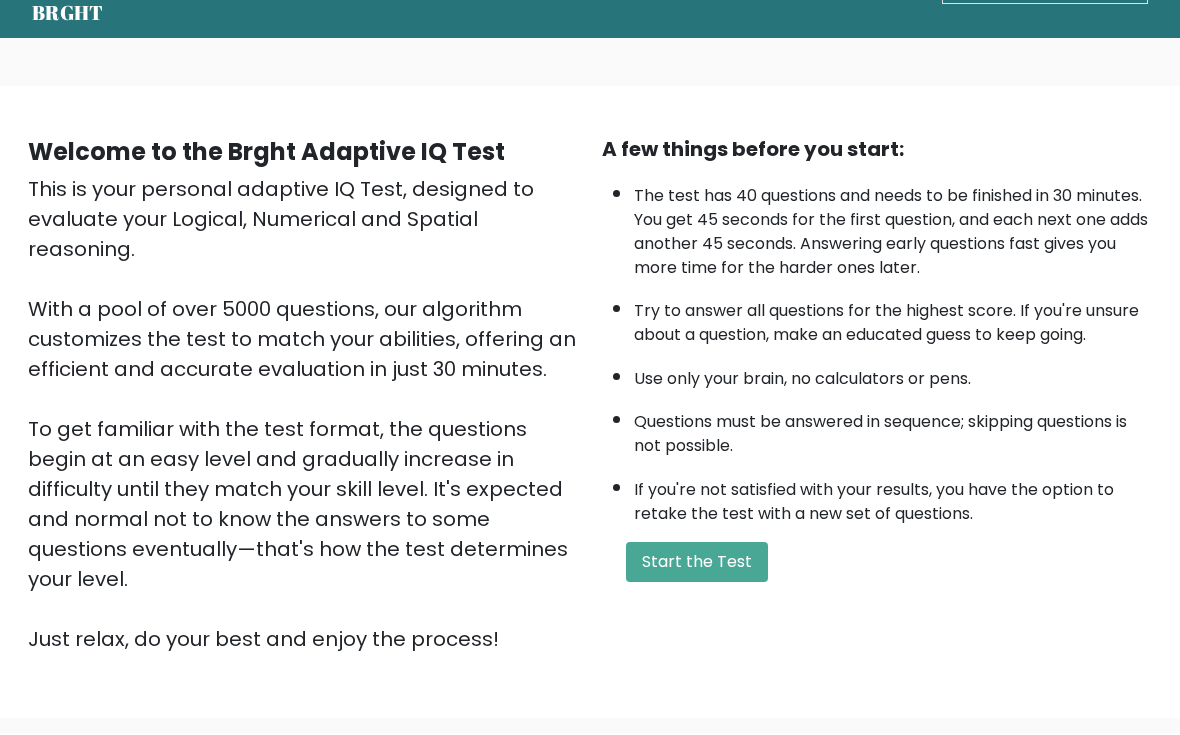click on "Start the Test" at bounding box center [697, 563] 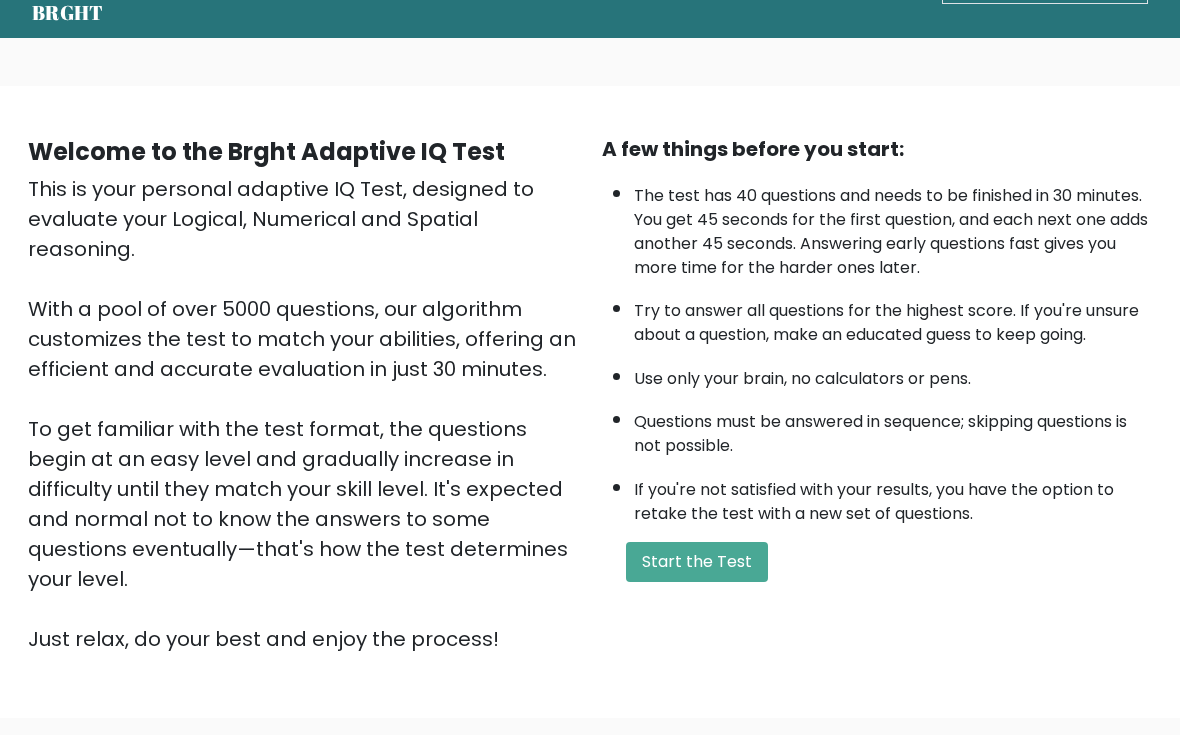 click on "Start the Test" at bounding box center (697, 563) 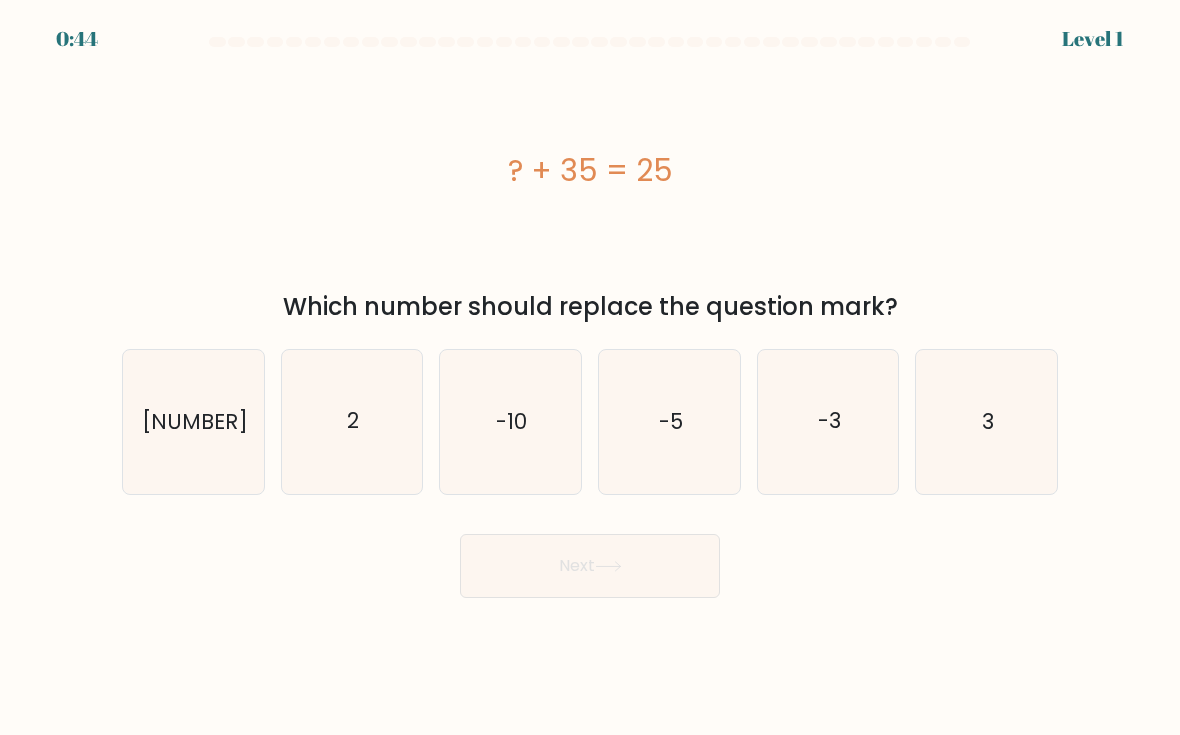 scroll, scrollTop: 0, scrollLeft: 0, axis: both 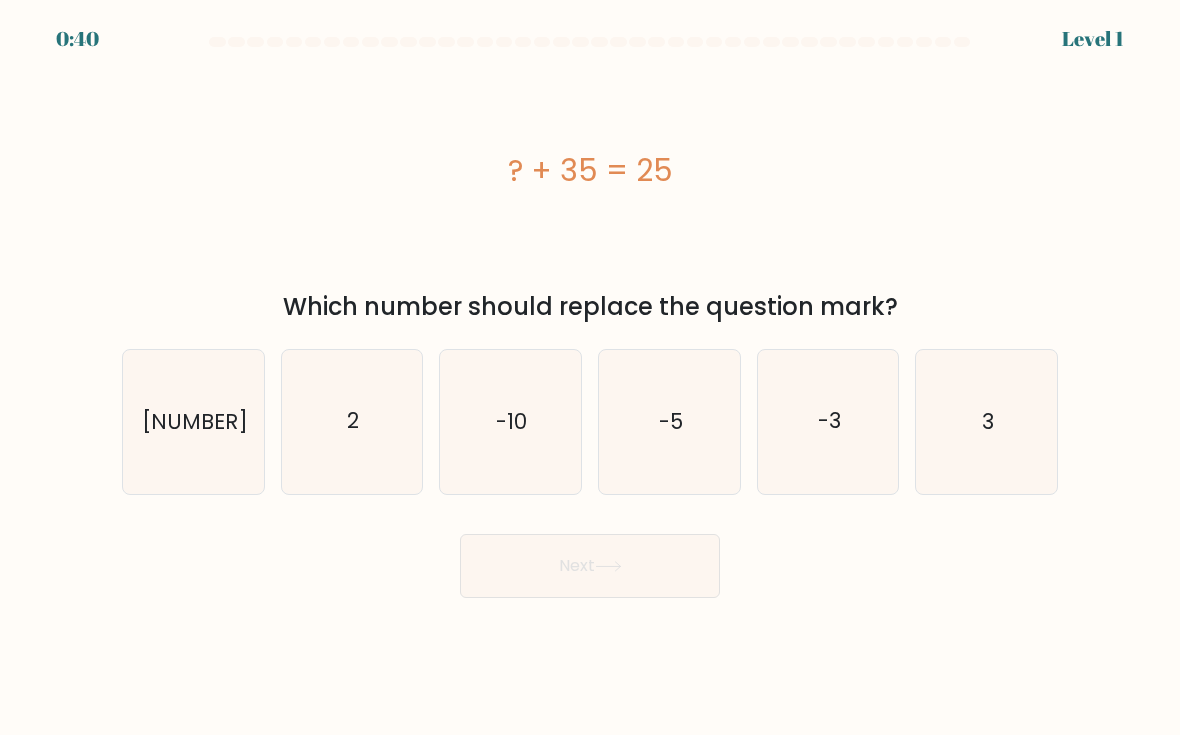 click on "-10" at bounding box center (510, 421) 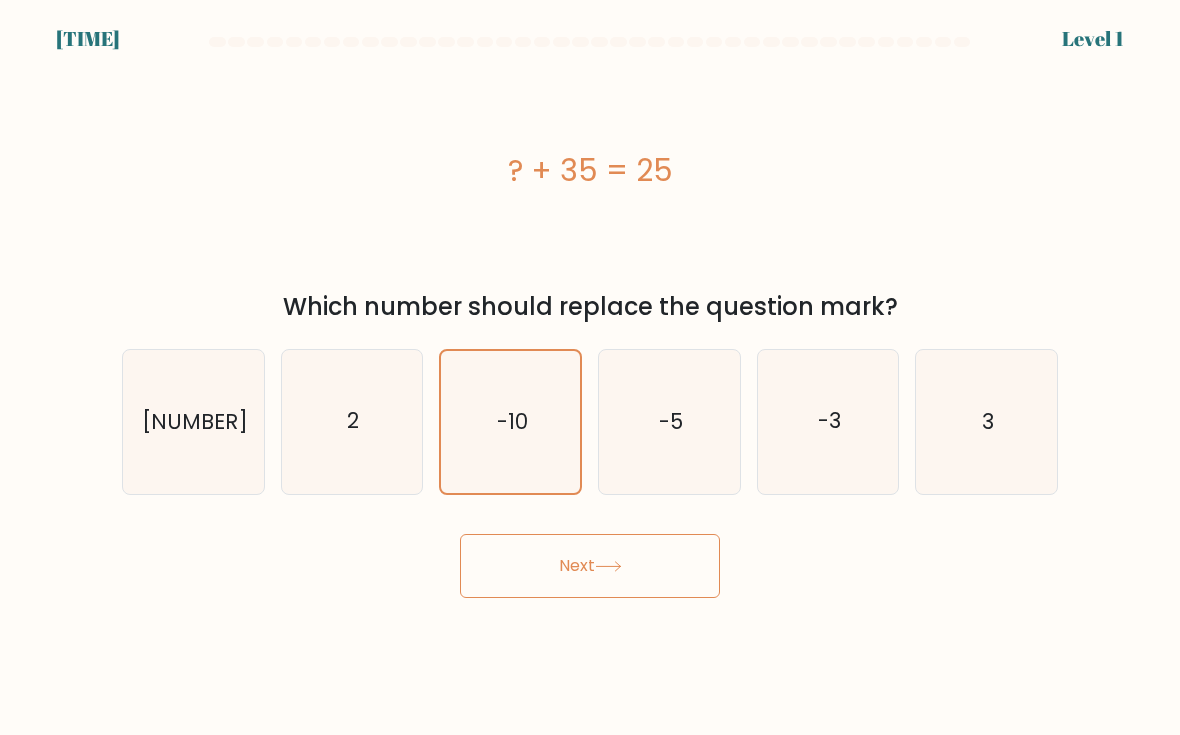 click on "Next" at bounding box center [590, 566] 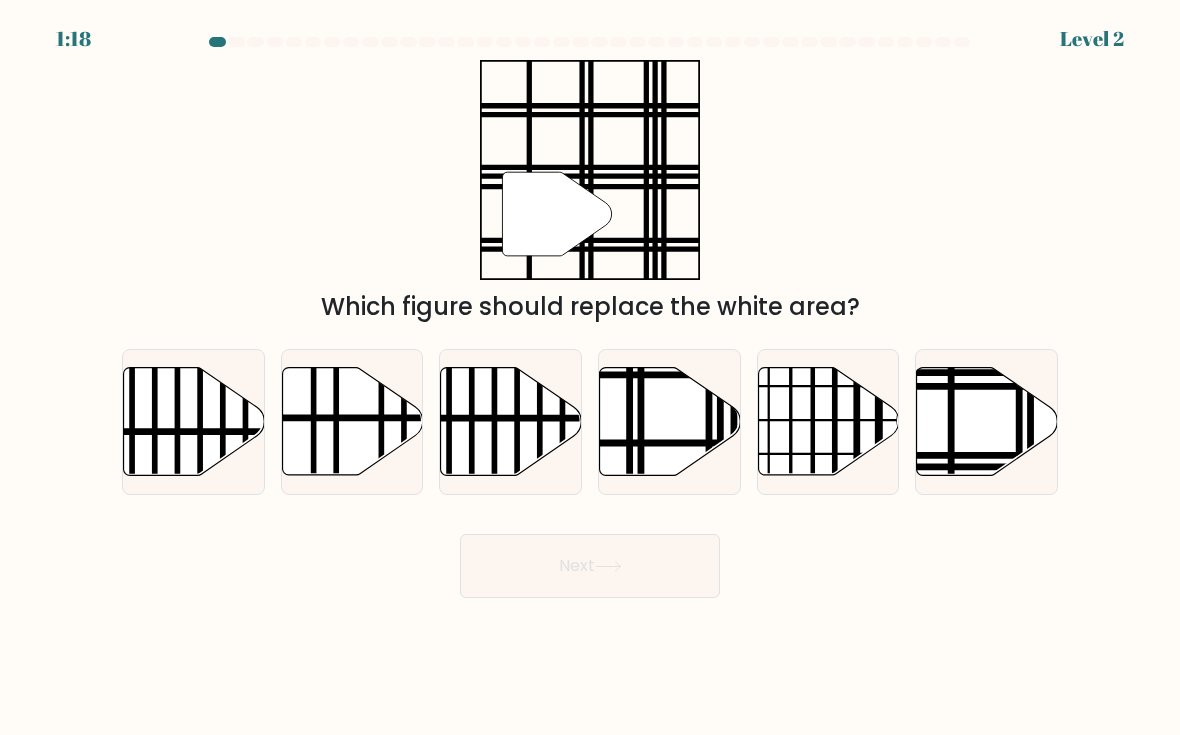 click at bounding box center [987, 421] 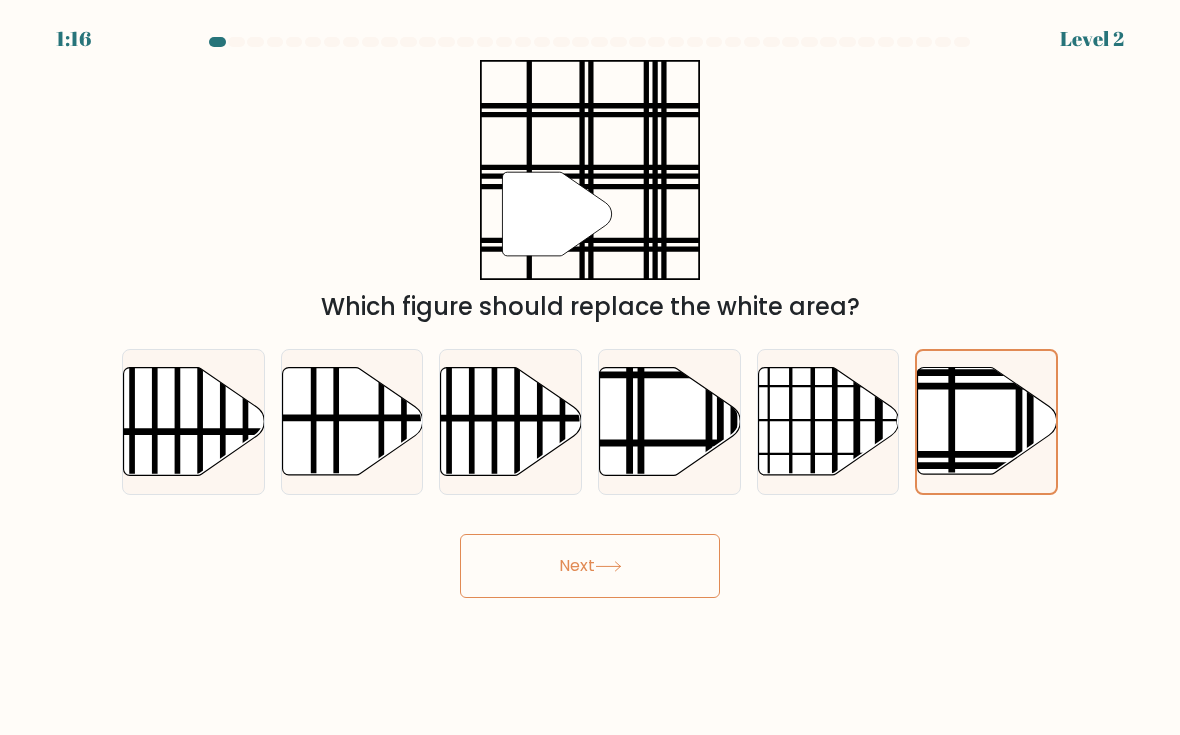 click on "Next" at bounding box center (590, 566) 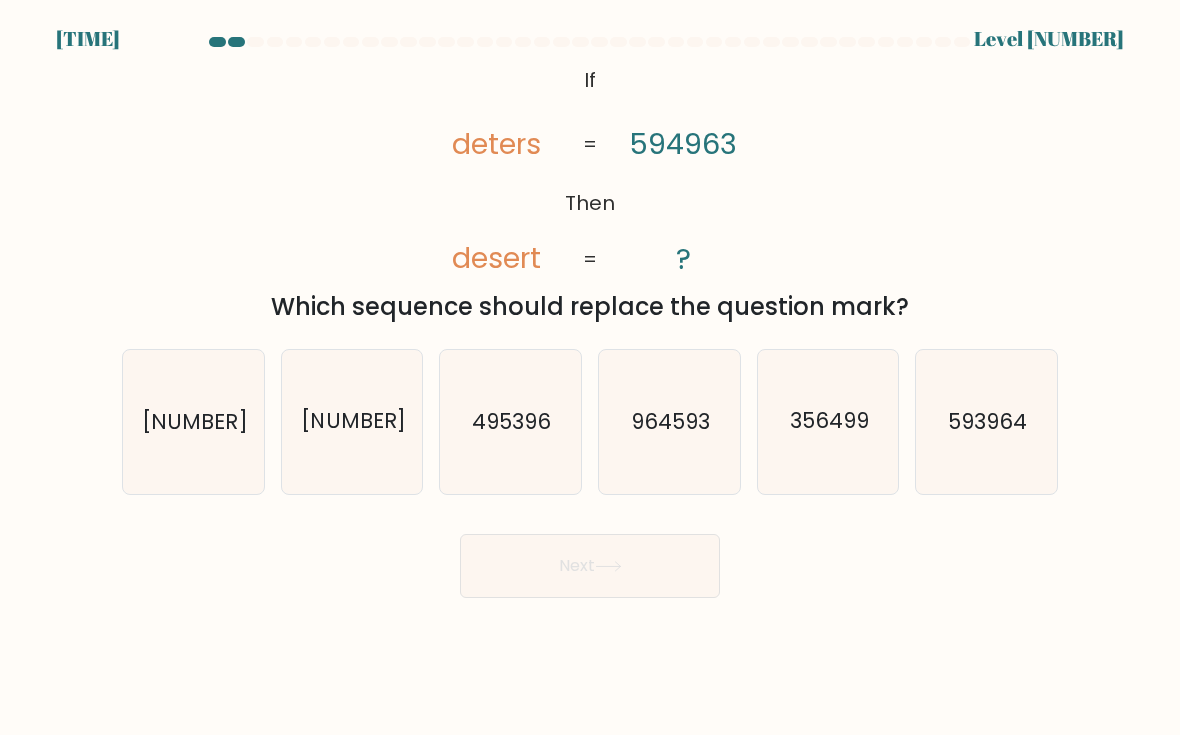 click on "593964" at bounding box center [988, 421] 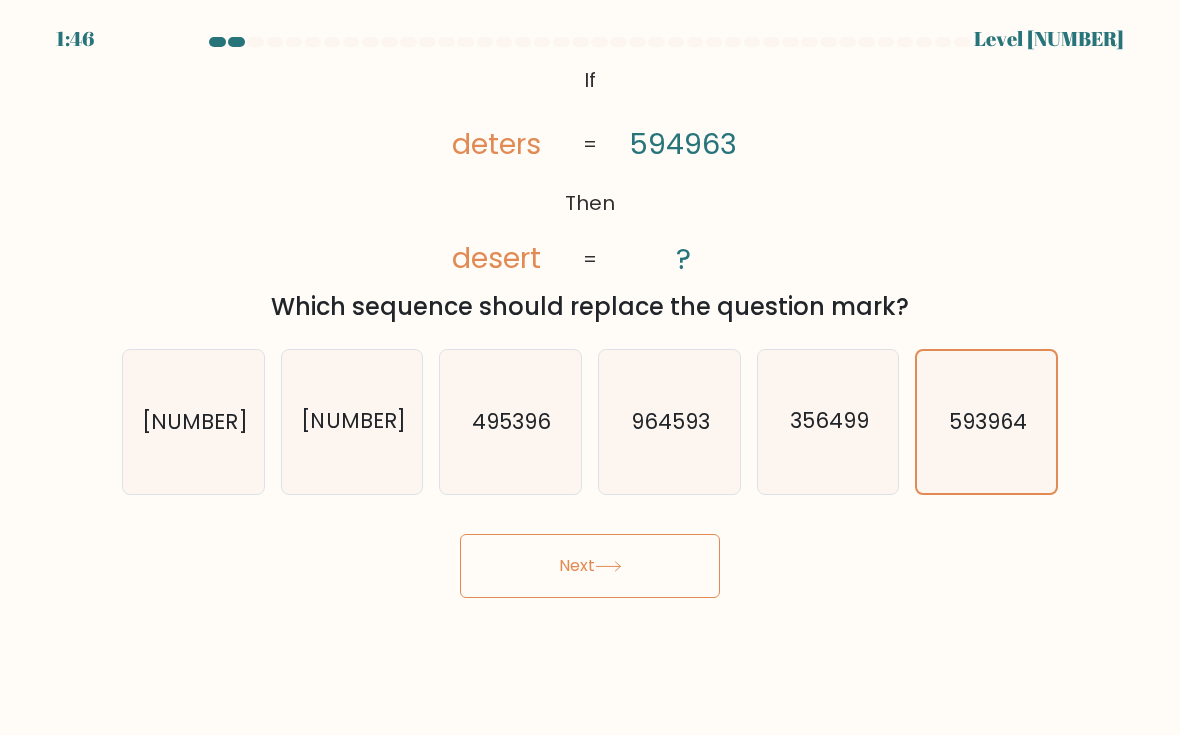 click on "Next" at bounding box center [590, 566] 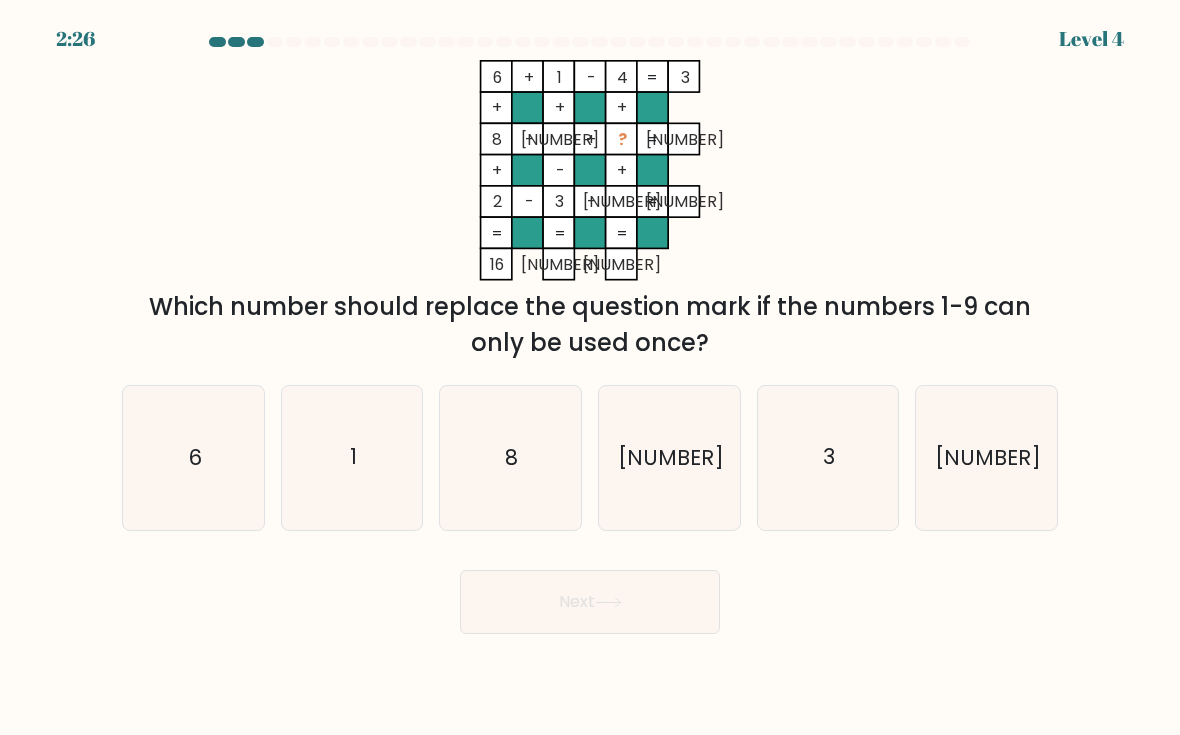 click on "9" at bounding box center (669, 457) 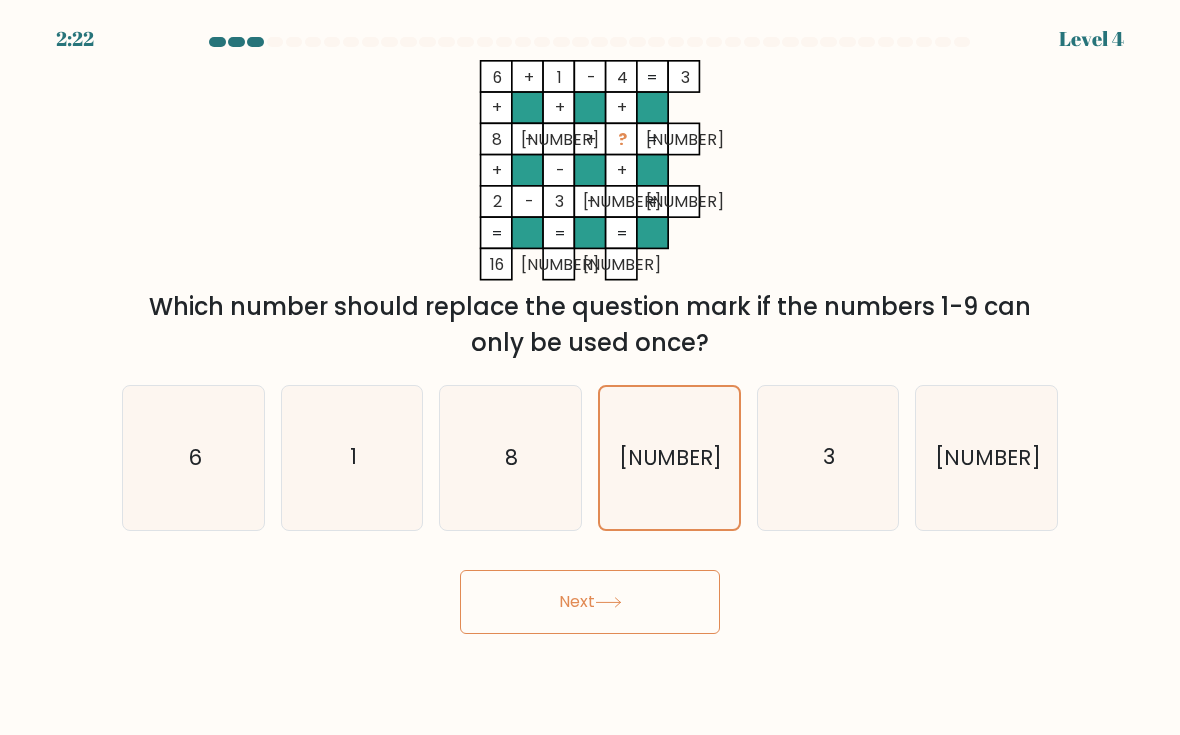 click on "Next" at bounding box center (590, 602) 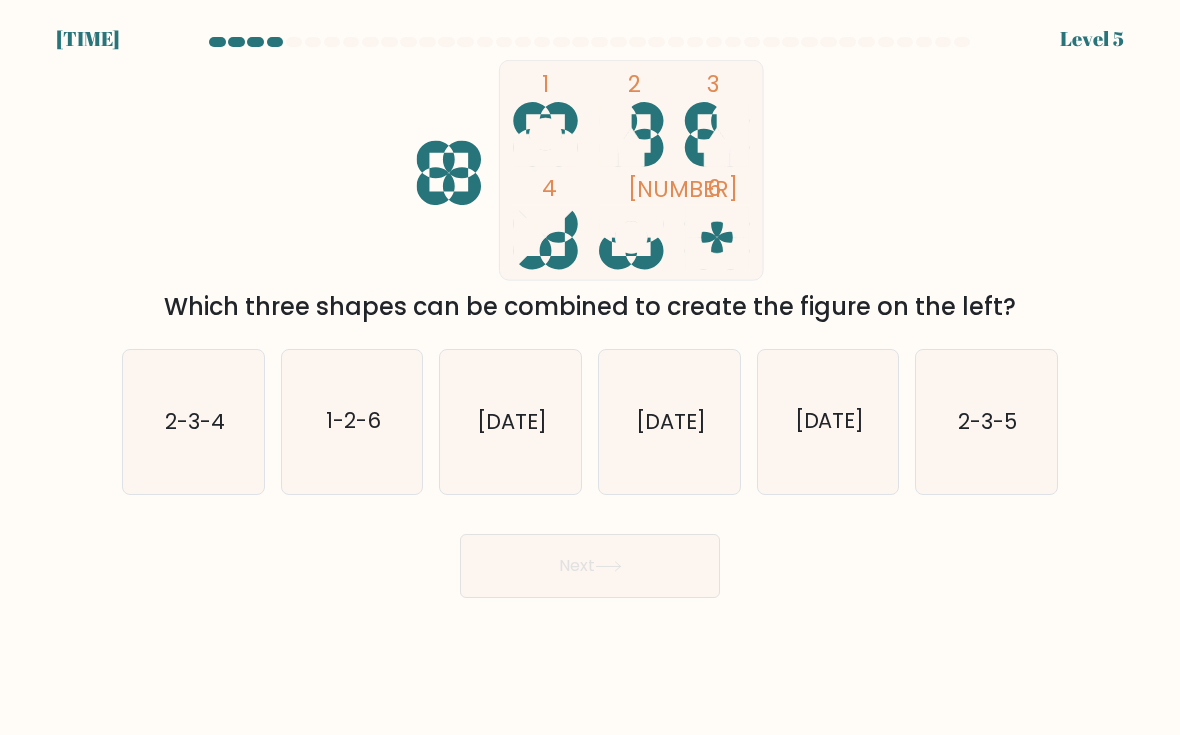 click on "1-5-6" at bounding box center [669, 421] 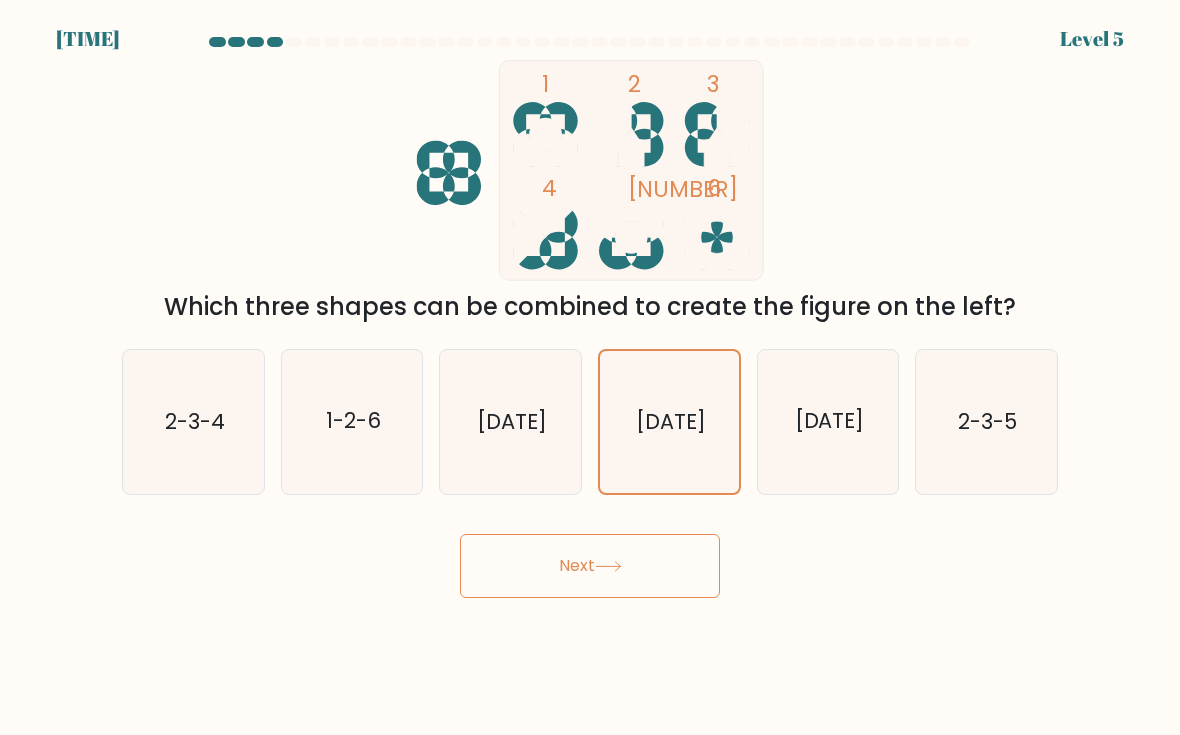 click on "Next" at bounding box center (590, 566) 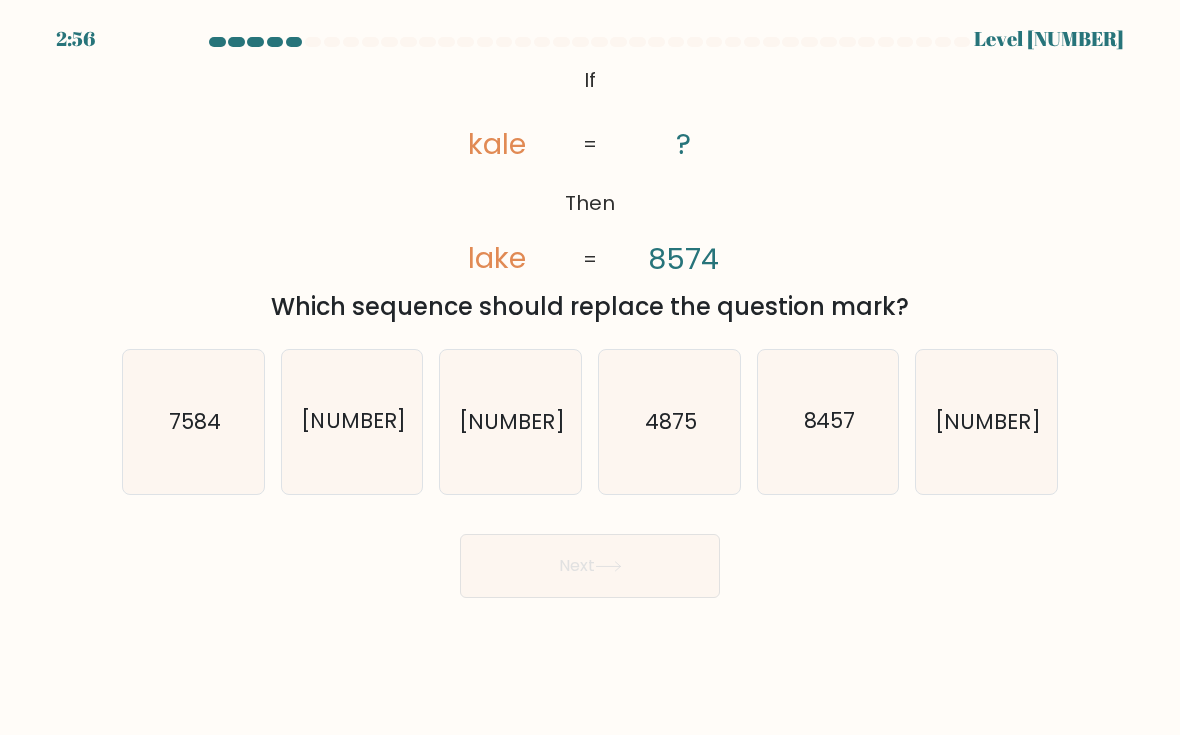 click on "7584" at bounding box center [195, 421] 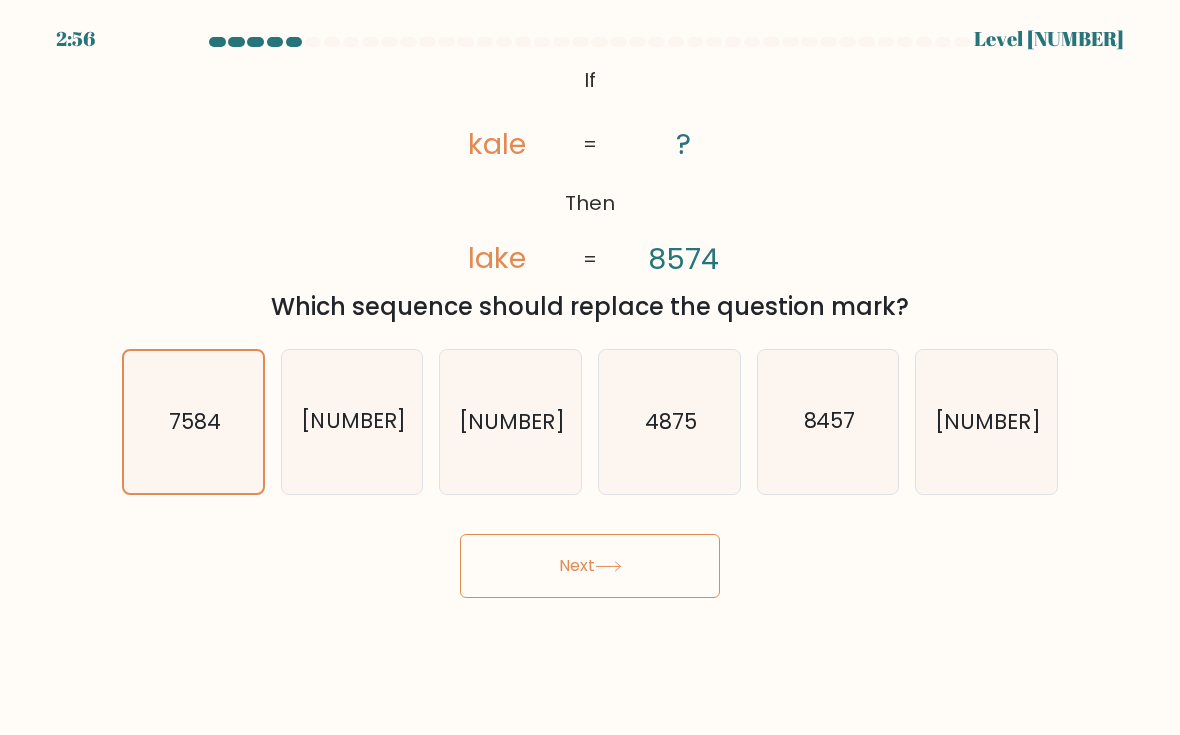click on "Next" at bounding box center [590, 566] 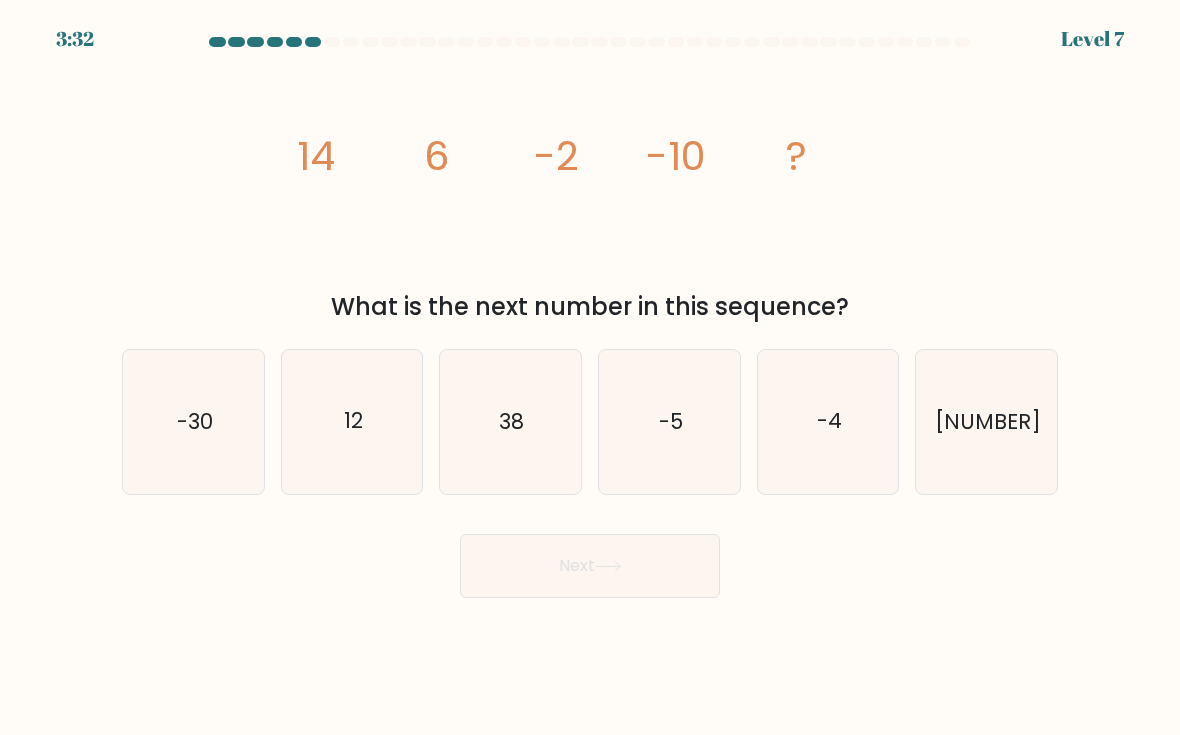 click on "-18" at bounding box center (986, 421) 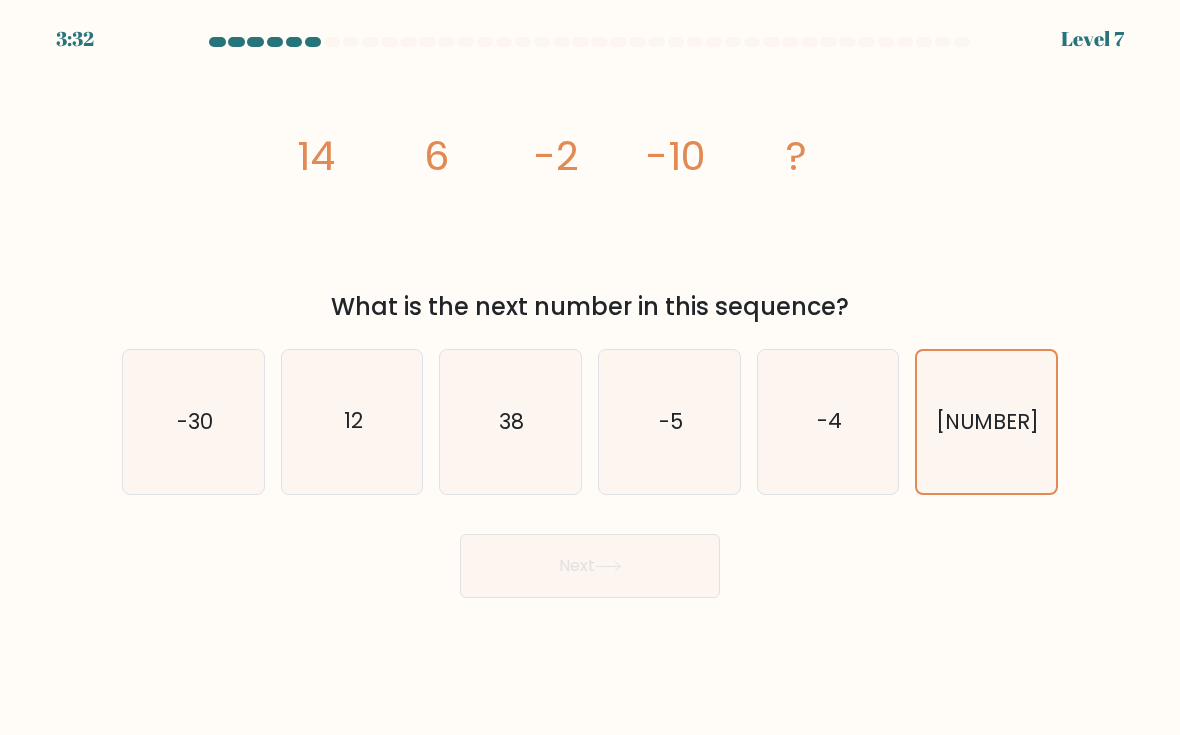click on "Next" at bounding box center [590, 566] 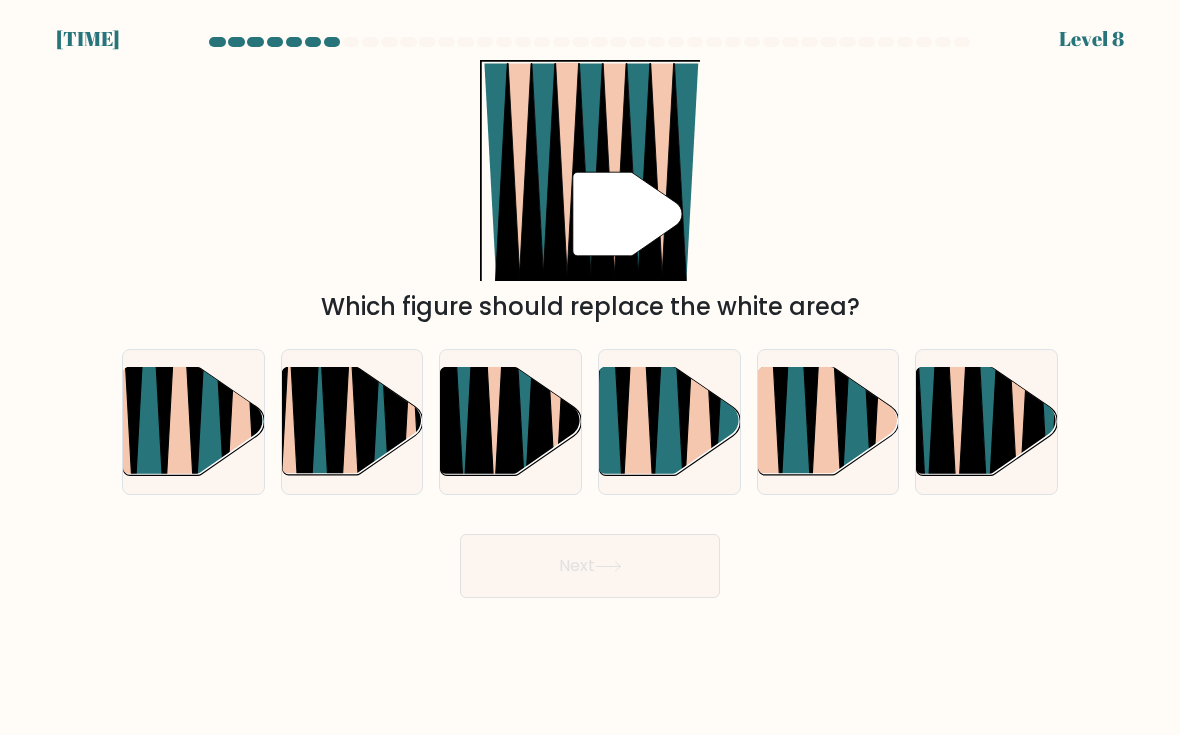 click at bounding box center (510, 368) 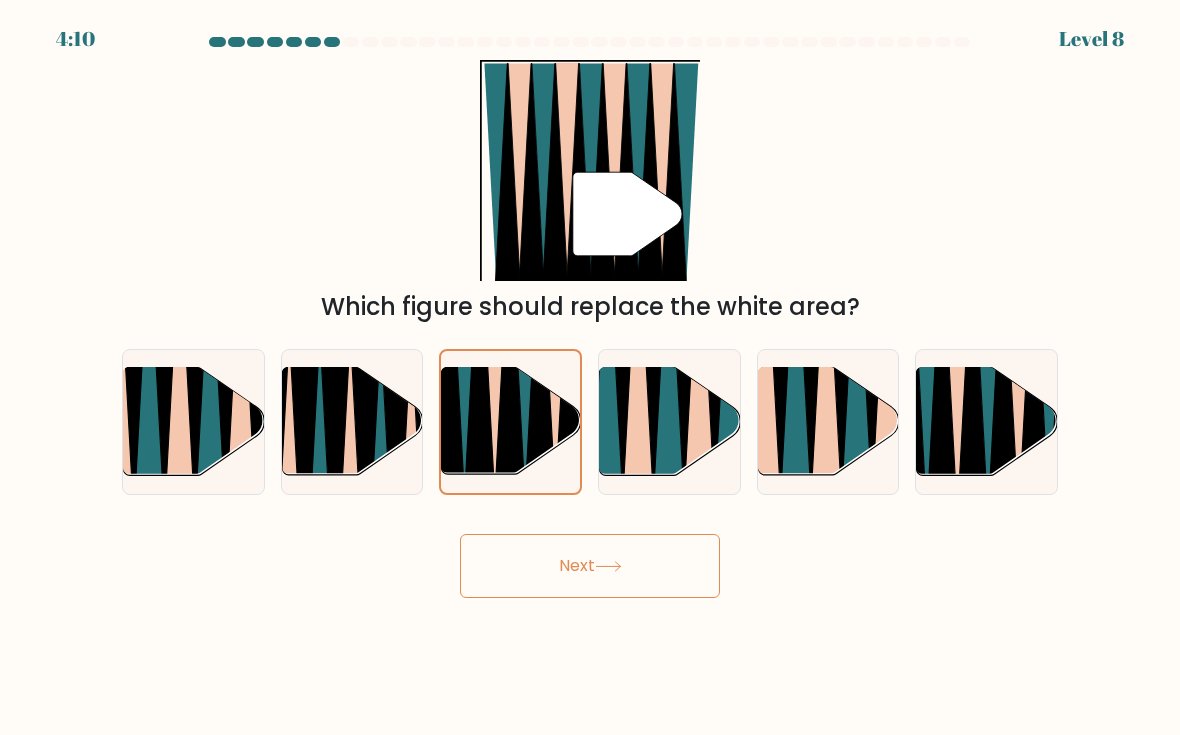 click on "Next" at bounding box center [590, 566] 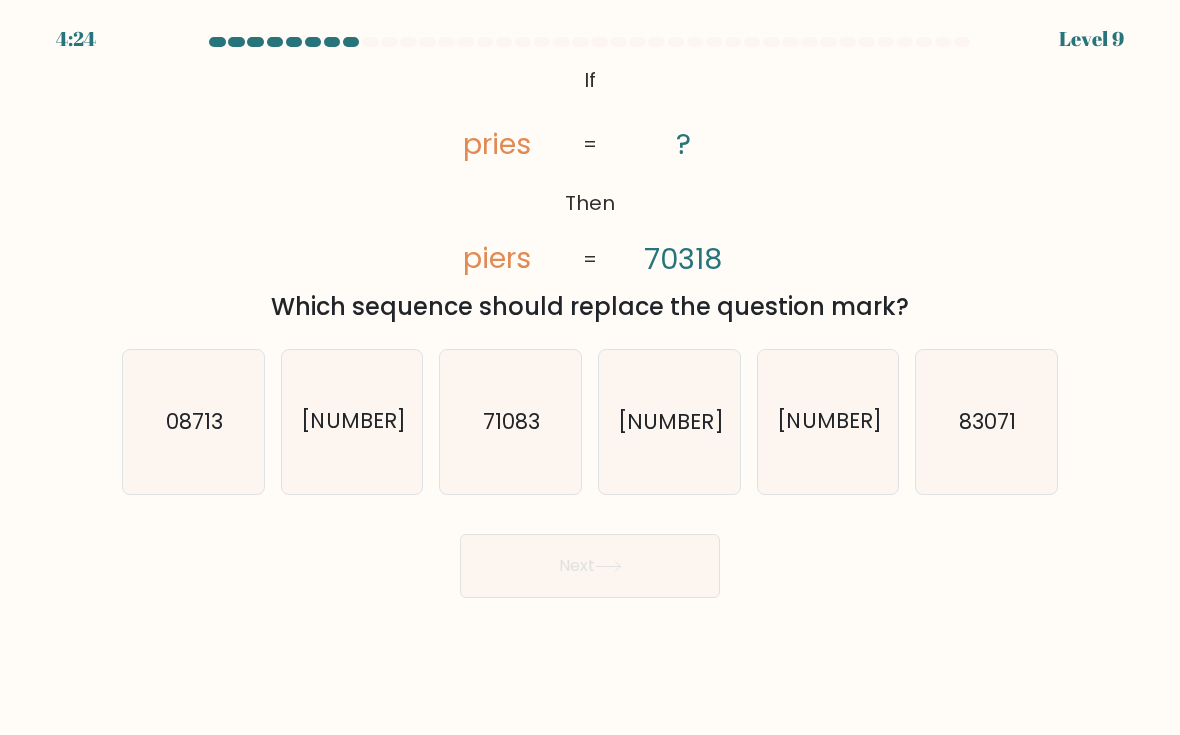 click on "71038" at bounding box center (352, 421) 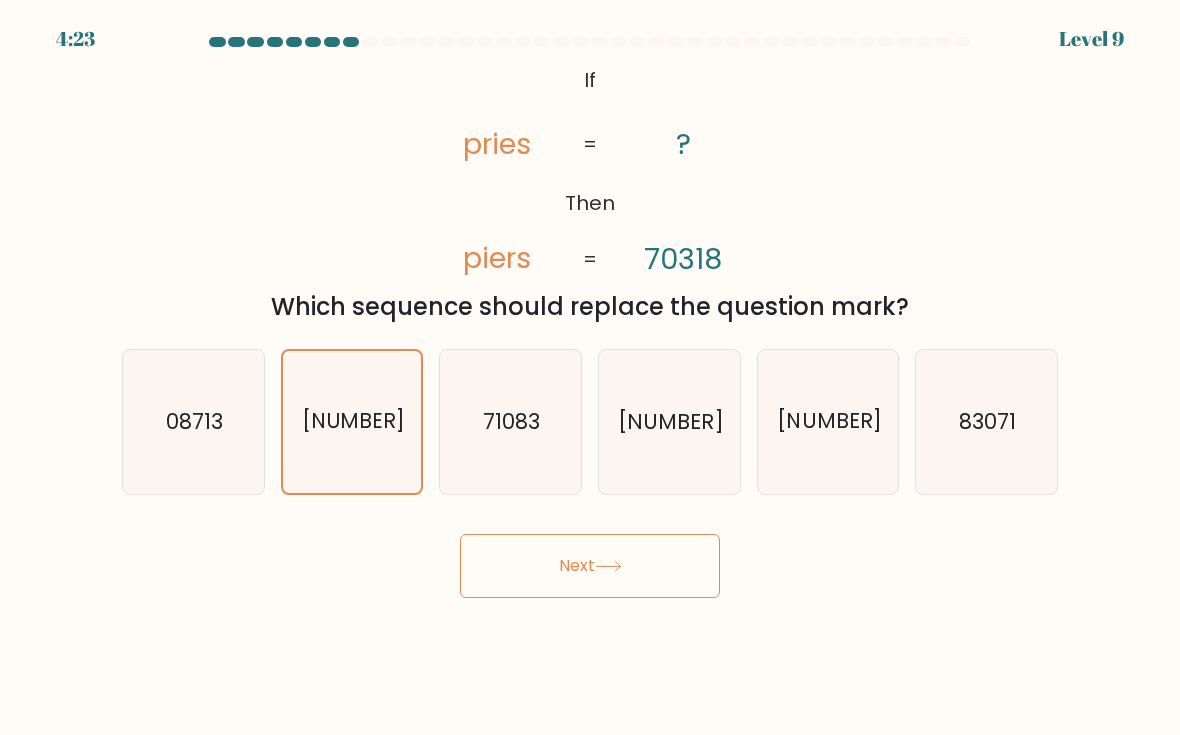 click on "Next" at bounding box center (590, 566) 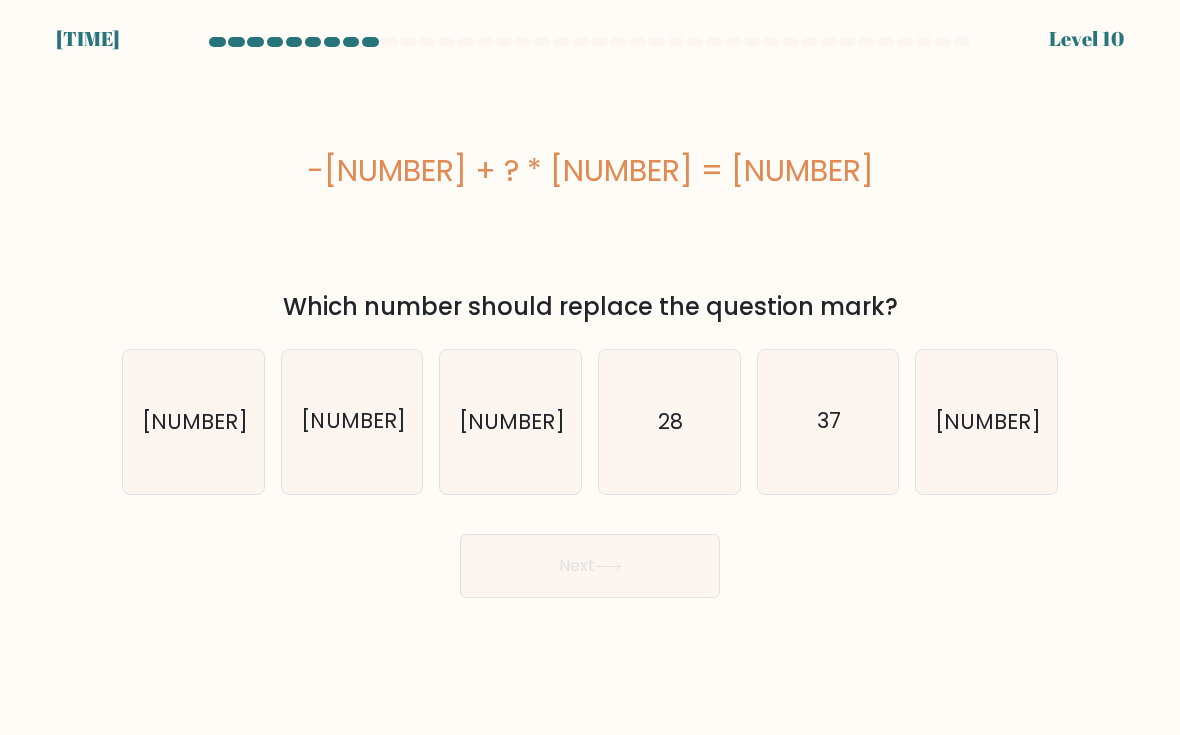 click on "37" at bounding box center (829, 421) 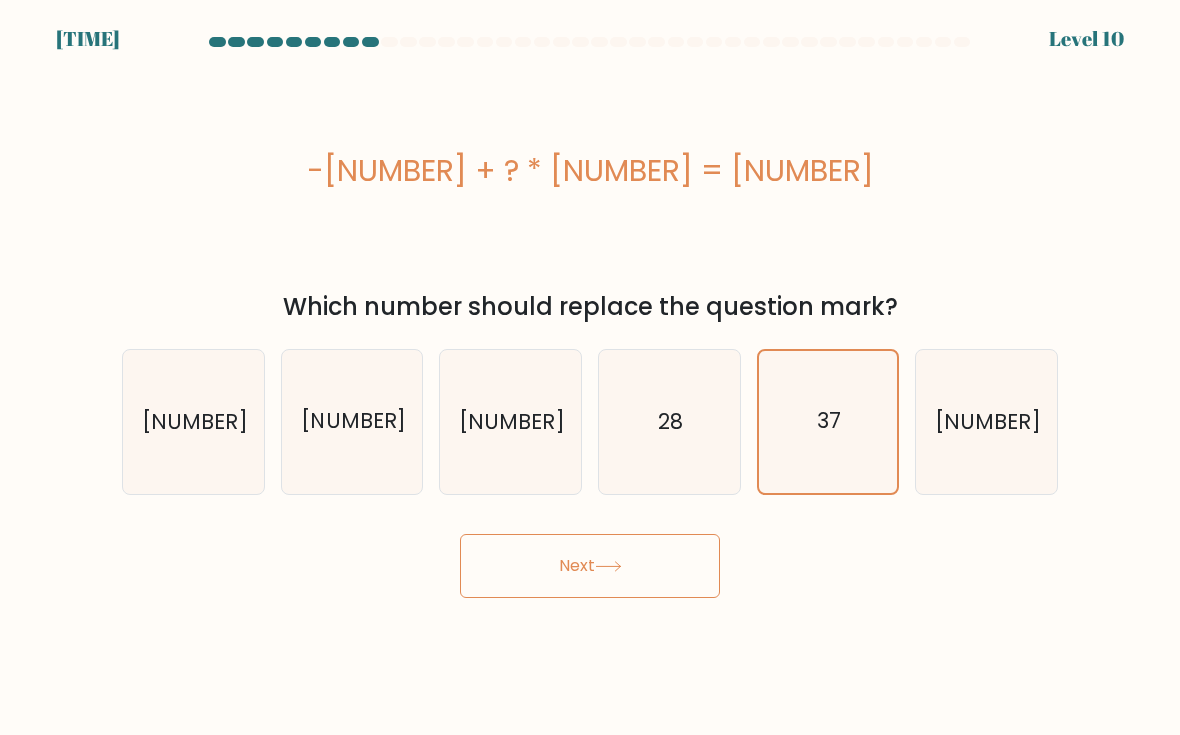 click on "Next" at bounding box center (590, 566) 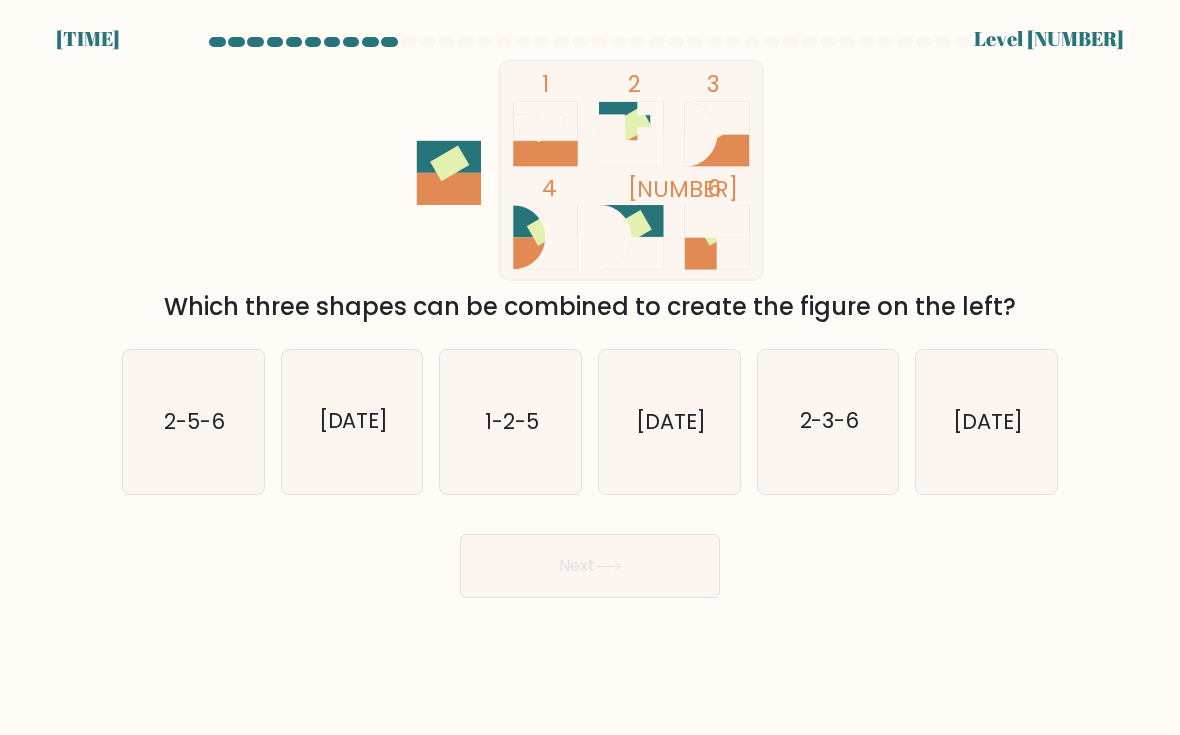 click on "3-4-5" at bounding box center [988, 421] 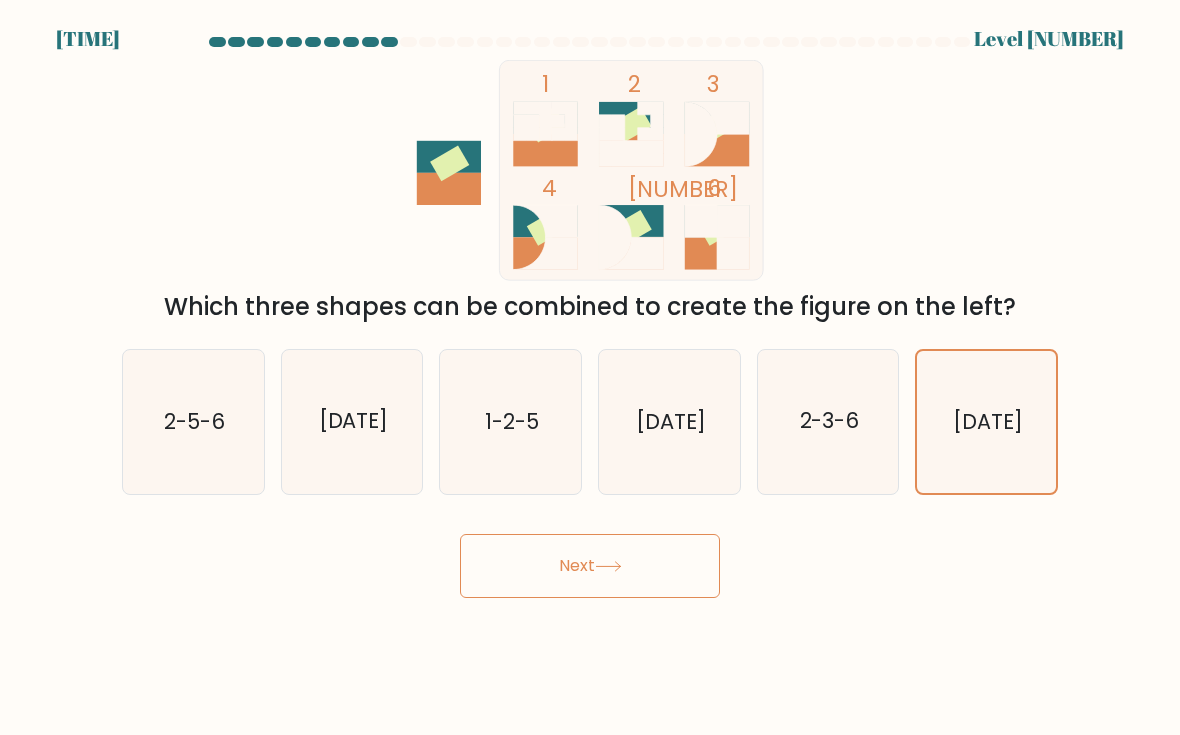 click on "Next" at bounding box center (590, 566) 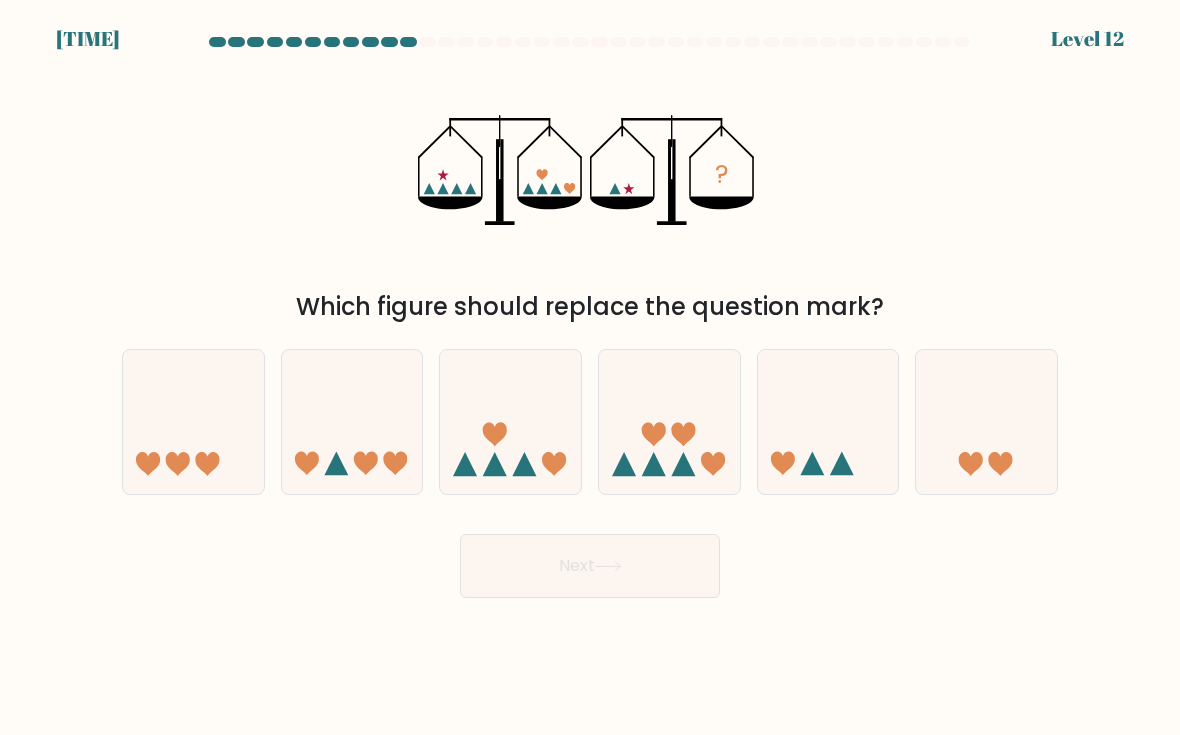 click at bounding box center [986, 421] 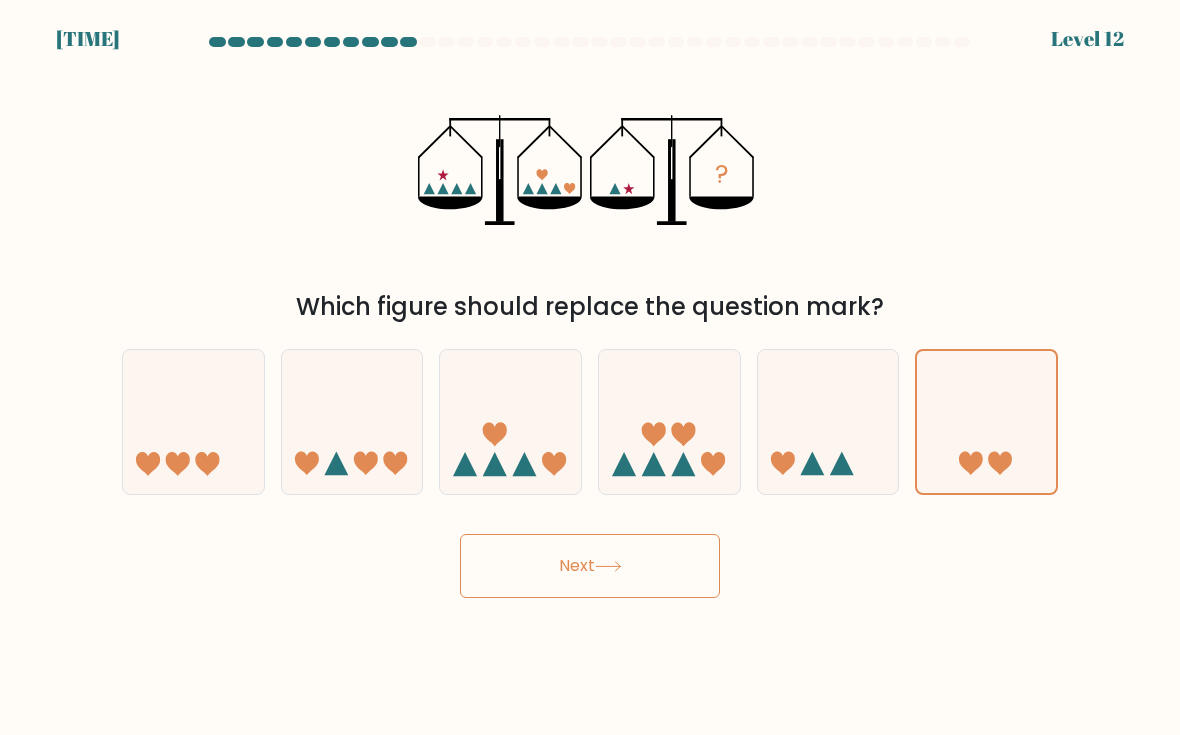 click on "Next" at bounding box center [590, 566] 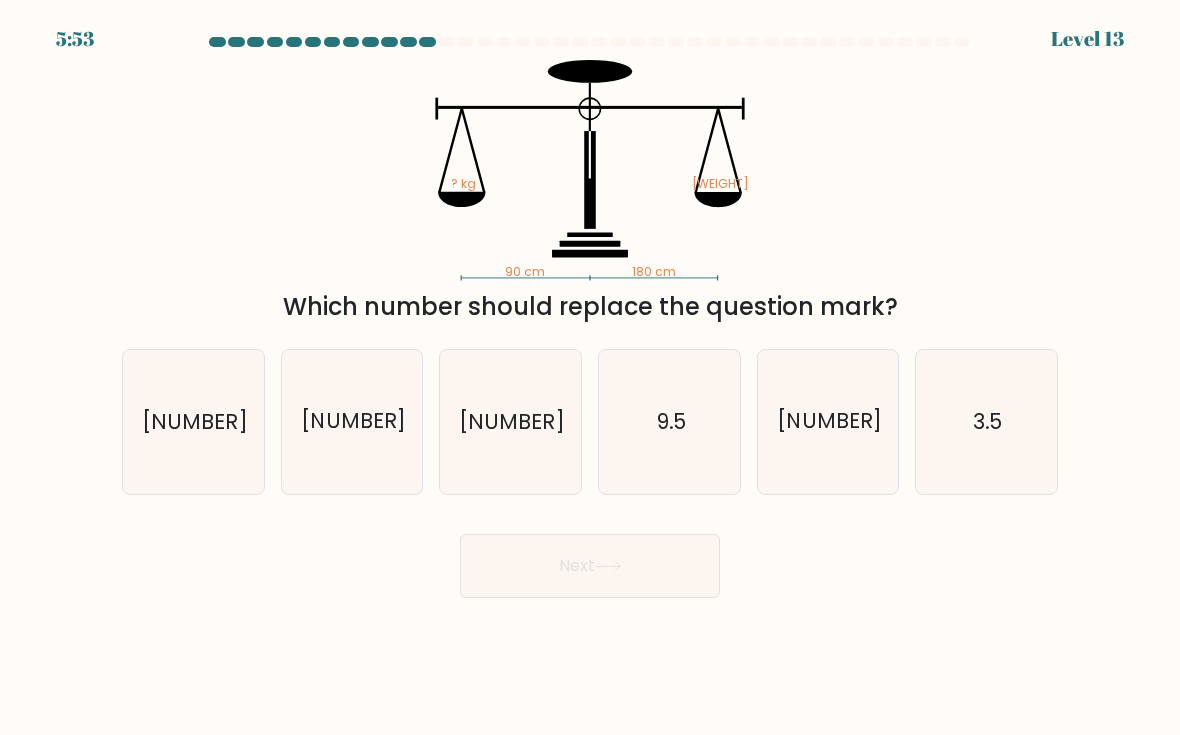 click on "17" at bounding box center [193, 421] 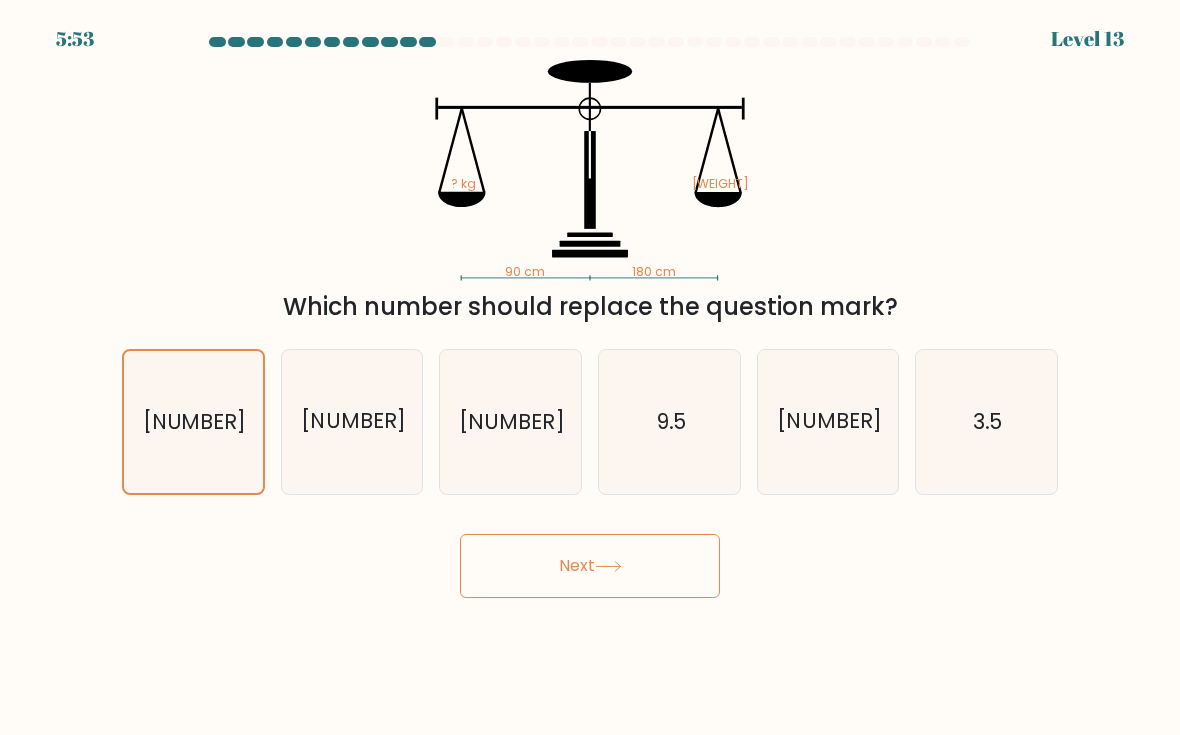 click on "Next" at bounding box center (590, 566) 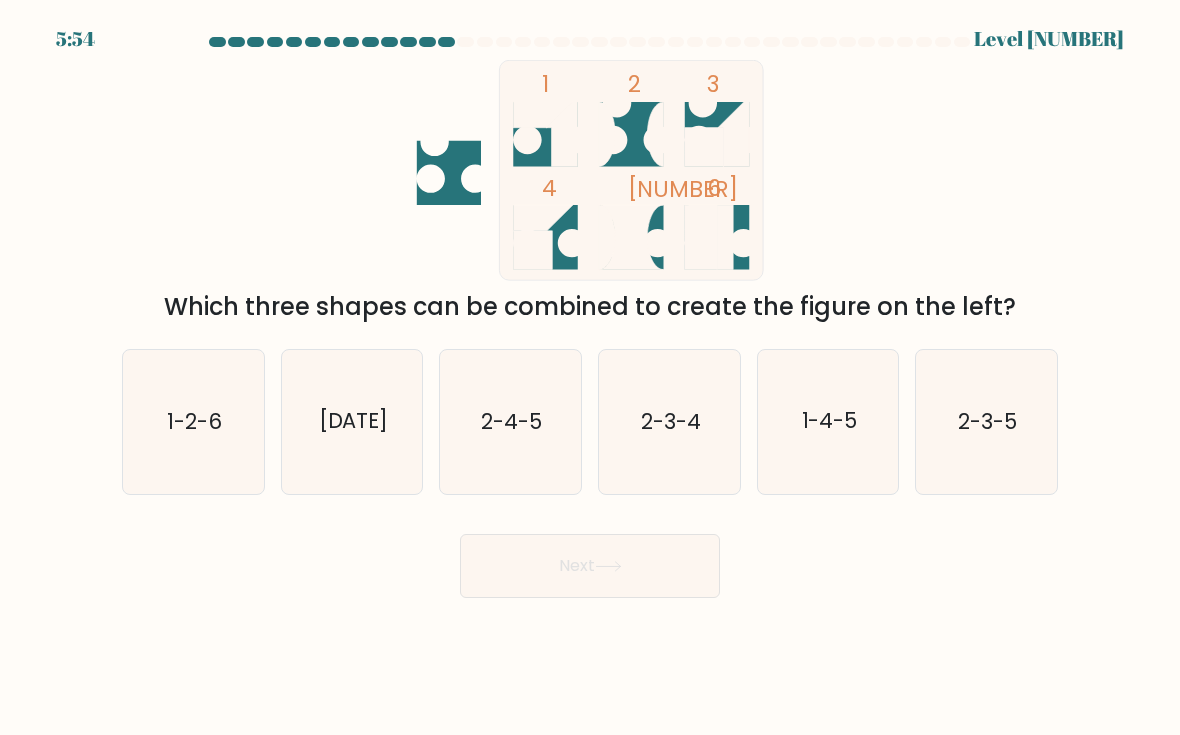 click on "1-3-4" at bounding box center [353, 421] 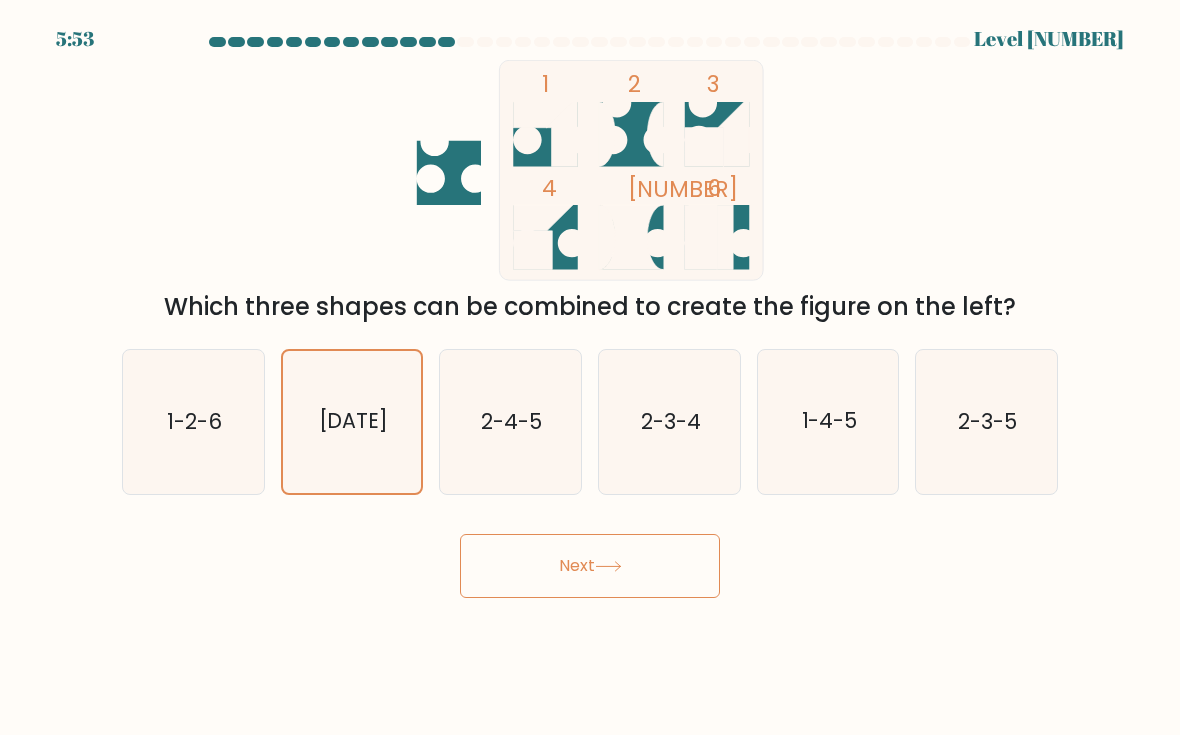 click on "Next" at bounding box center [590, 566] 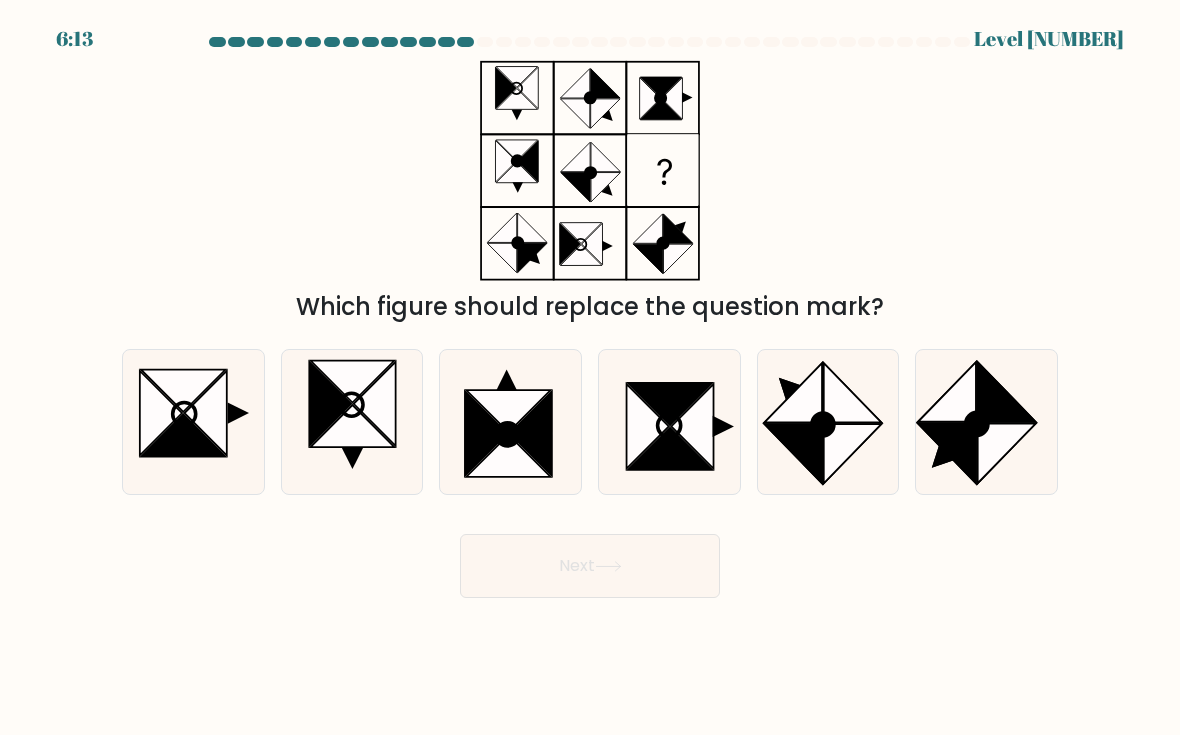 click at bounding box center [1007, 454] 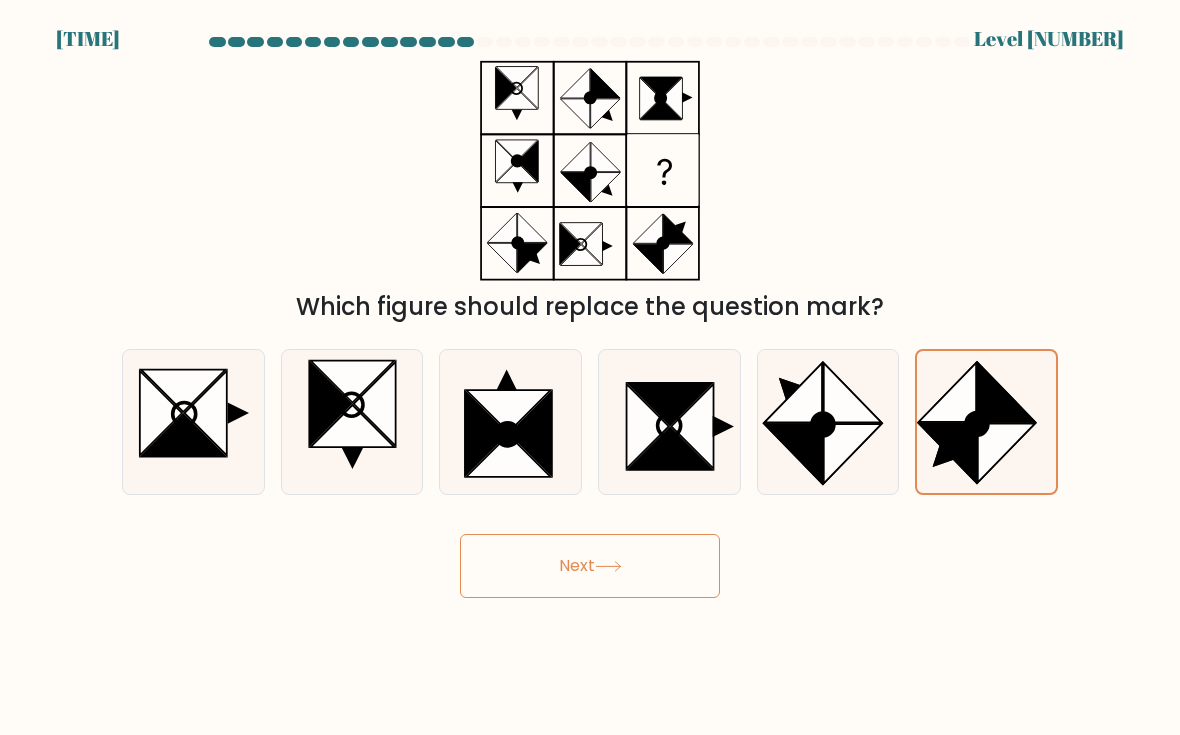 click on "Next" at bounding box center (590, 566) 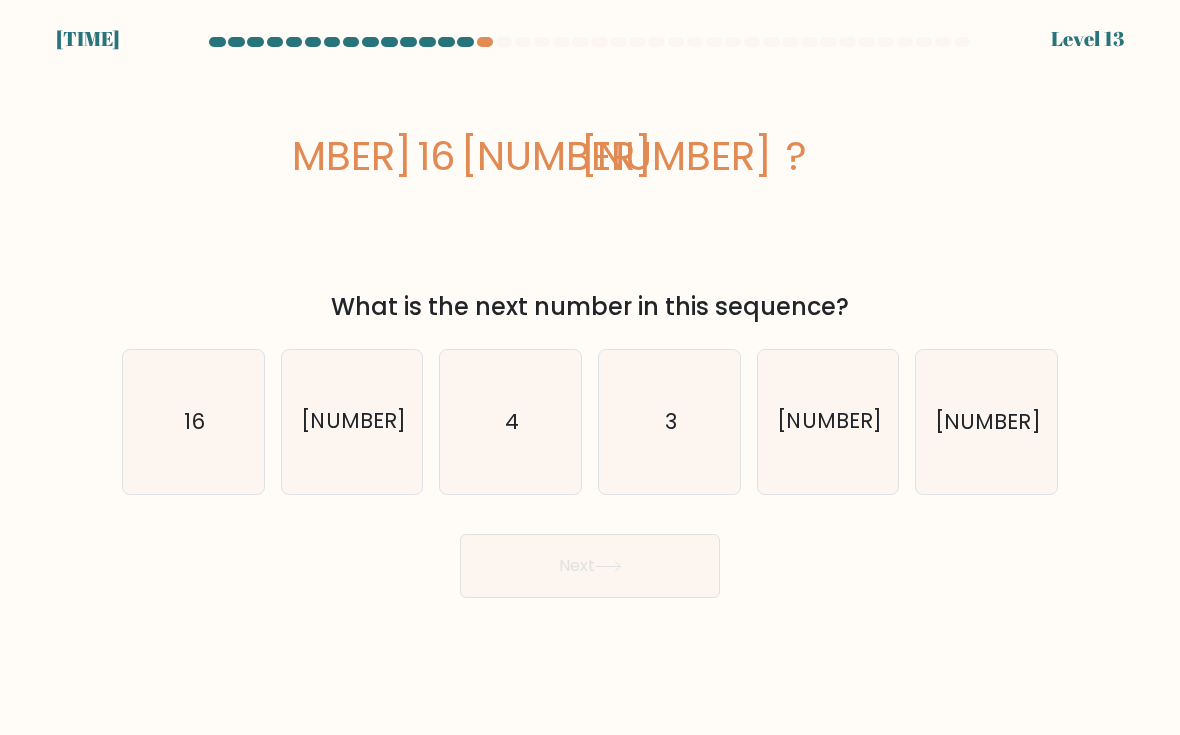 click on "16" at bounding box center [193, 421] 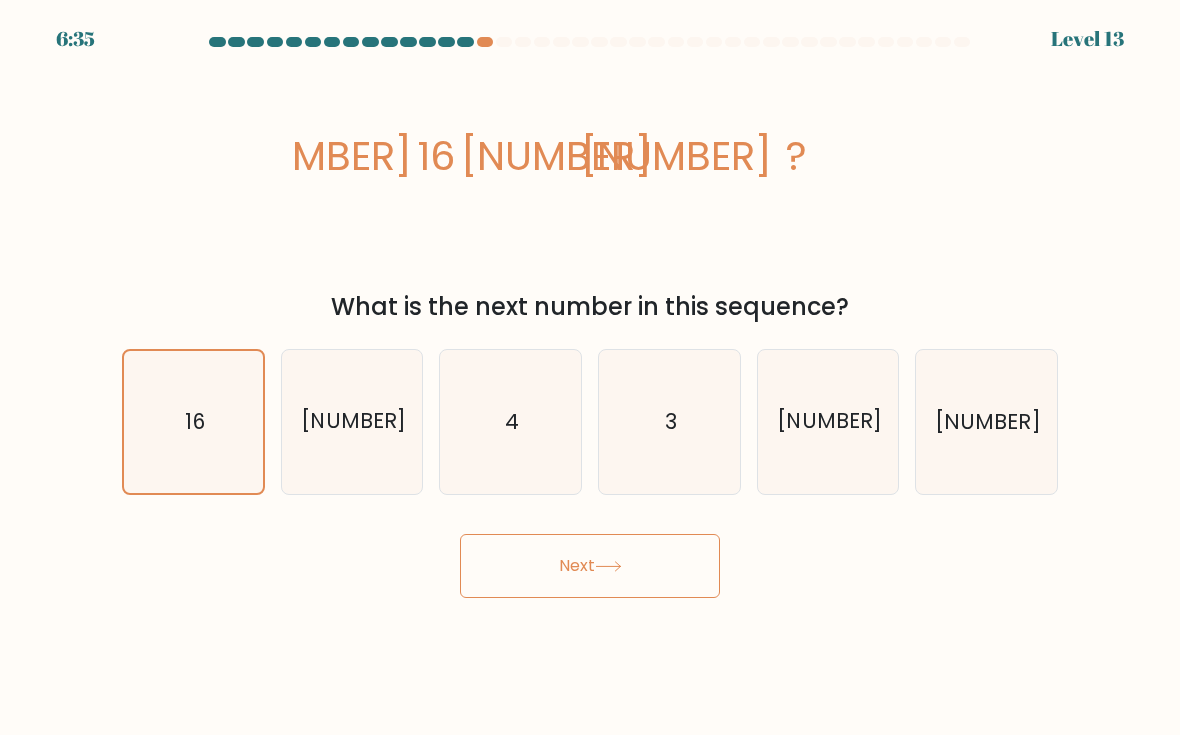 click on "Next" at bounding box center (590, 566) 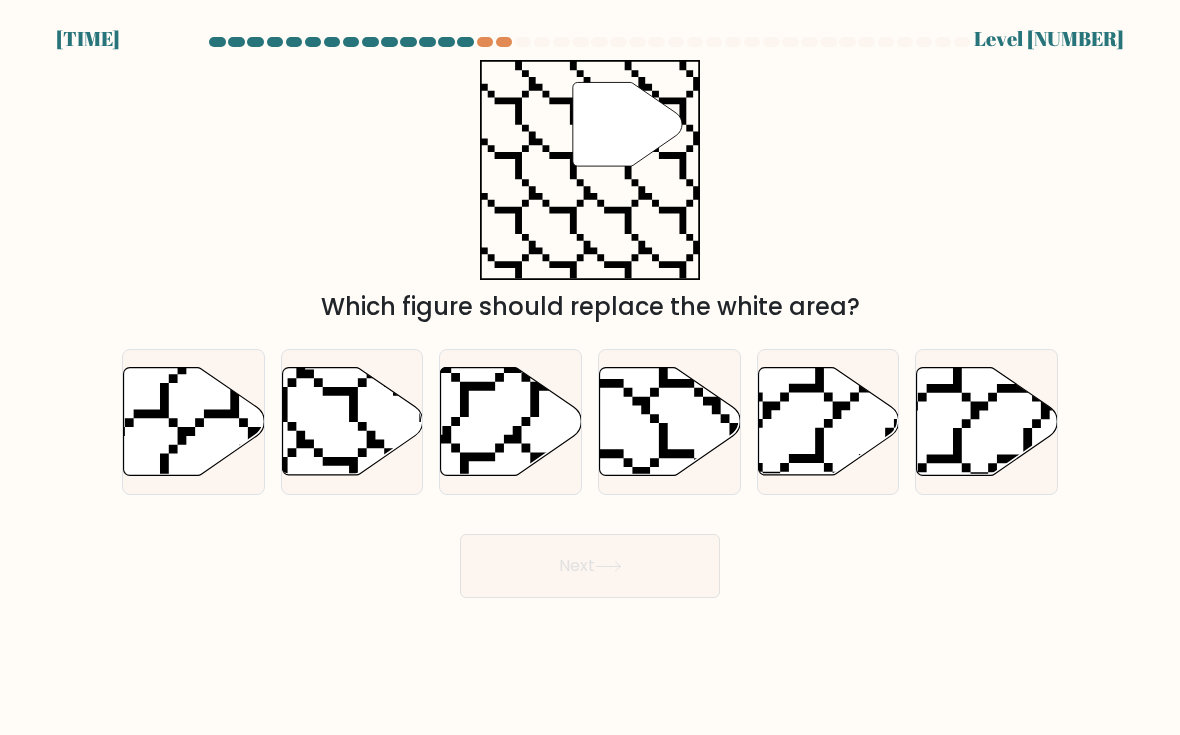 click at bounding box center (352, 421) 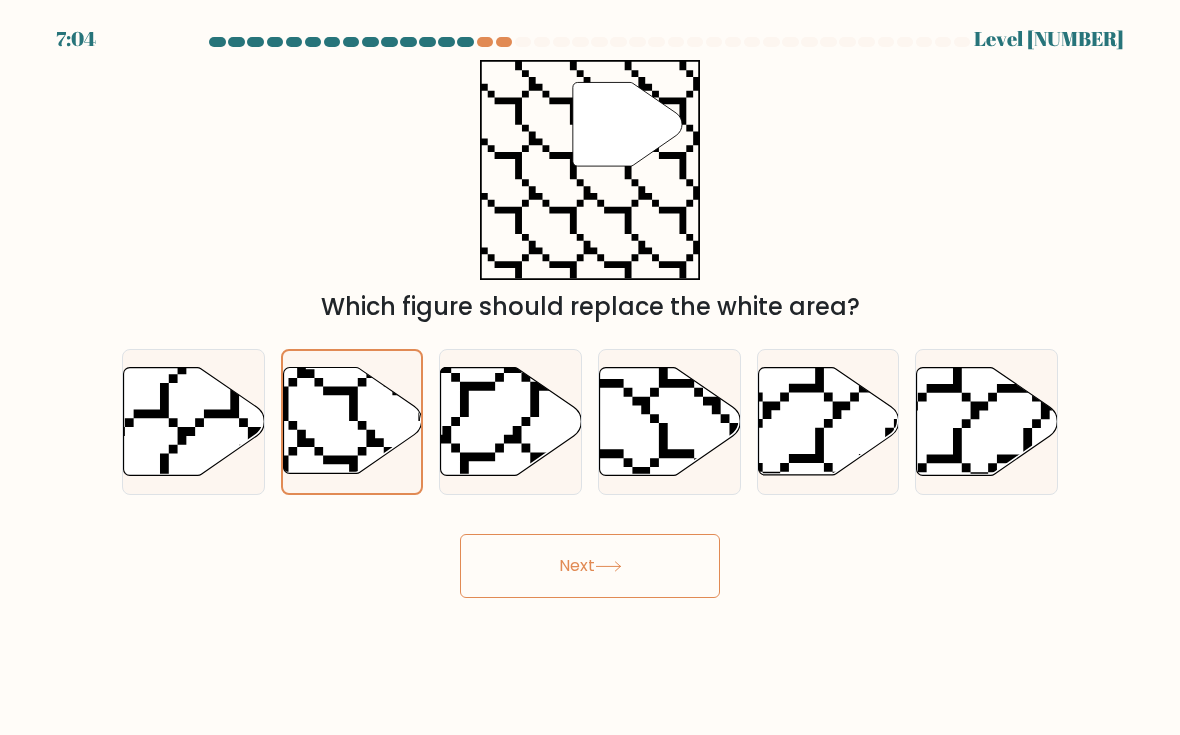 click on "Next" at bounding box center (590, 566) 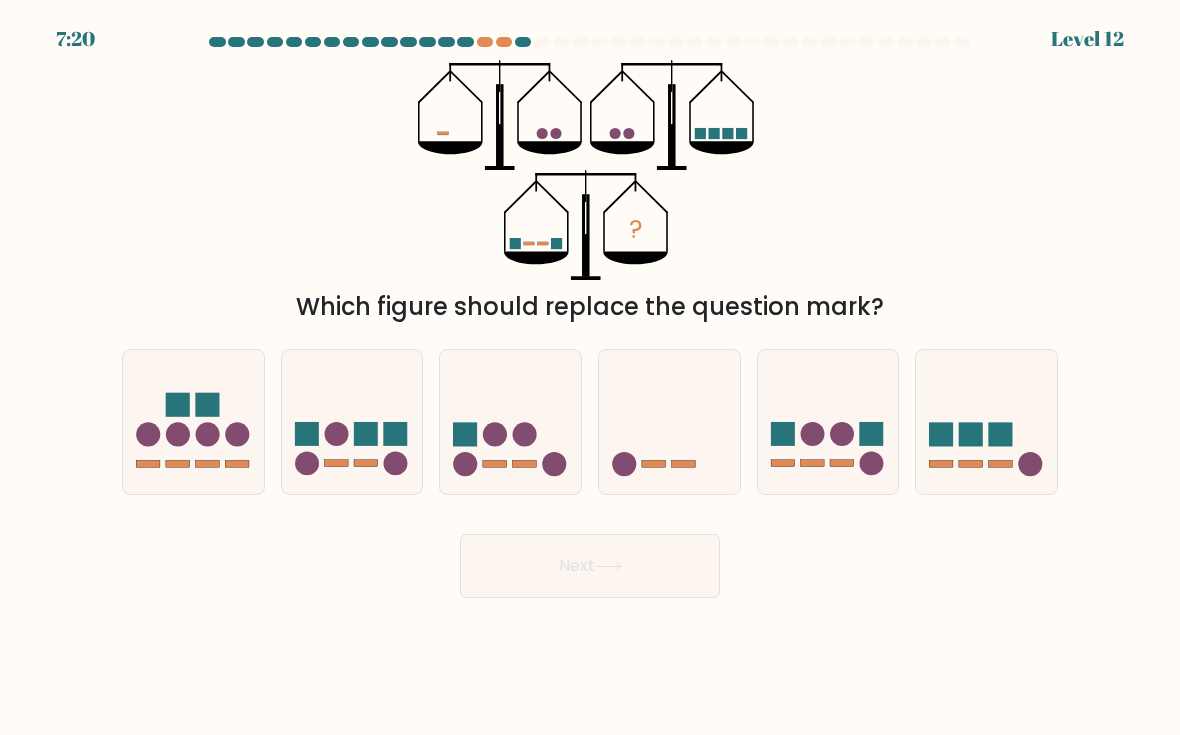 click at bounding box center (971, 464) 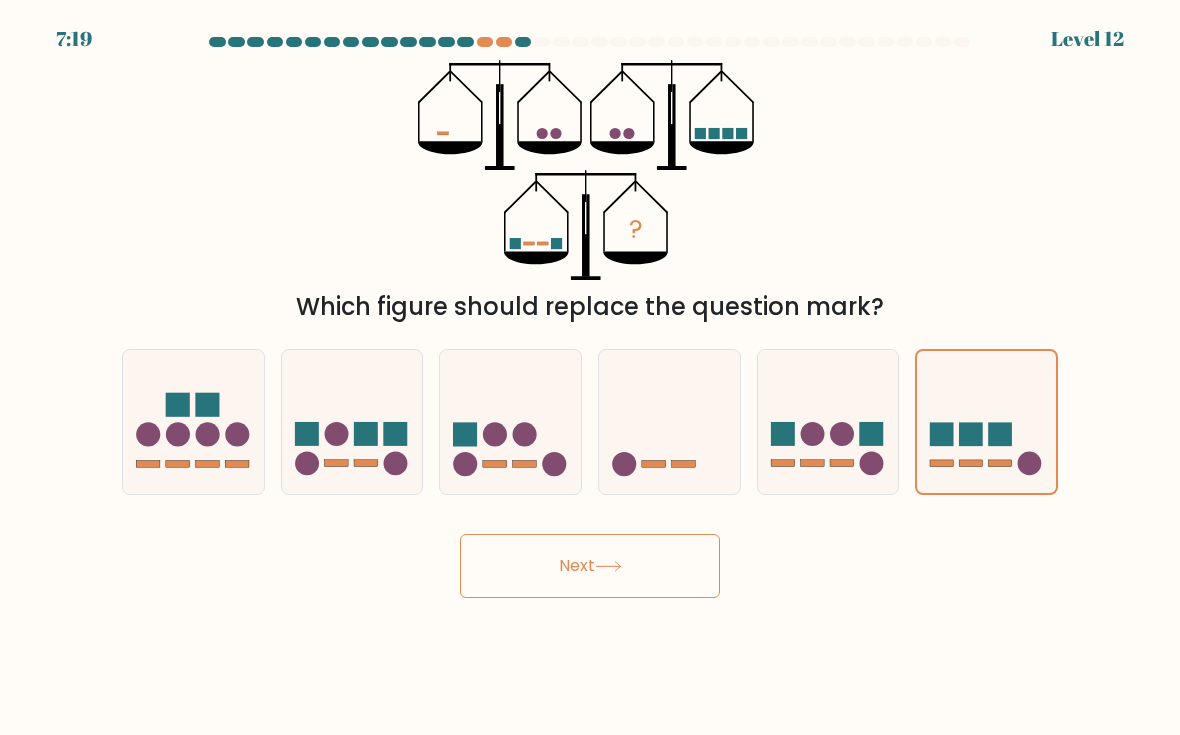 click at bounding box center [872, 464] 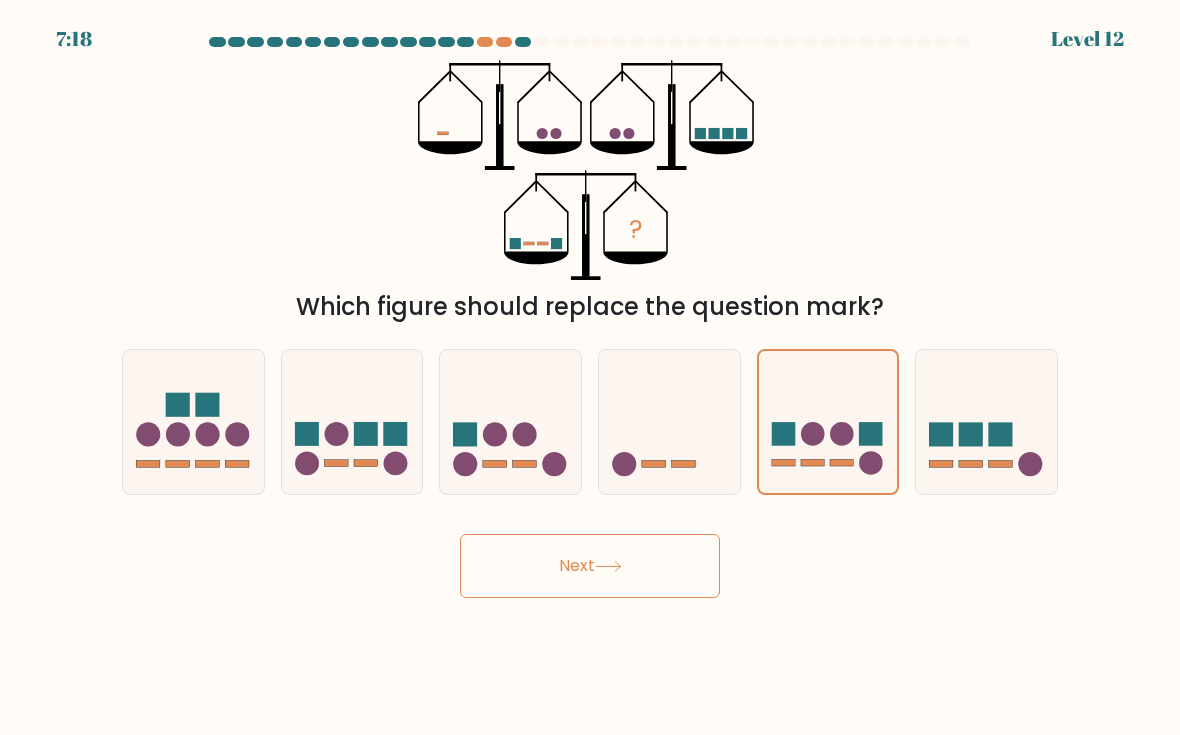 click at bounding box center (669, 421) 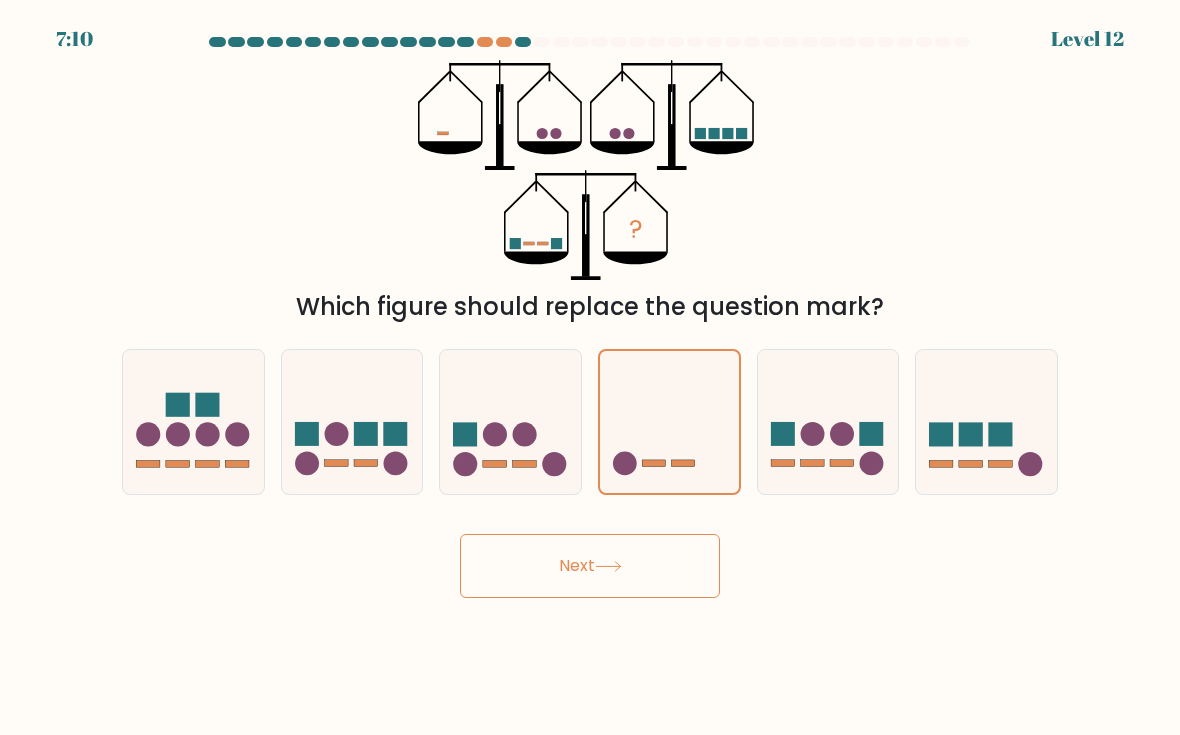 click at bounding box center [986, 421] 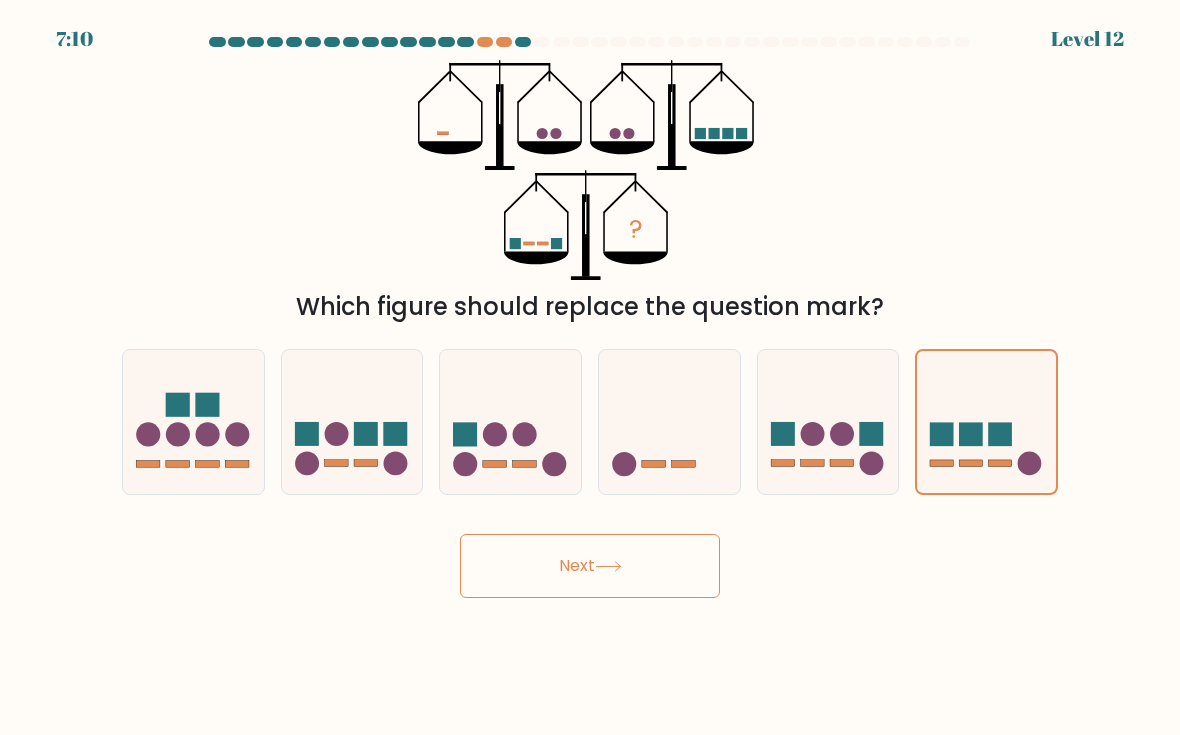 click on "Next" at bounding box center [590, 566] 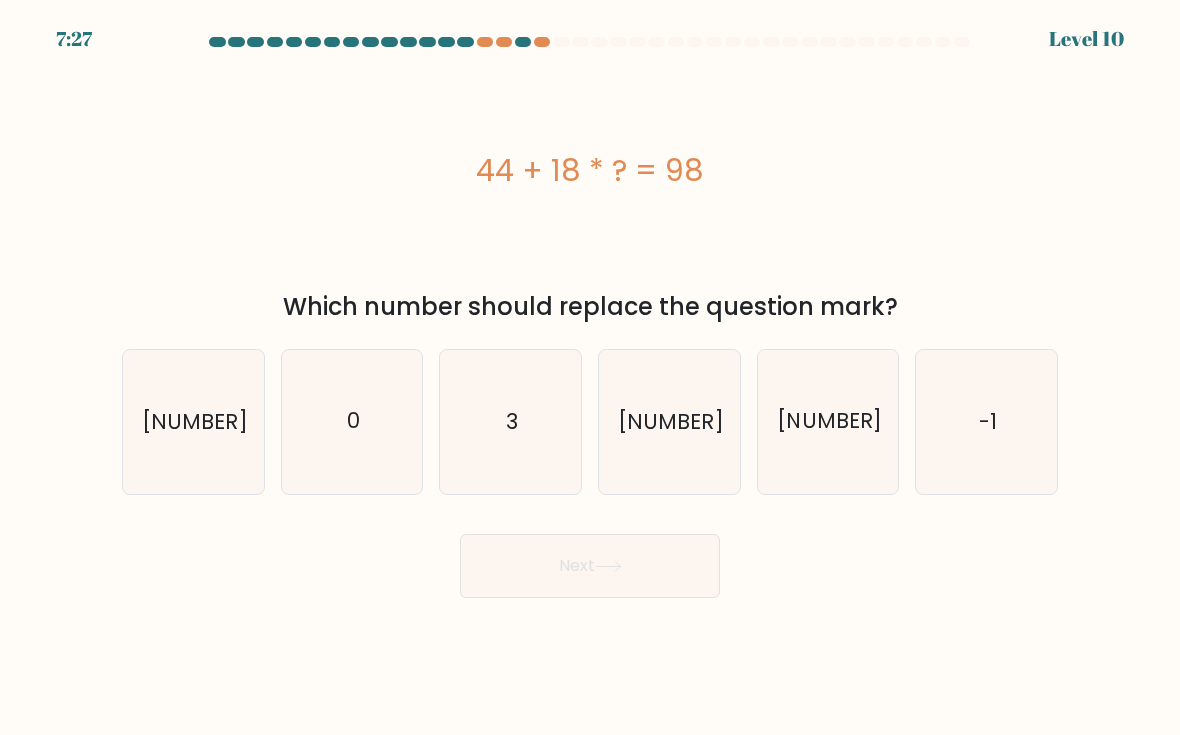 click on "3" at bounding box center (510, 421) 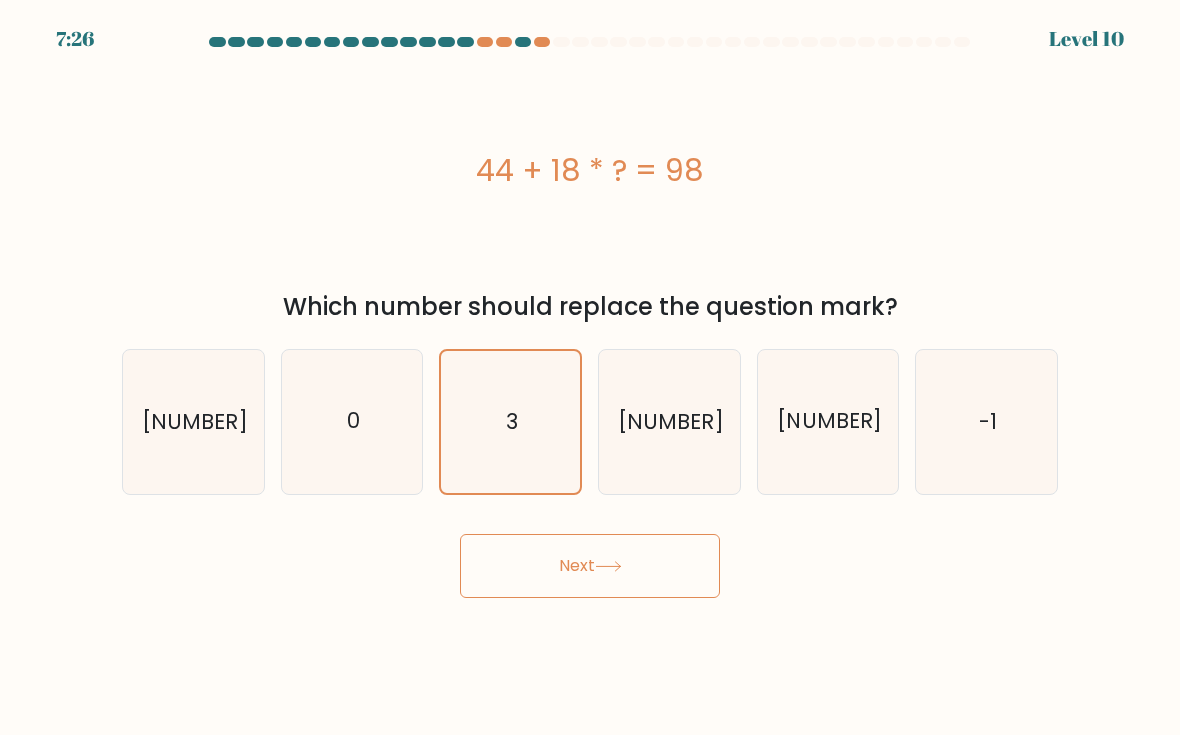 click on "Next" at bounding box center (590, 566) 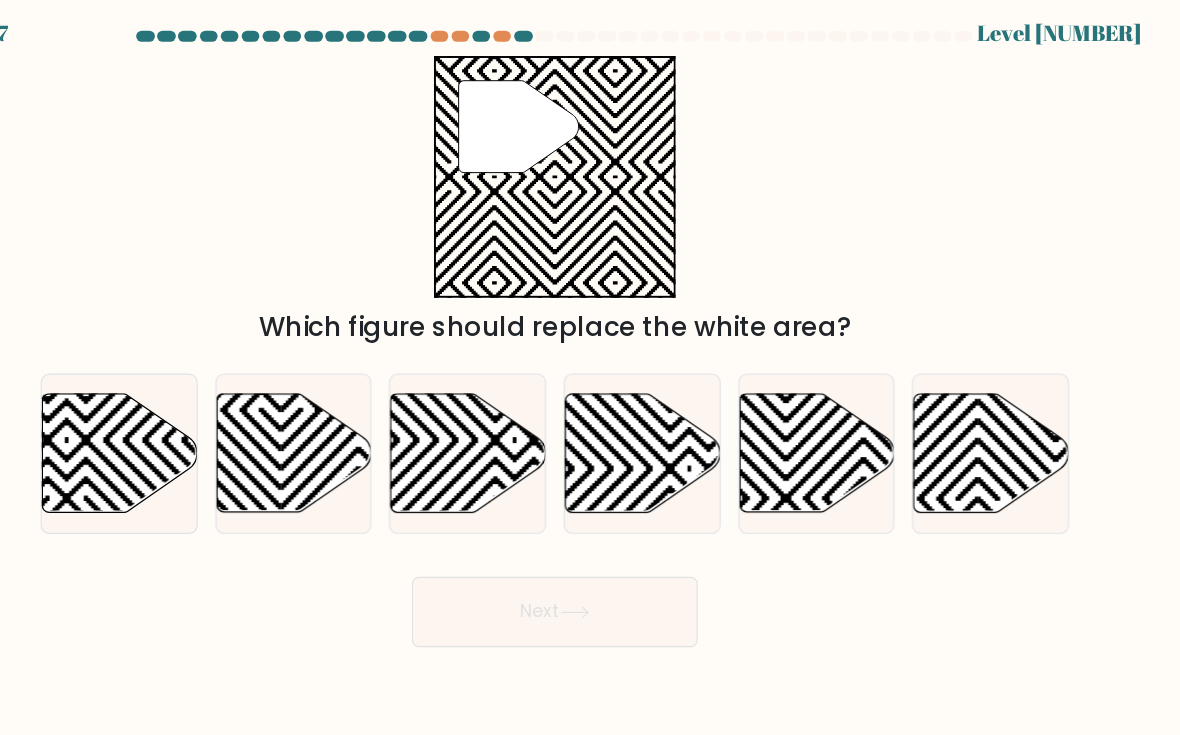 click at bounding box center [871, 480] 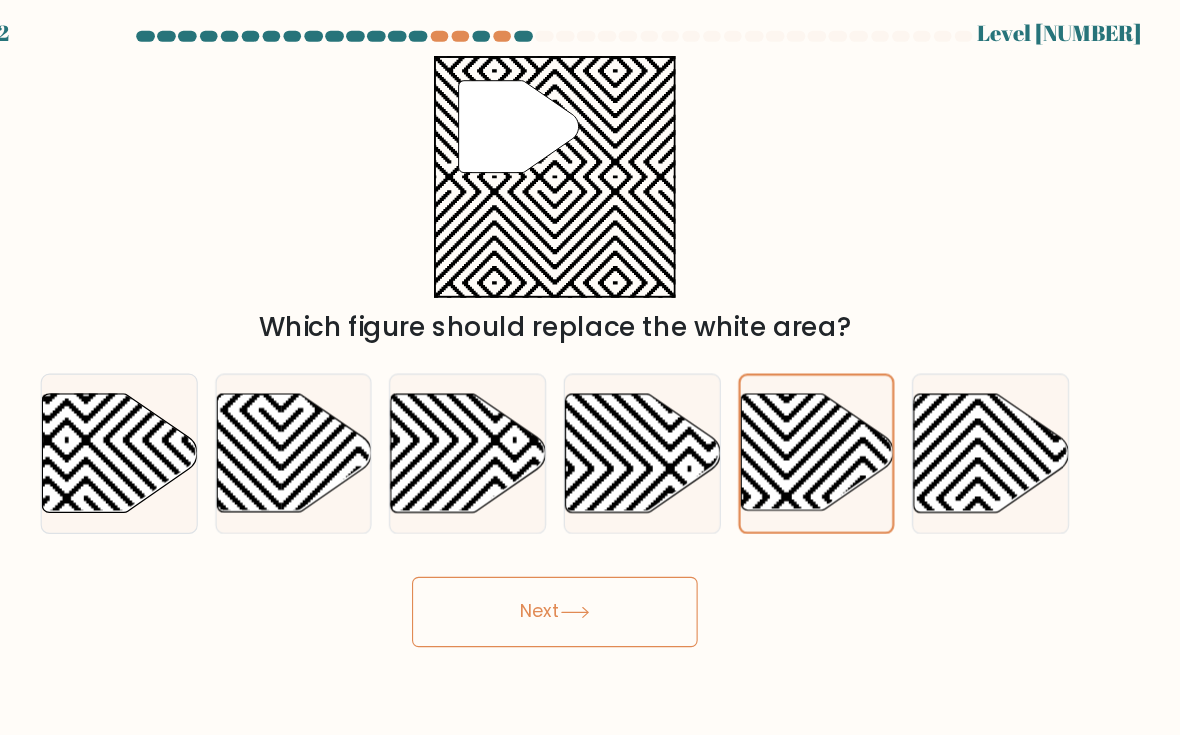 click on "Next" at bounding box center (590, 566) 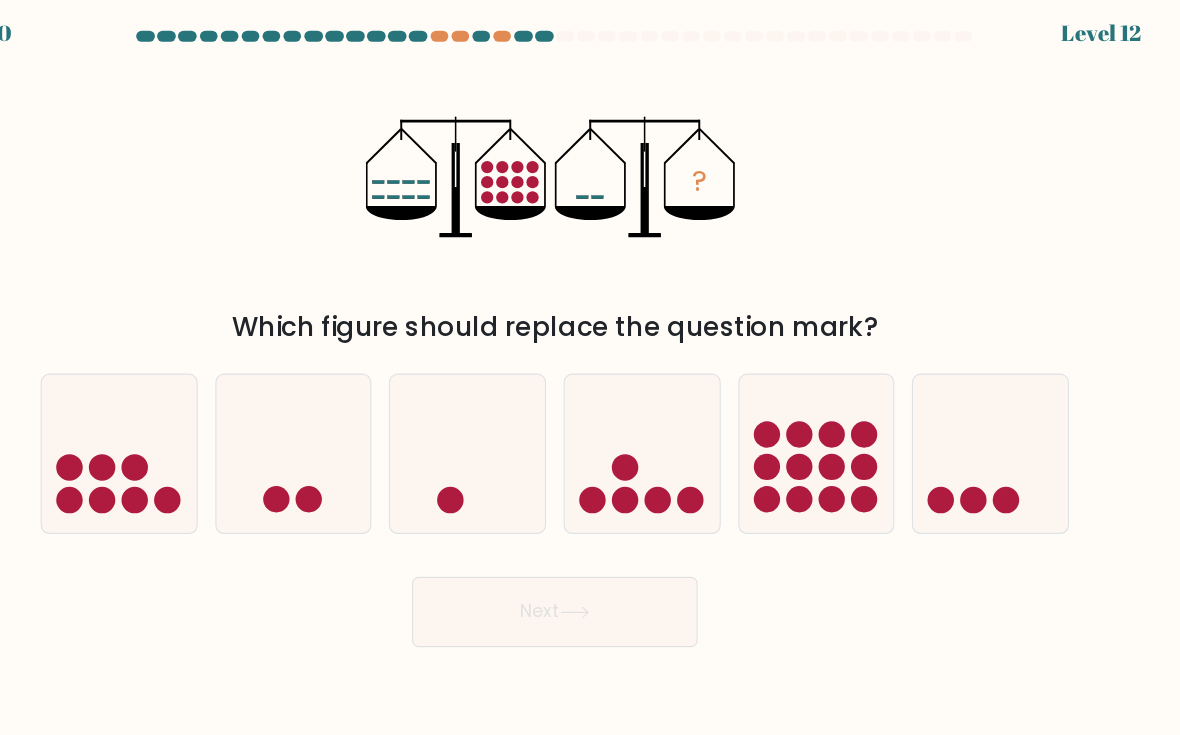 click at bounding box center [986, 421] 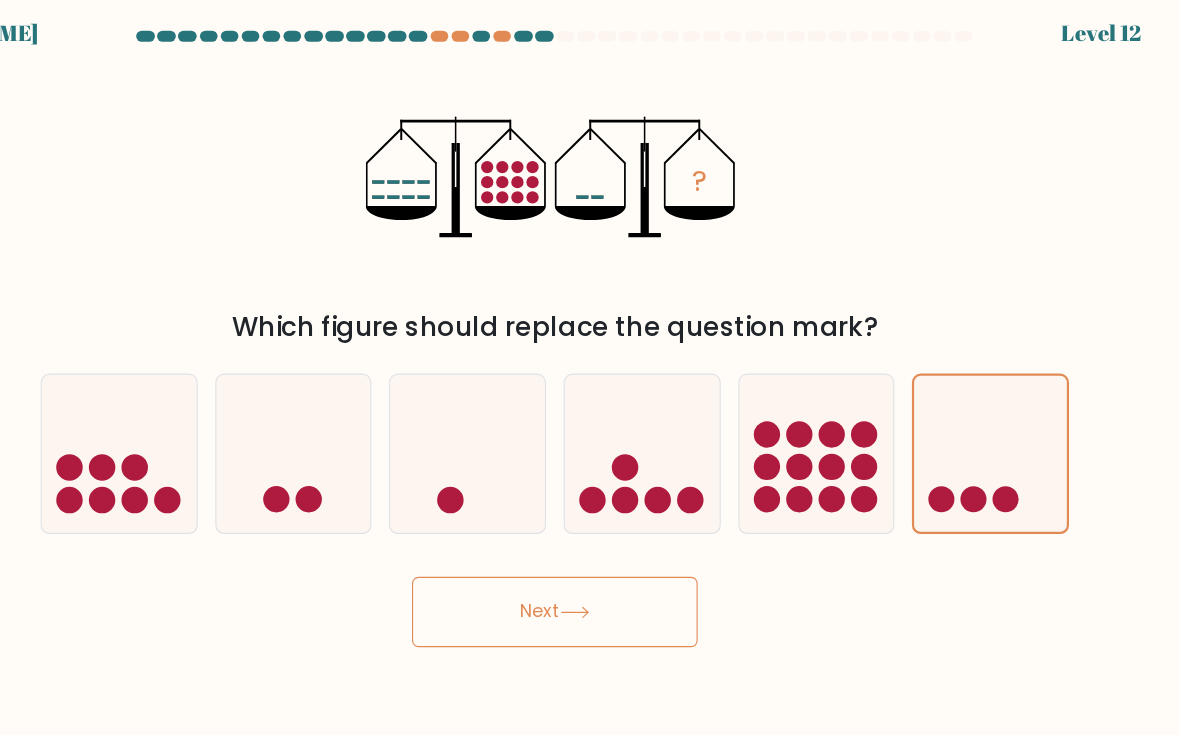 click on "Next" at bounding box center [590, 566] 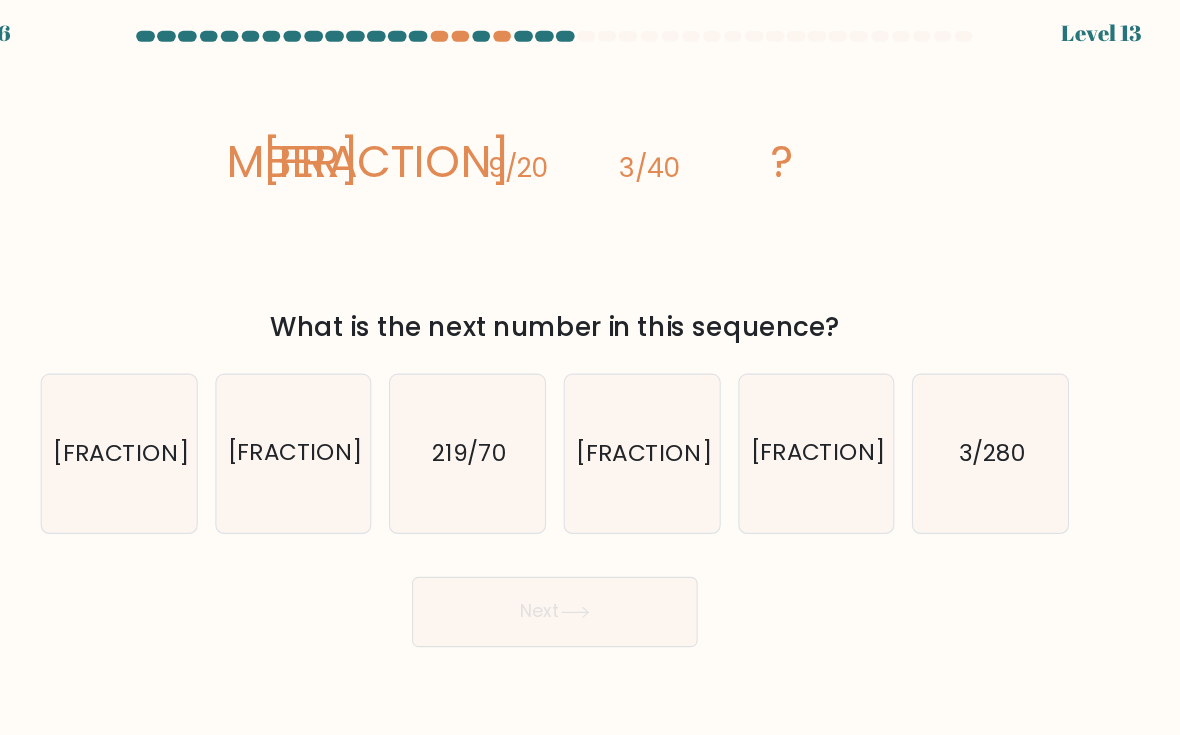 click on "3/280" at bounding box center (986, 421) 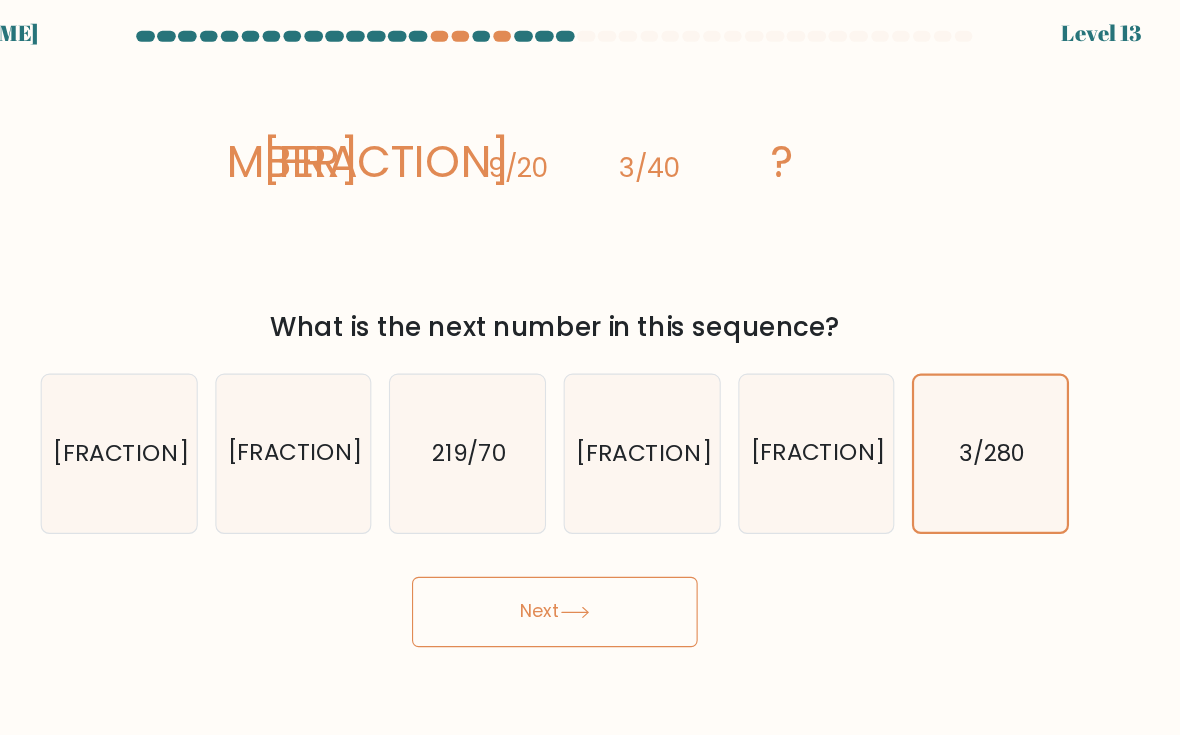 click on "Next" at bounding box center [590, 566] 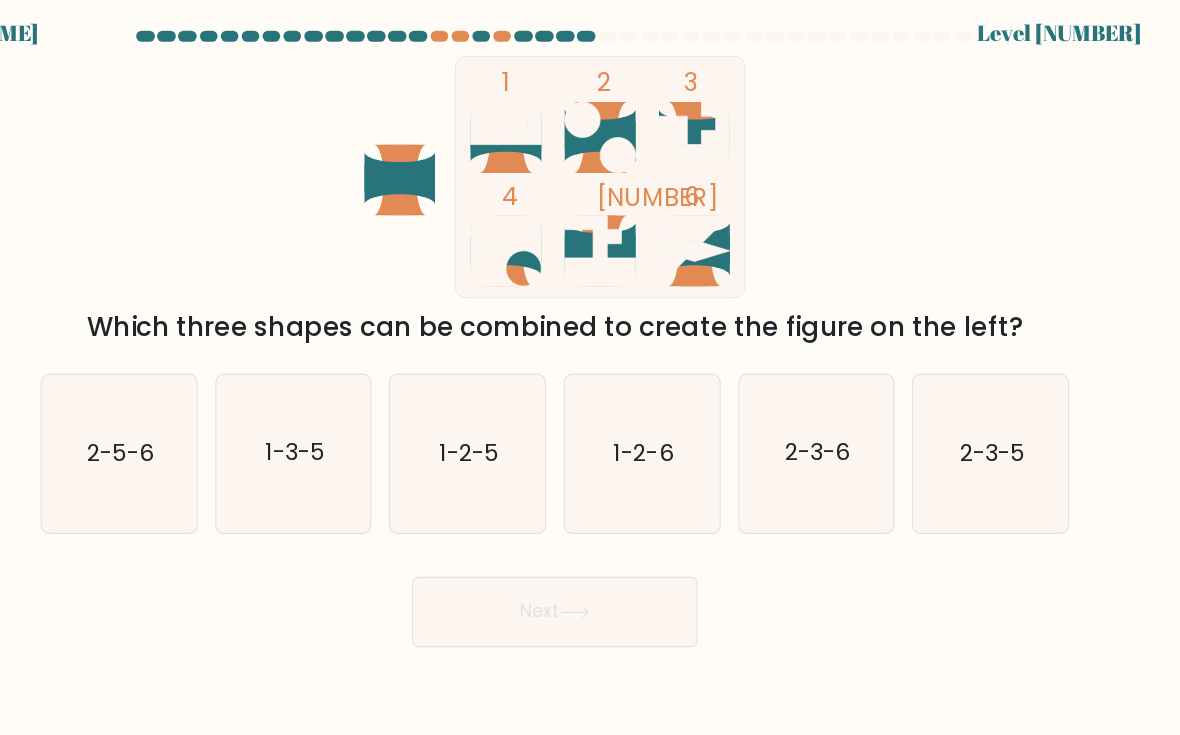 click on "1-3-5" at bounding box center [353, 421] 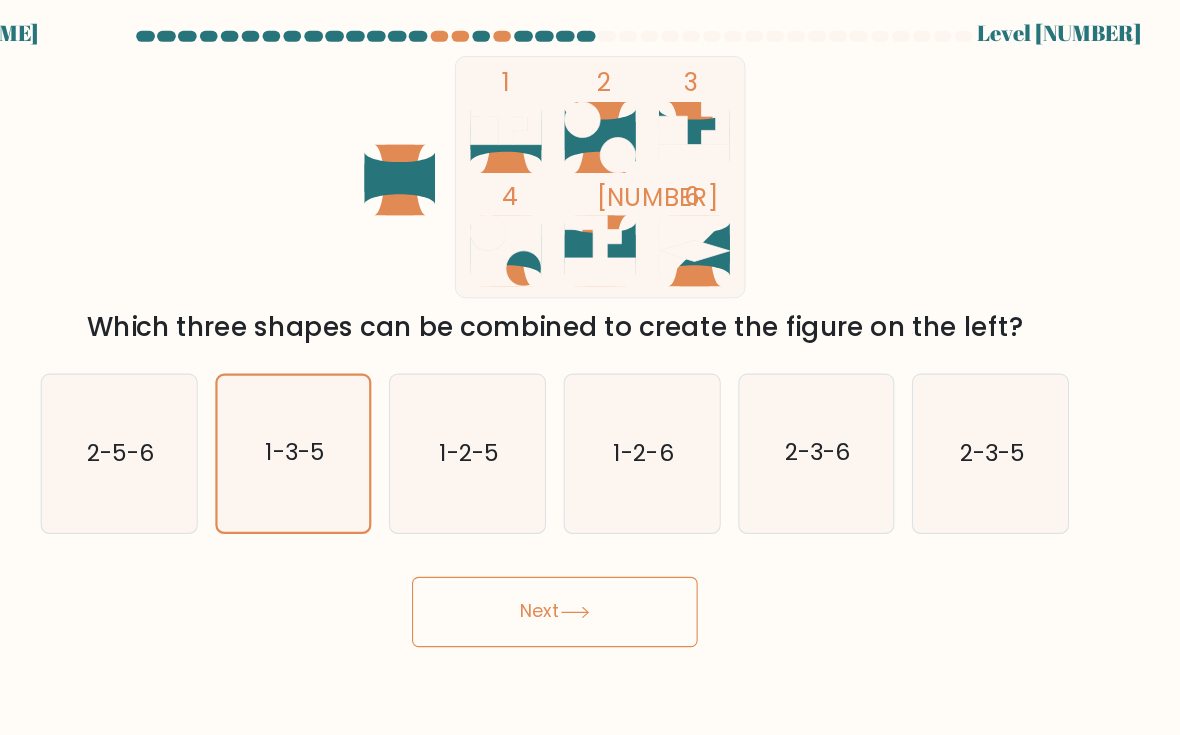 click on "Next" at bounding box center [590, 566] 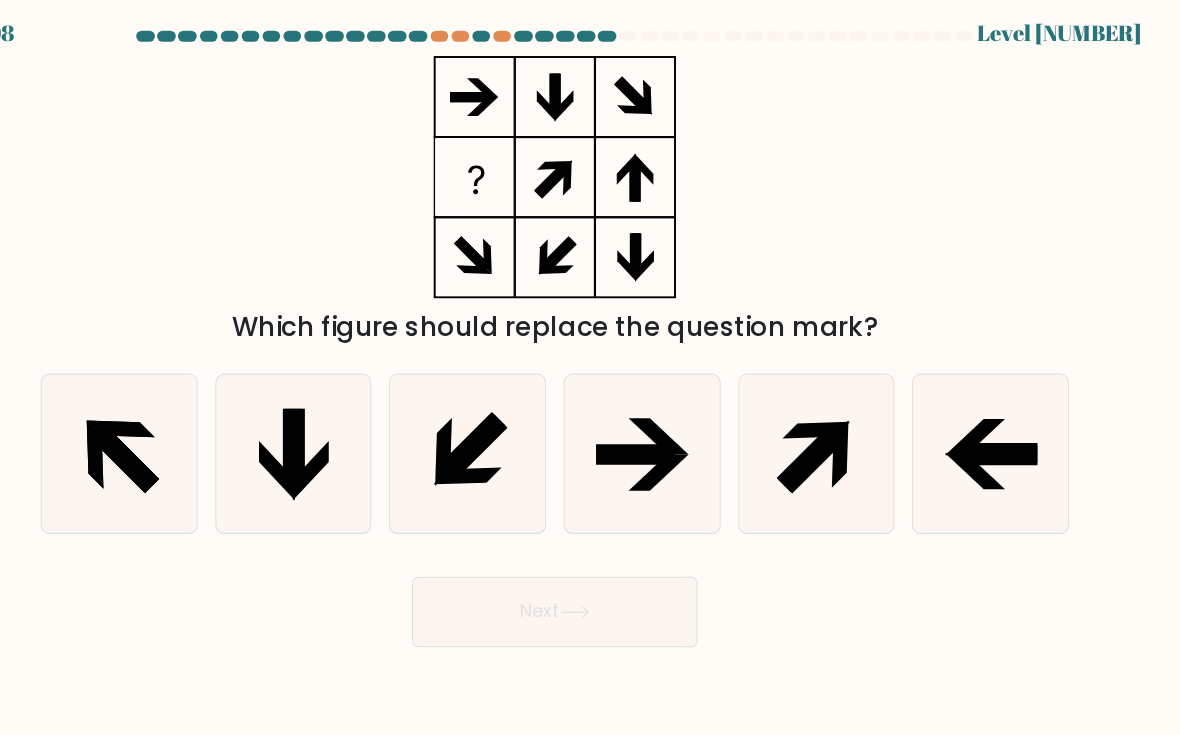 click at bounding box center (828, 421) 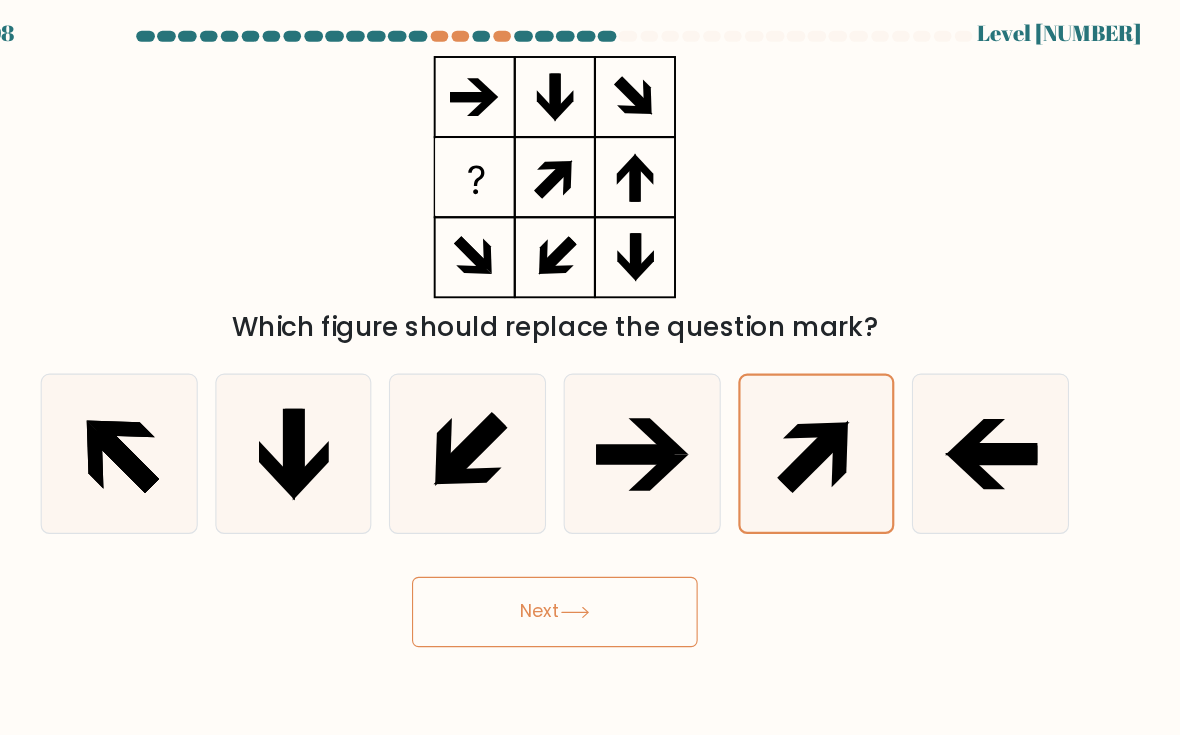 click on "Next" at bounding box center [590, 566] 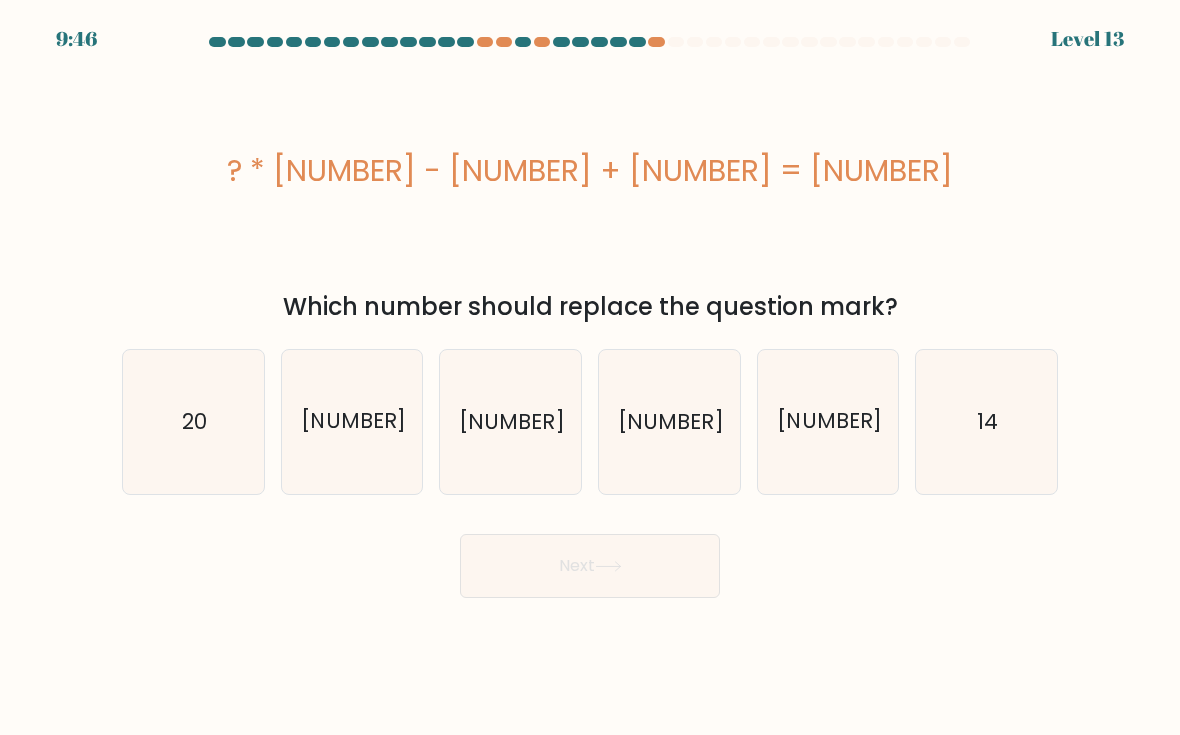 click on "21" at bounding box center (828, 421) 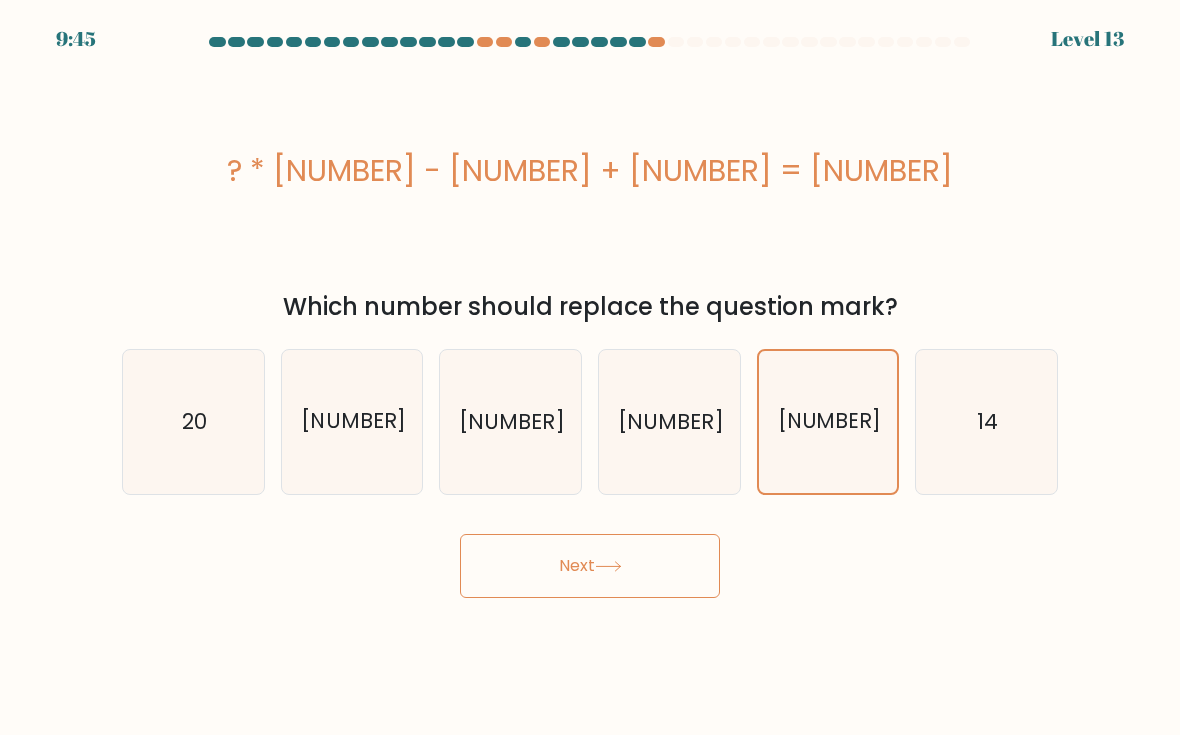 click on "19" at bounding box center (669, 421) 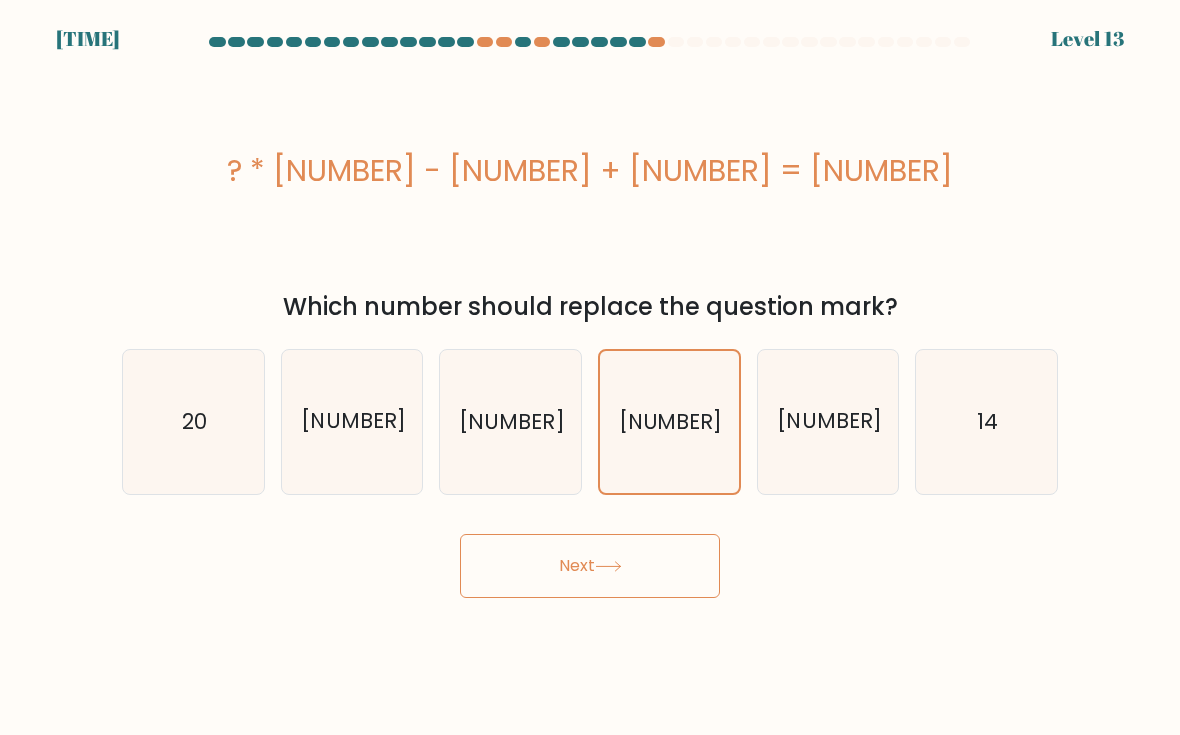 click on "20" at bounding box center [193, 422] 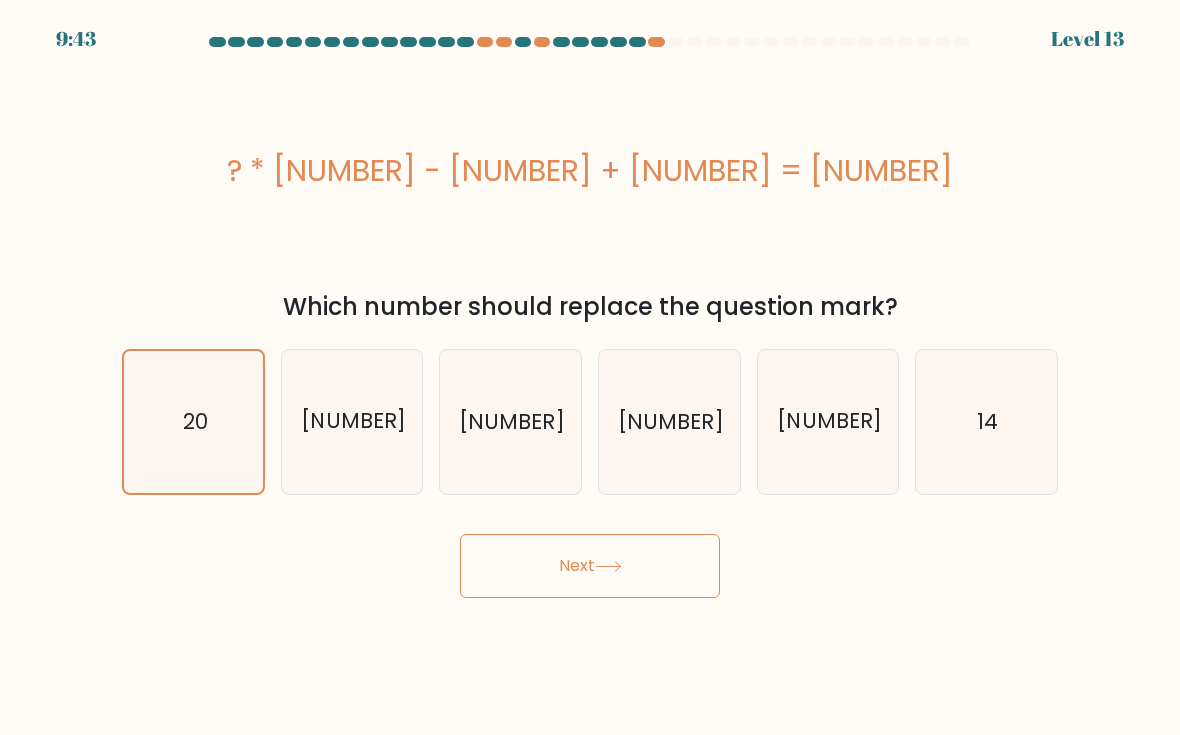 click on "18" at bounding box center [352, 421] 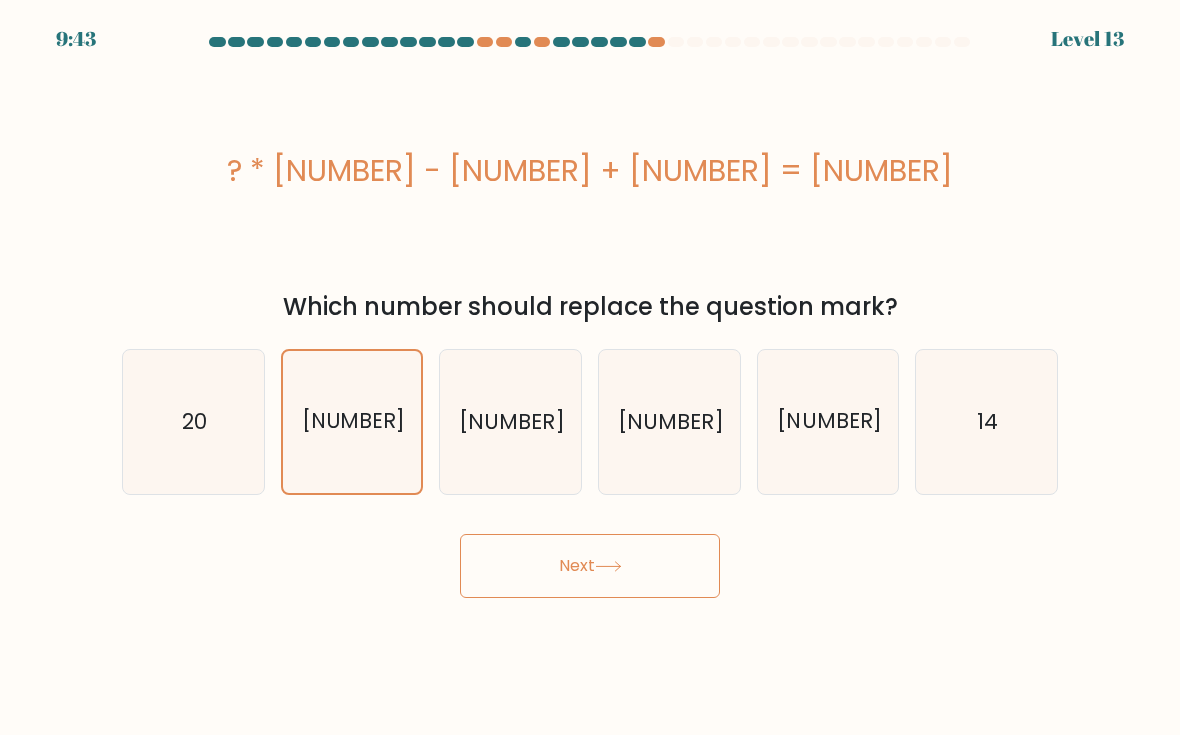 click on "30" at bounding box center [510, 421] 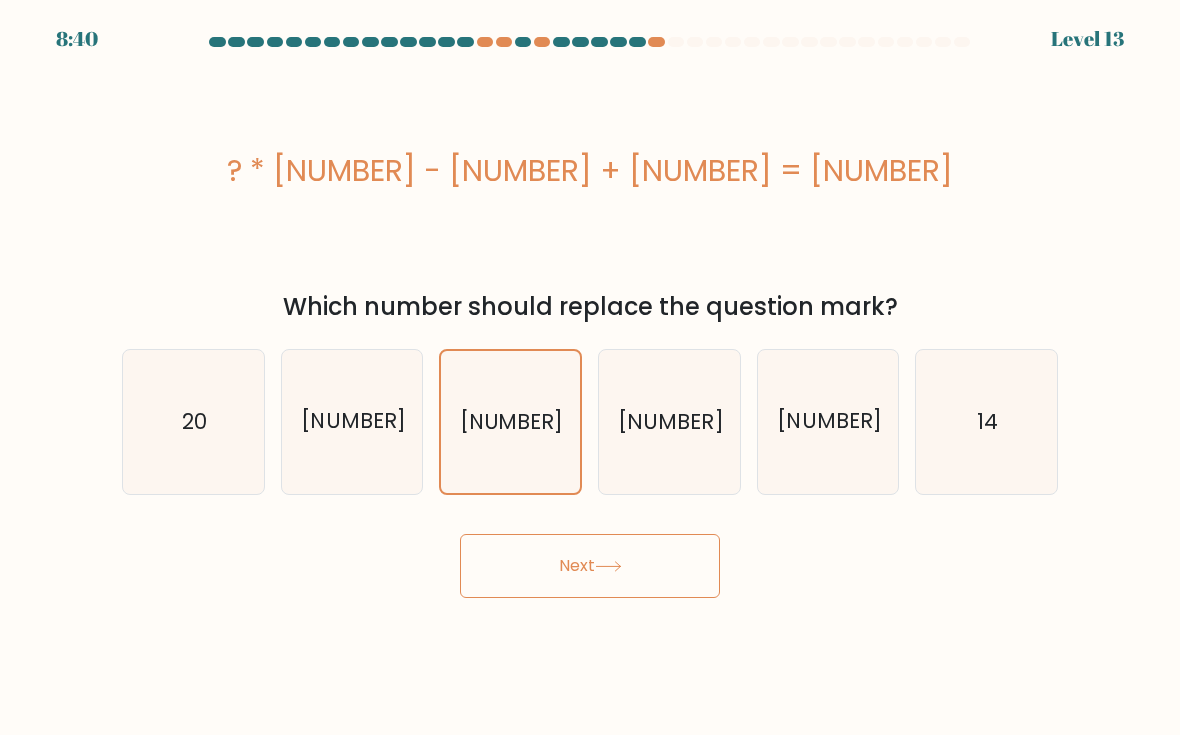 click on "14" at bounding box center [988, 421] 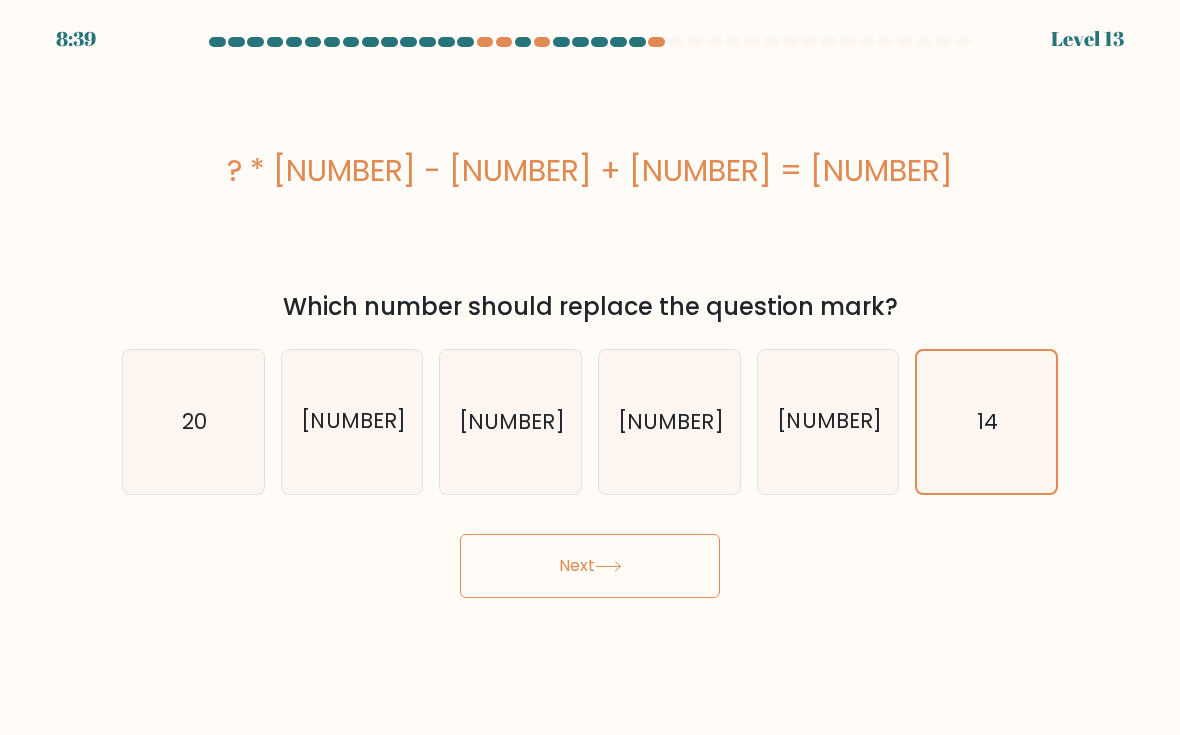 click on "Next" at bounding box center (590, 566) 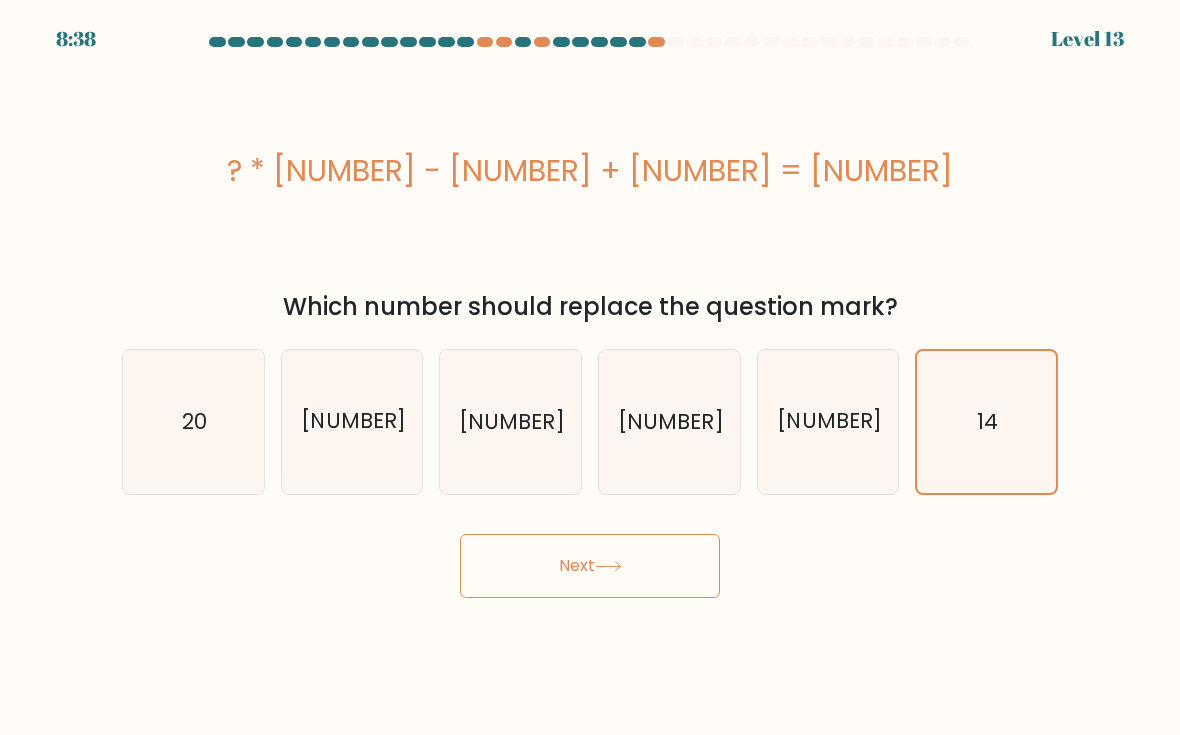 click on "Next" at bounding box center (590, 566) 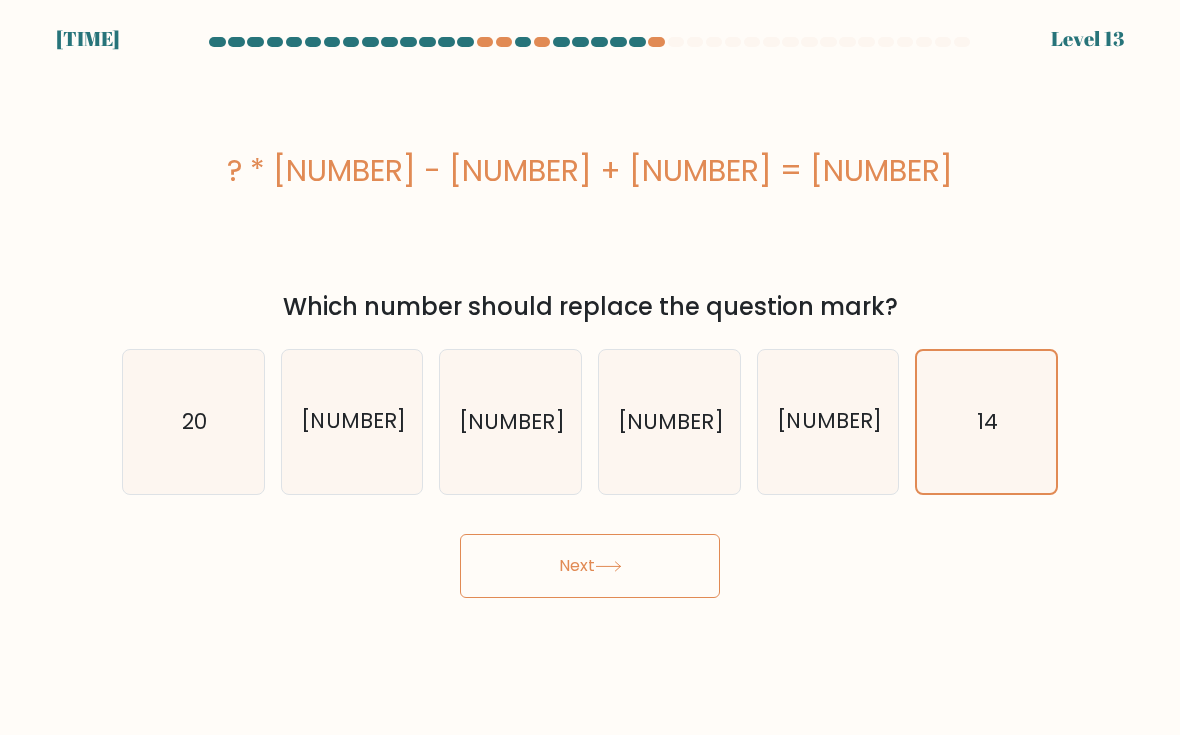 click on "Next" at bounding box center (590, 566) 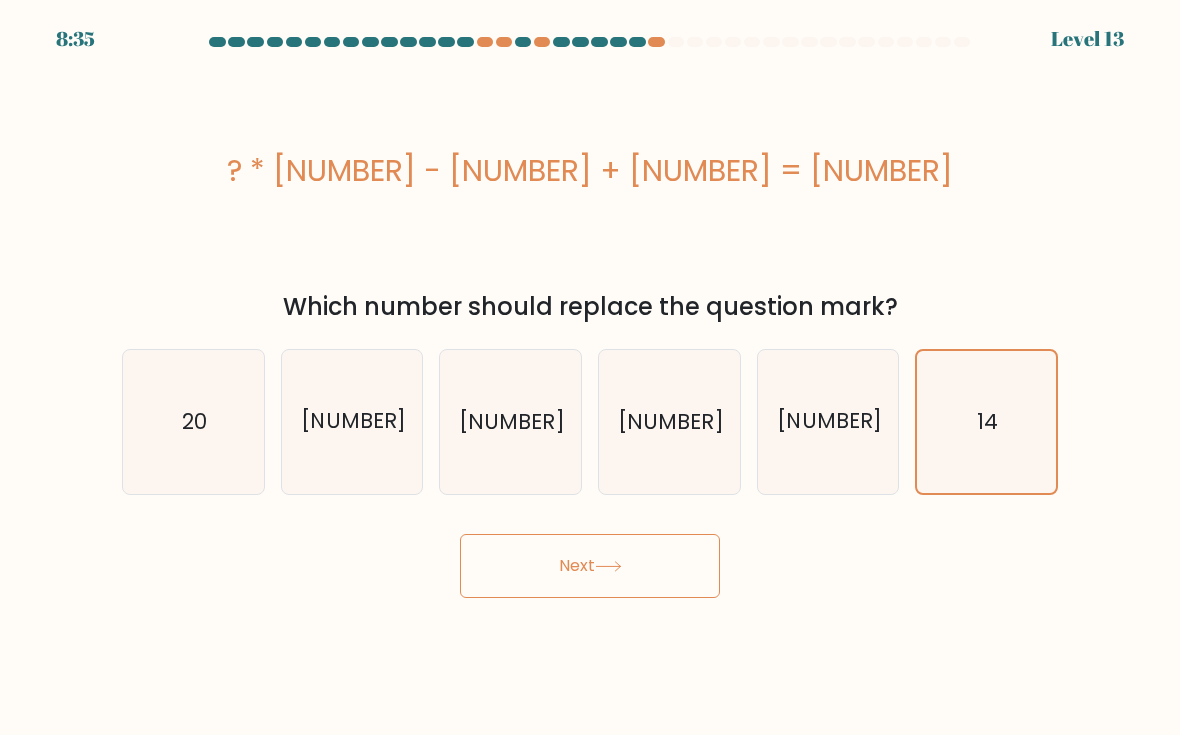 click on "14" at bounding box center [986, 421] 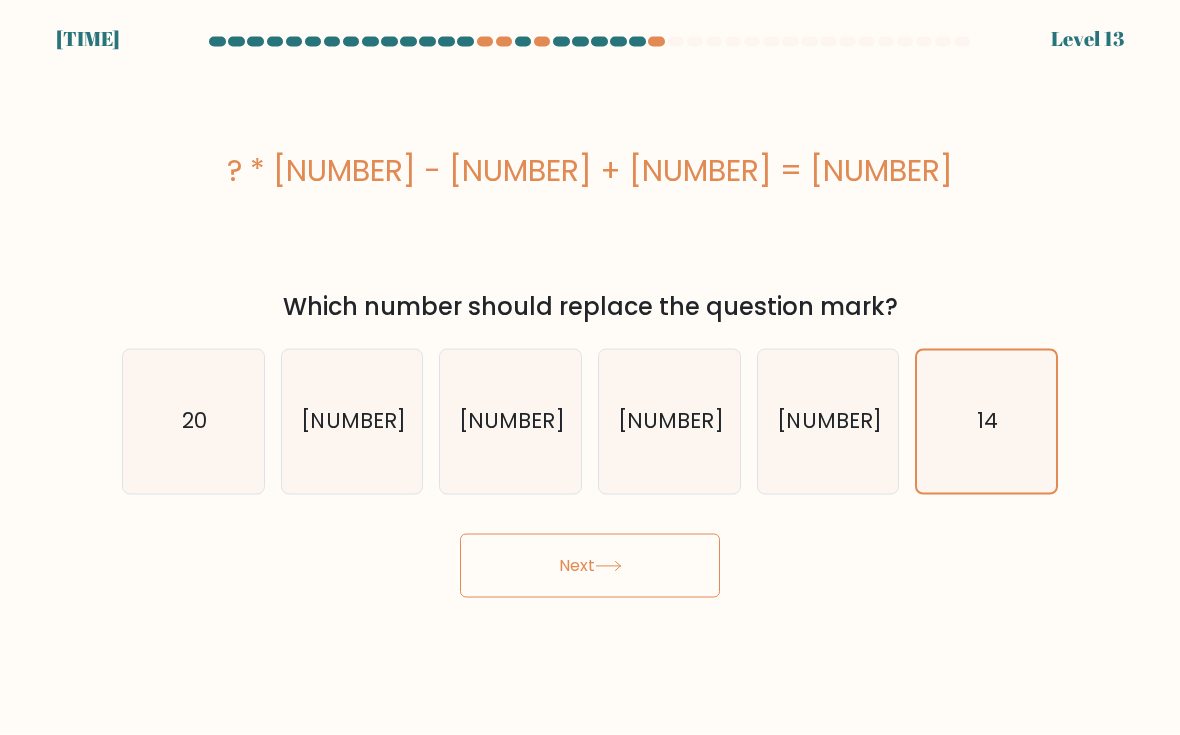 scroll, scrollTop: 36, scrollLeft: 0, axis: vertical 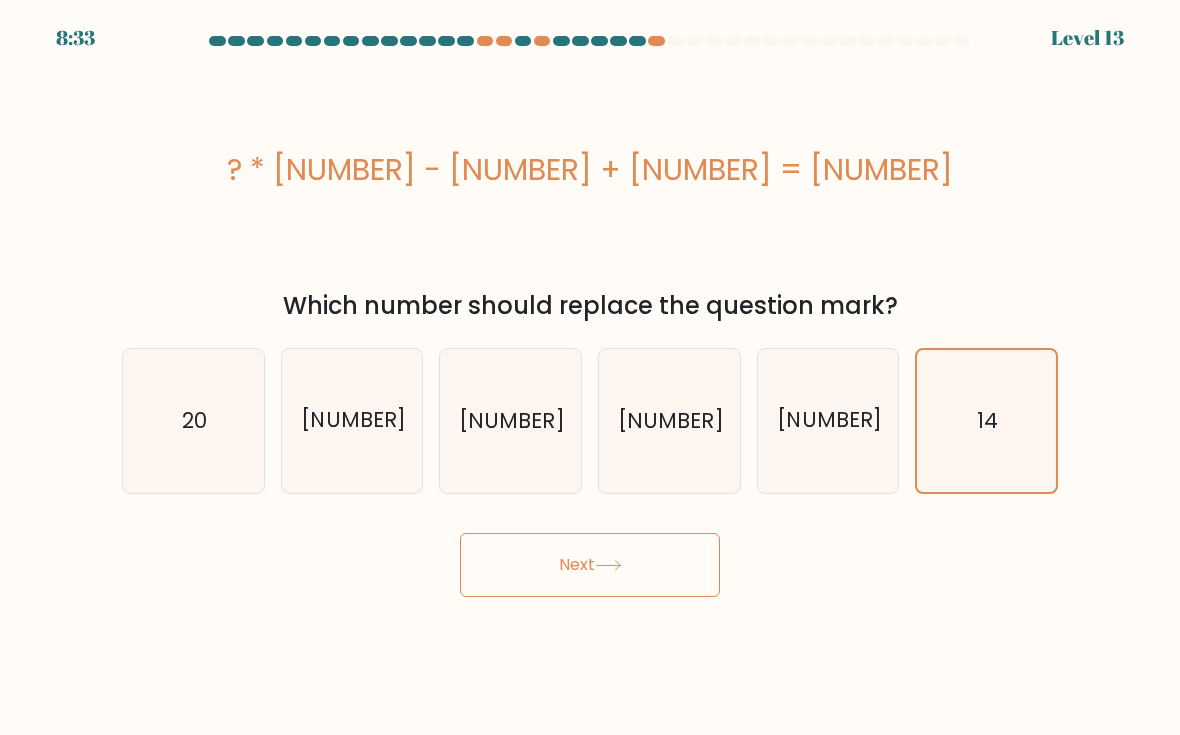 click on "21" at bounding box center [828, 421] 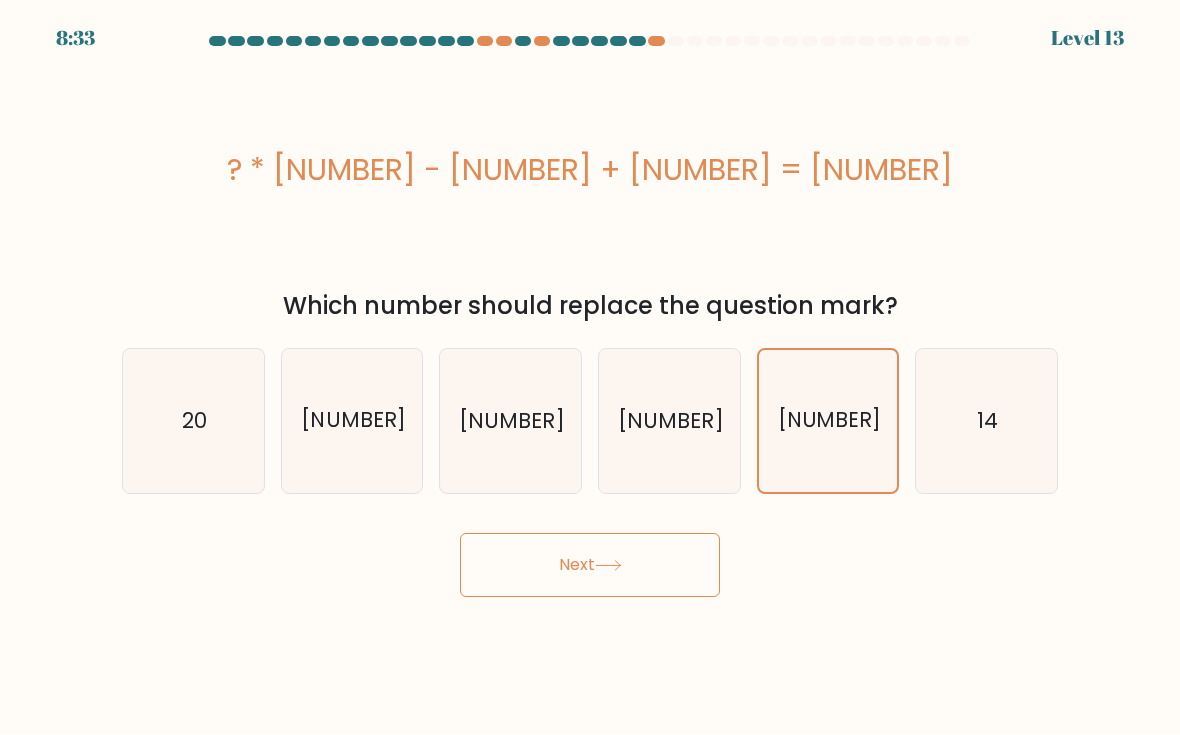 click on "14" at bounding box center [988, 421] 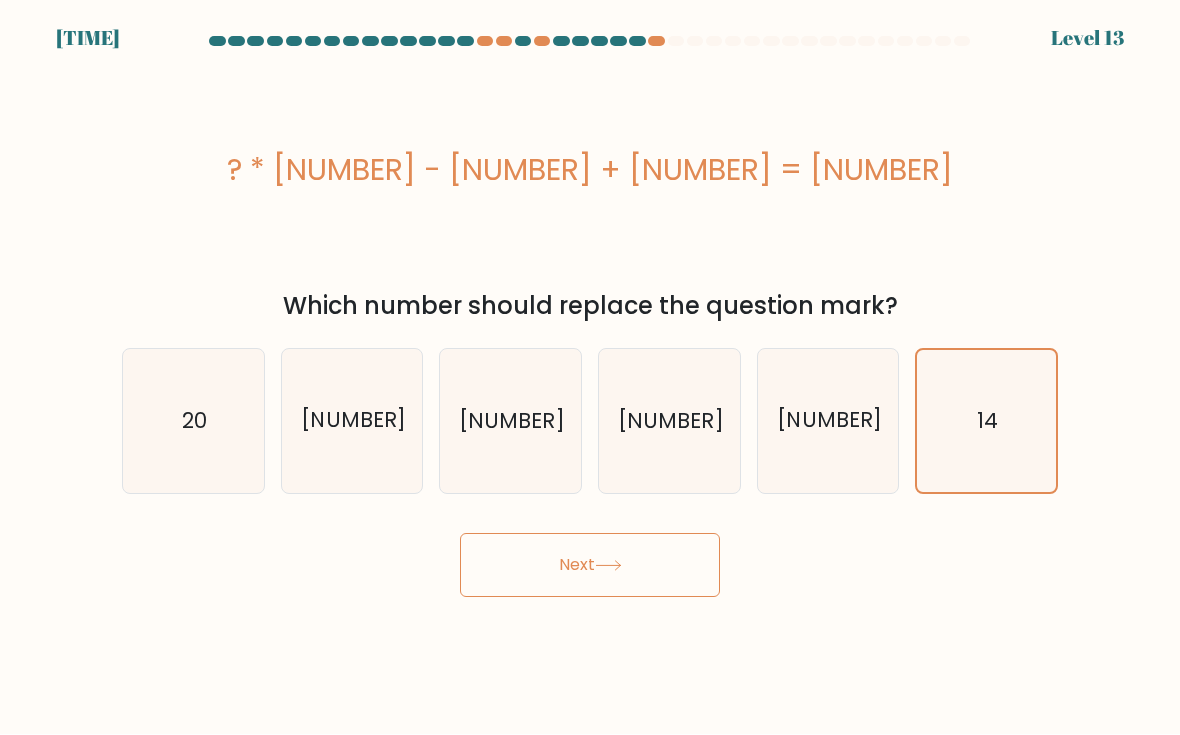 click on "Next" at bounding box center (590, 566) 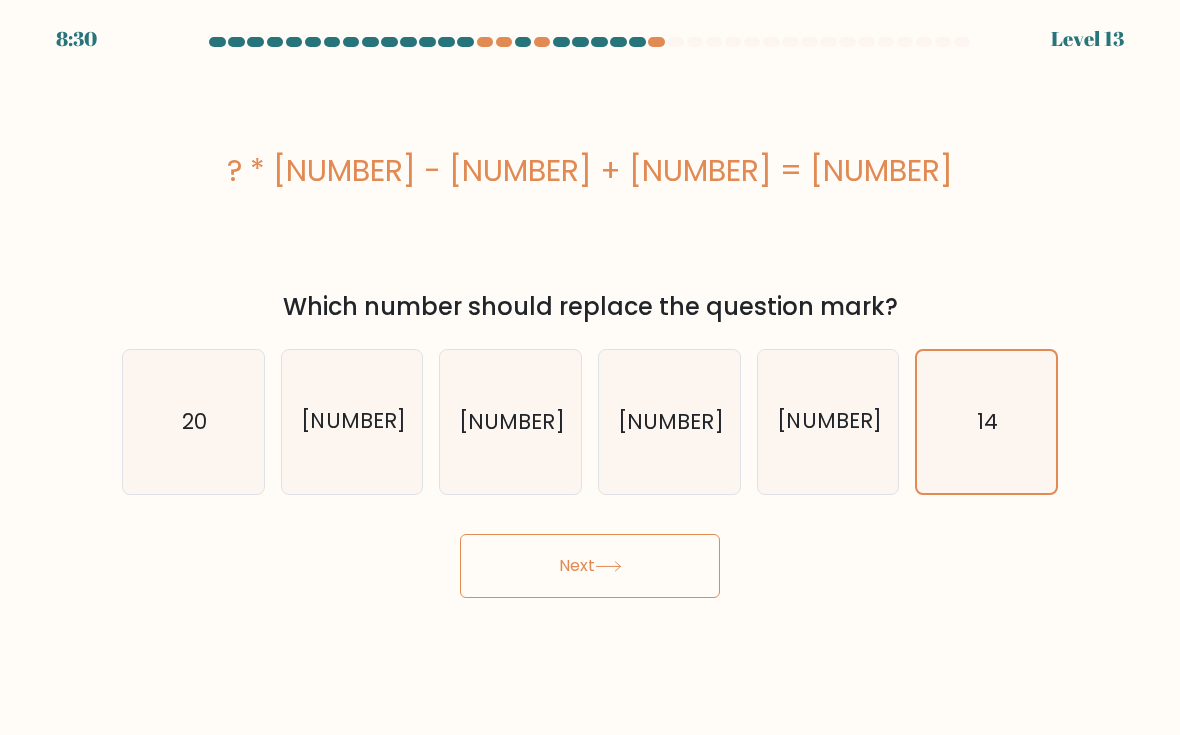 click on "Next" at bounding box center [590, 566] 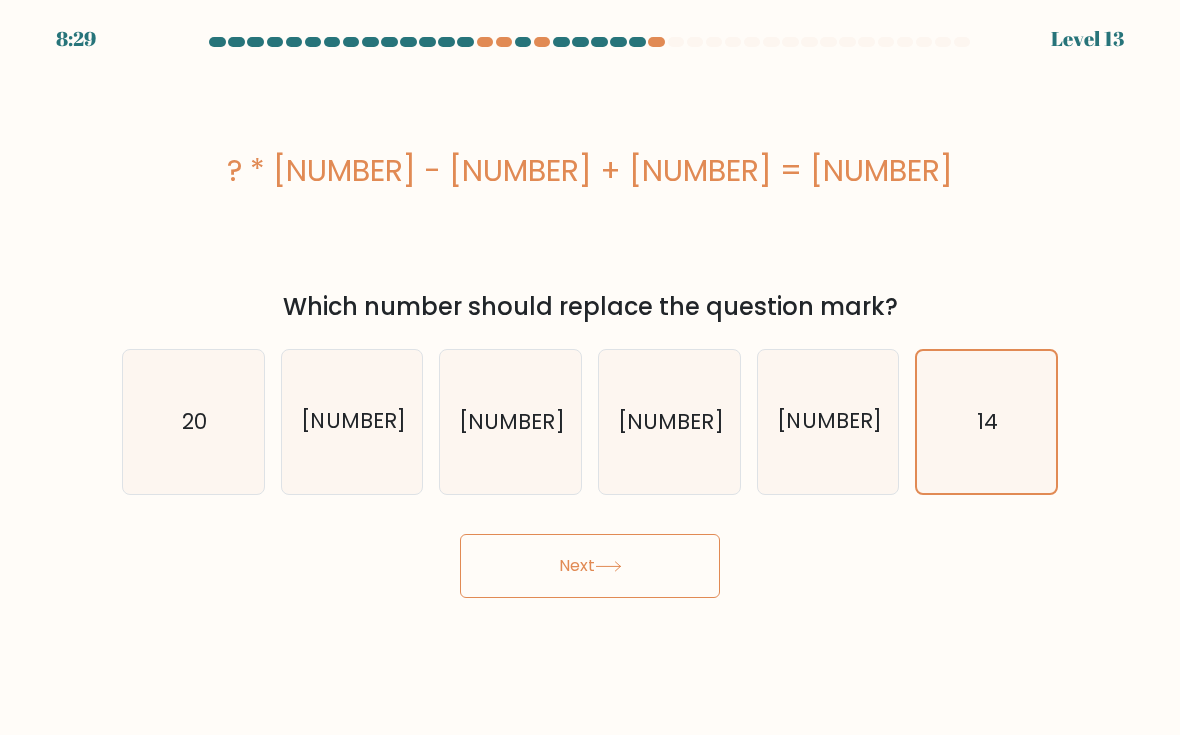 click on "14" at bounding box center [986, 421] 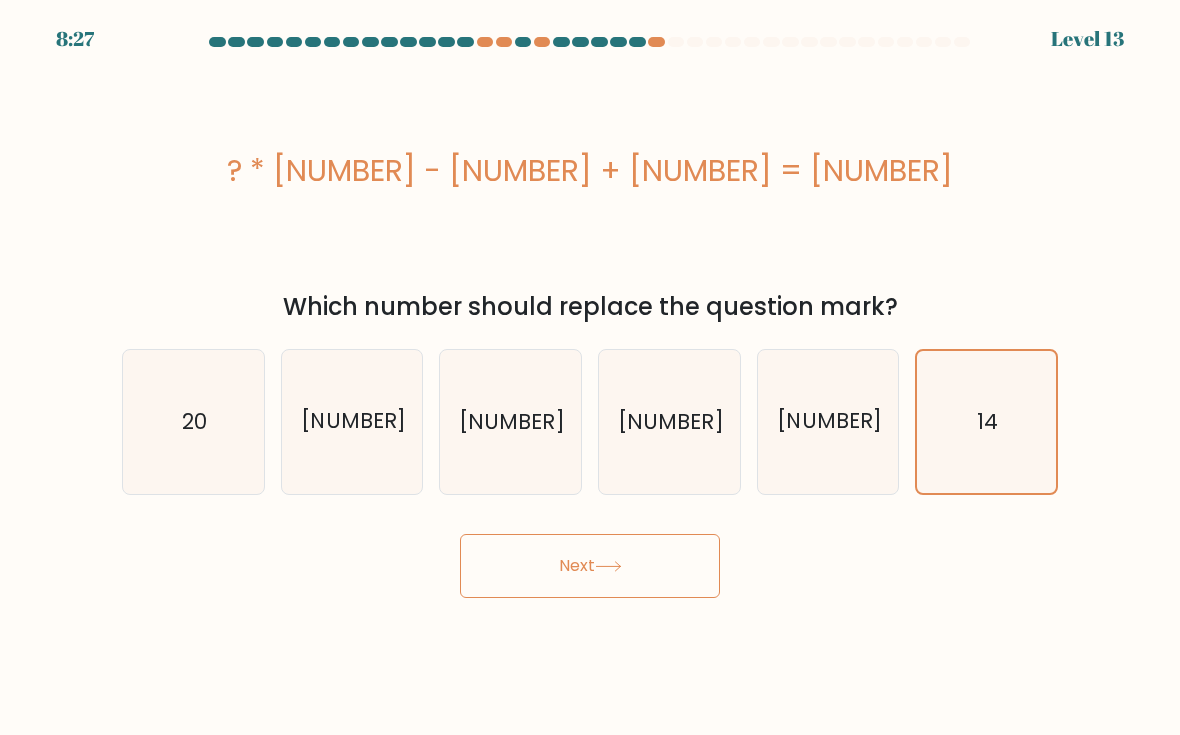 click on "Next" at bounding box center [590, 566] 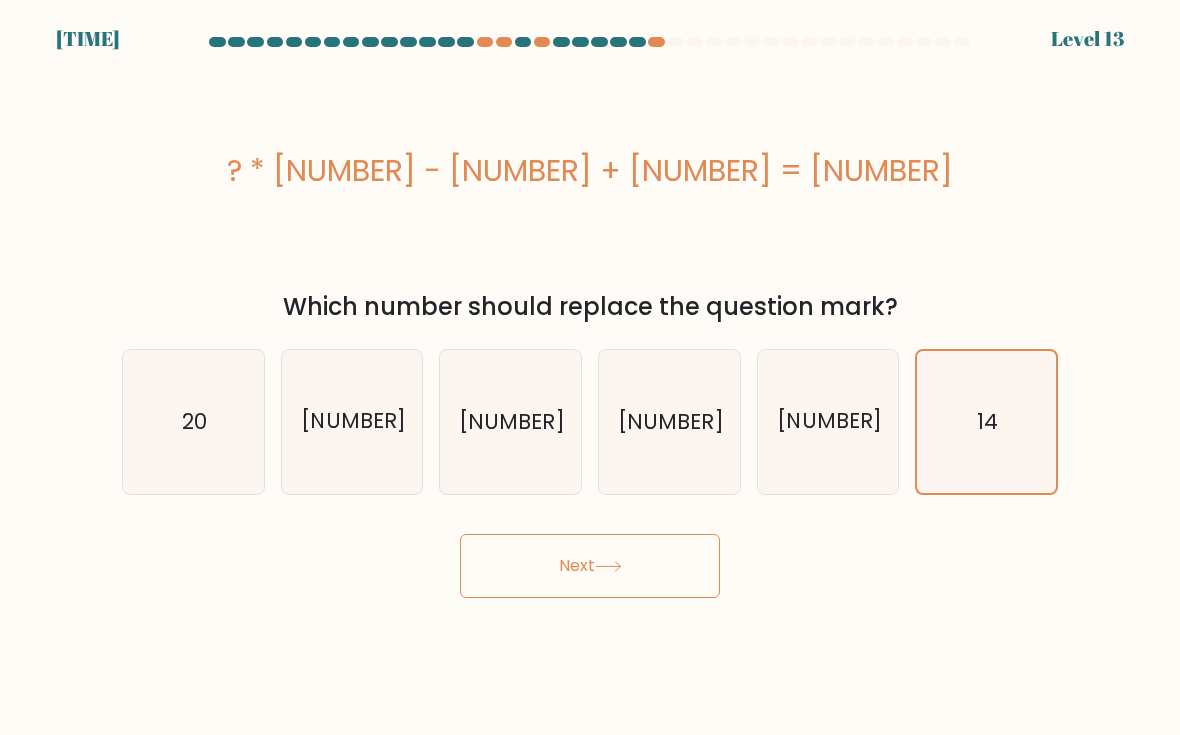 click on "Next" at bounding box center (590, 566) 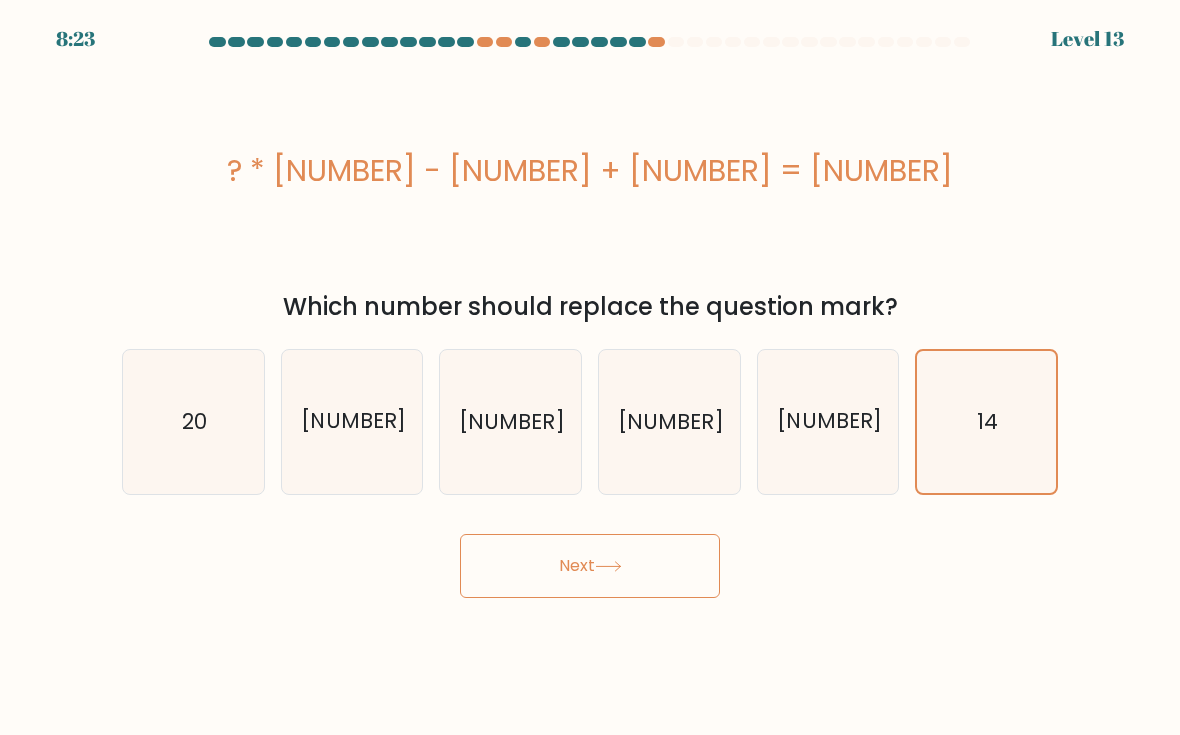 click at bounding box center (608, 566) 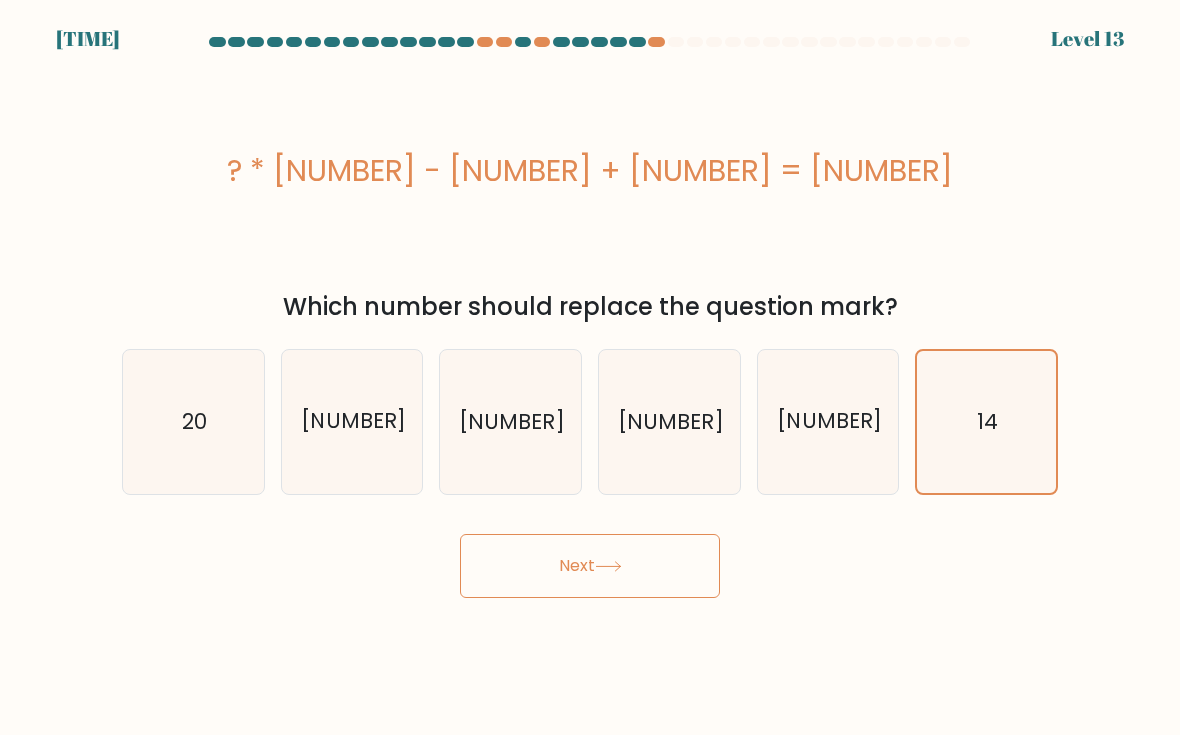 click on "14" at bounding box center [986, 421] 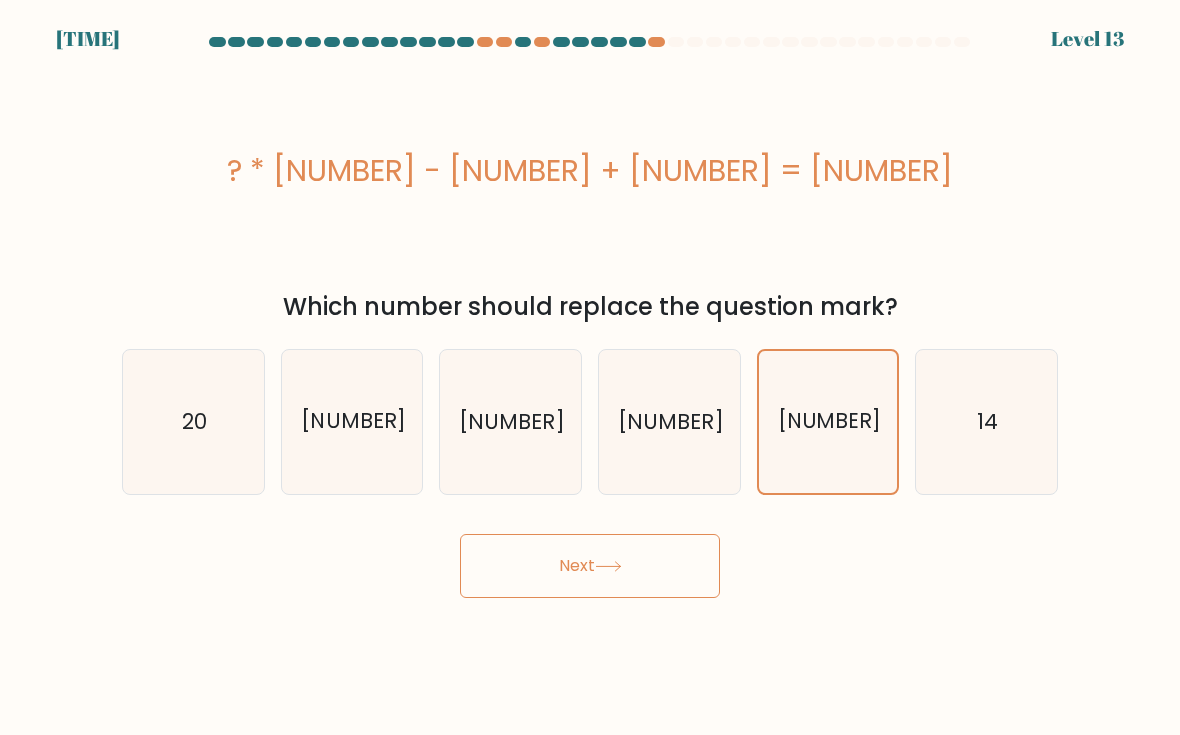 click on "19" at bounding box center (669, 421) 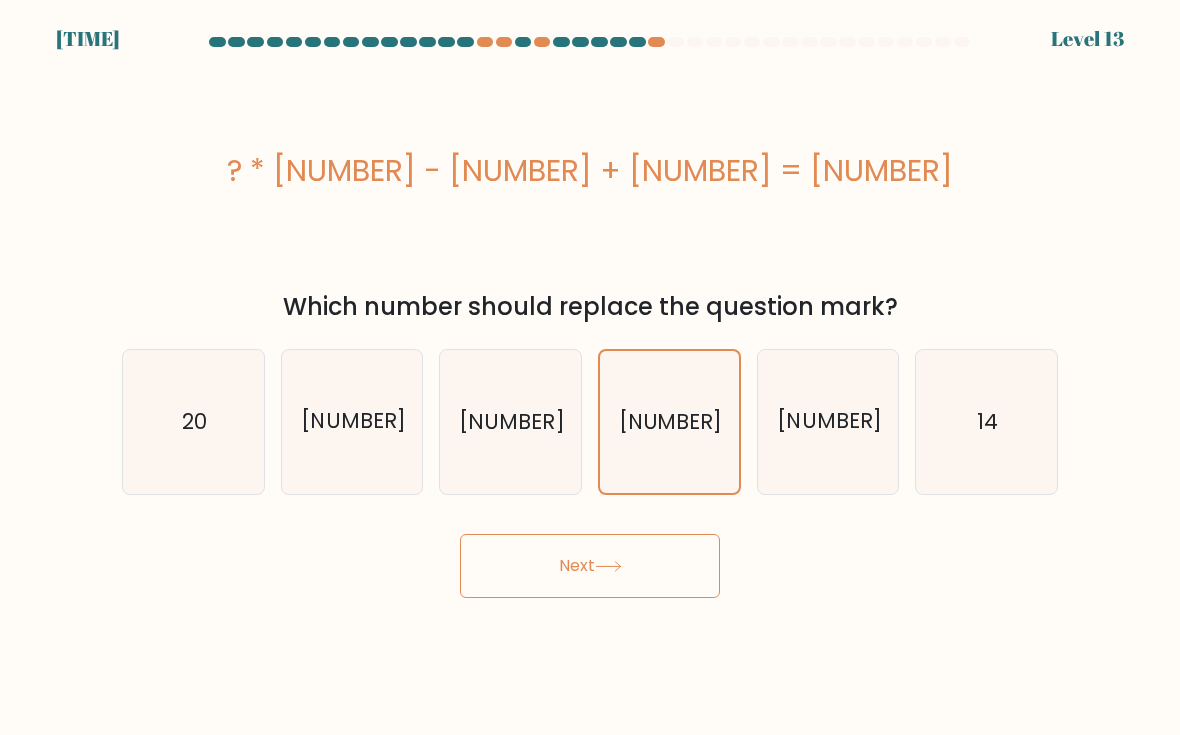 click on "20" at bounding box center (193, 422) 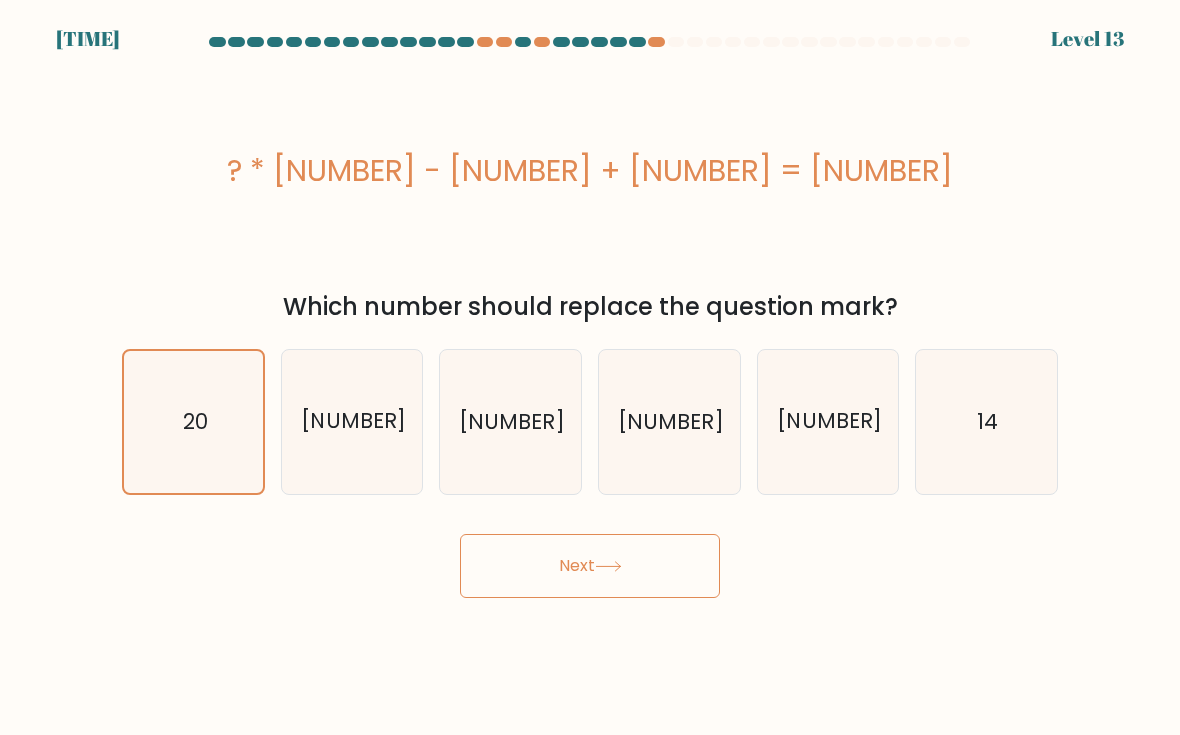 click on "30" at bounding box center (510, 421) 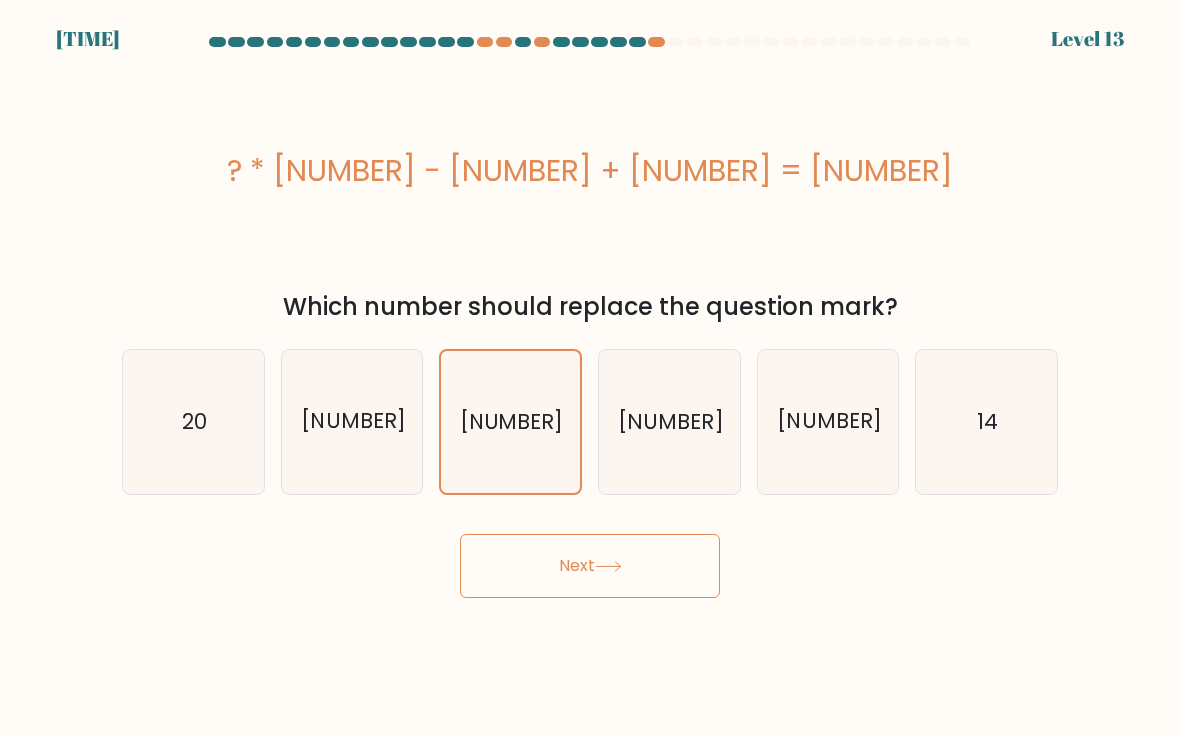 click on "14" at bounding box center [986, 421] 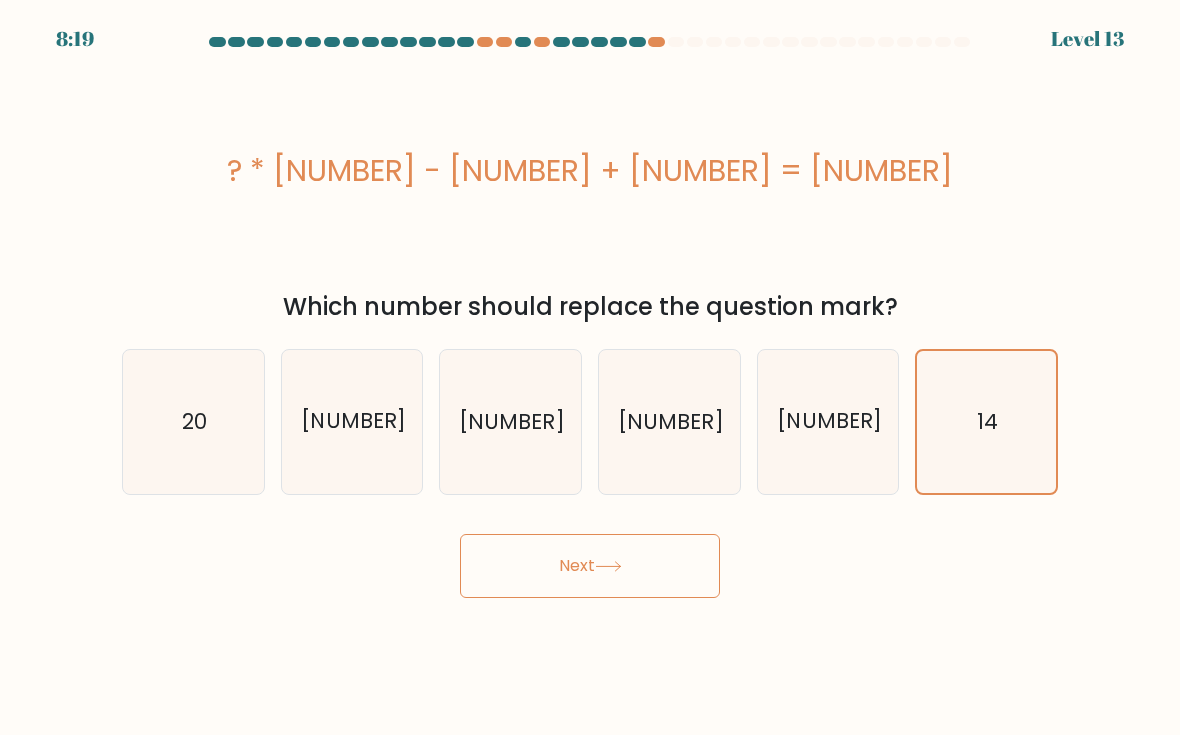 click on "Next" at bounding box center (590, 566) 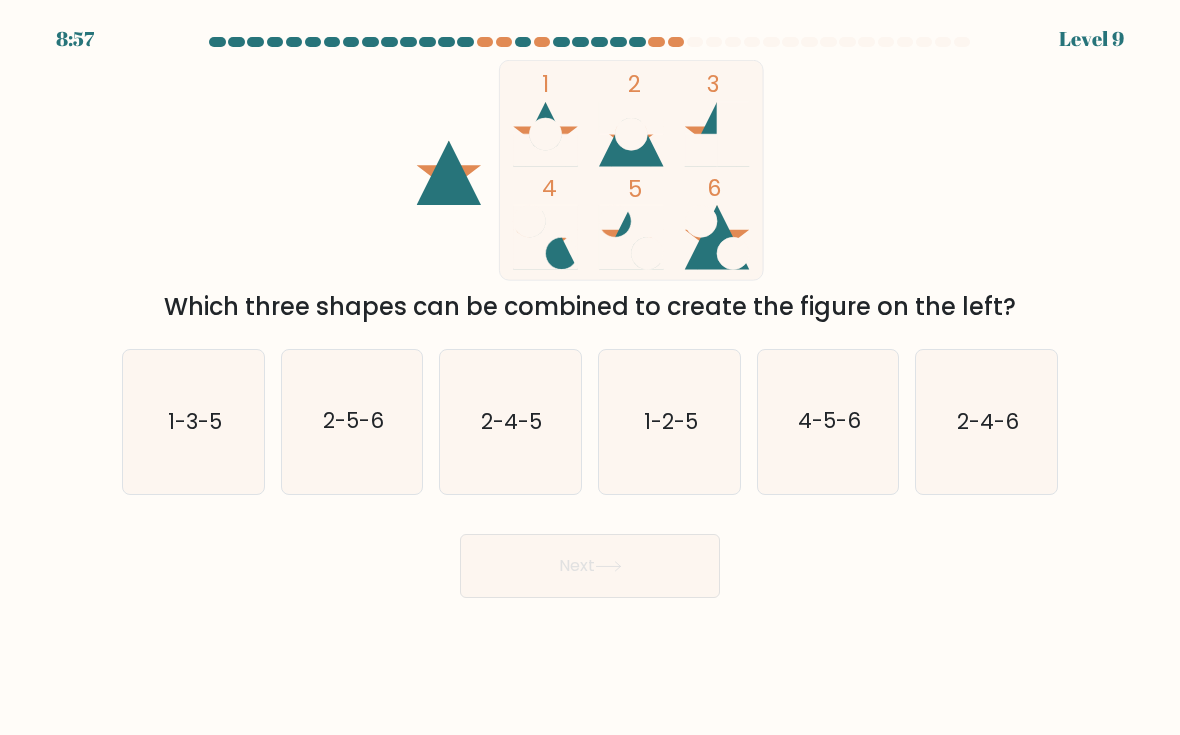 scroll, scrollTop: 0, scrollLeft: 0, axis: both 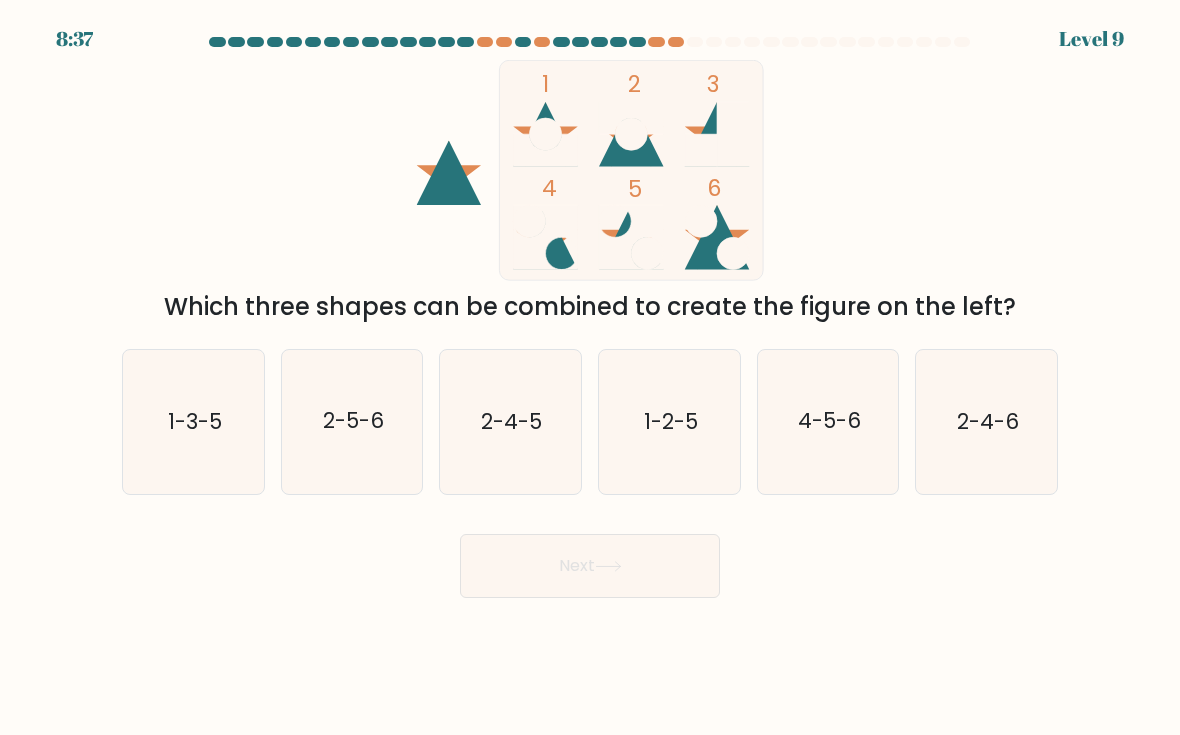 click on "4-5-6" at bounding box center (829, 421) 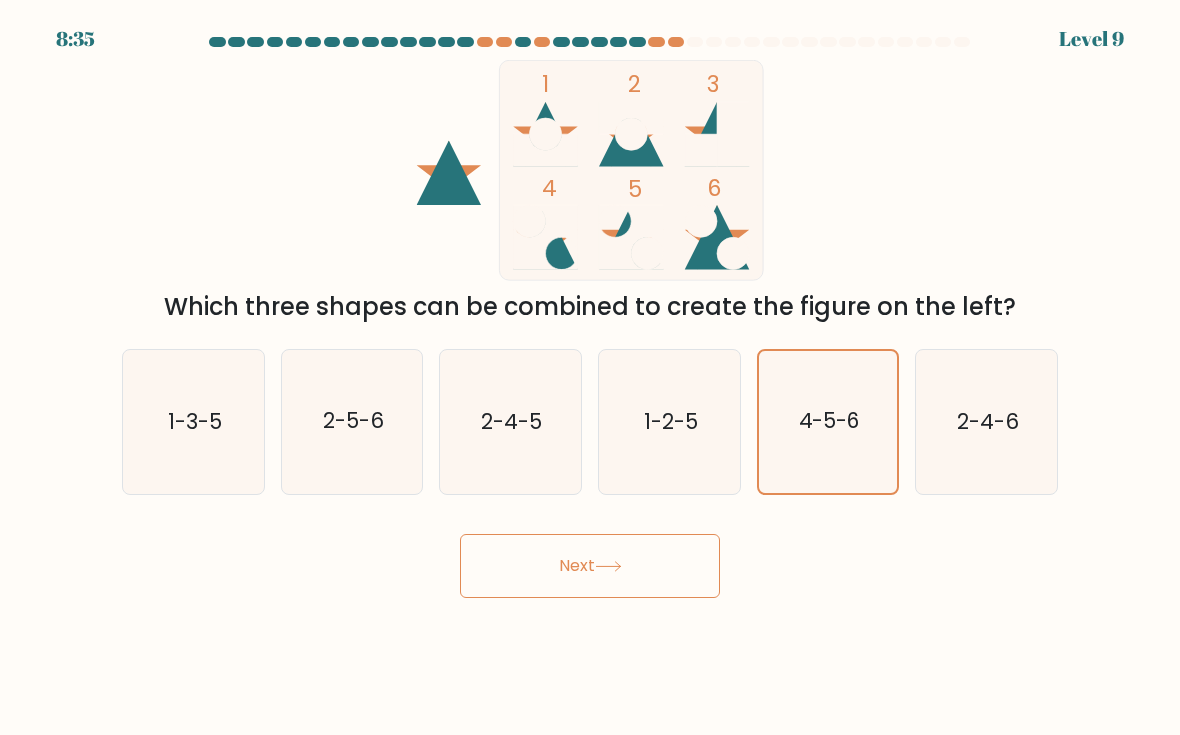 click on "Next" at bounding box center (590, 566) 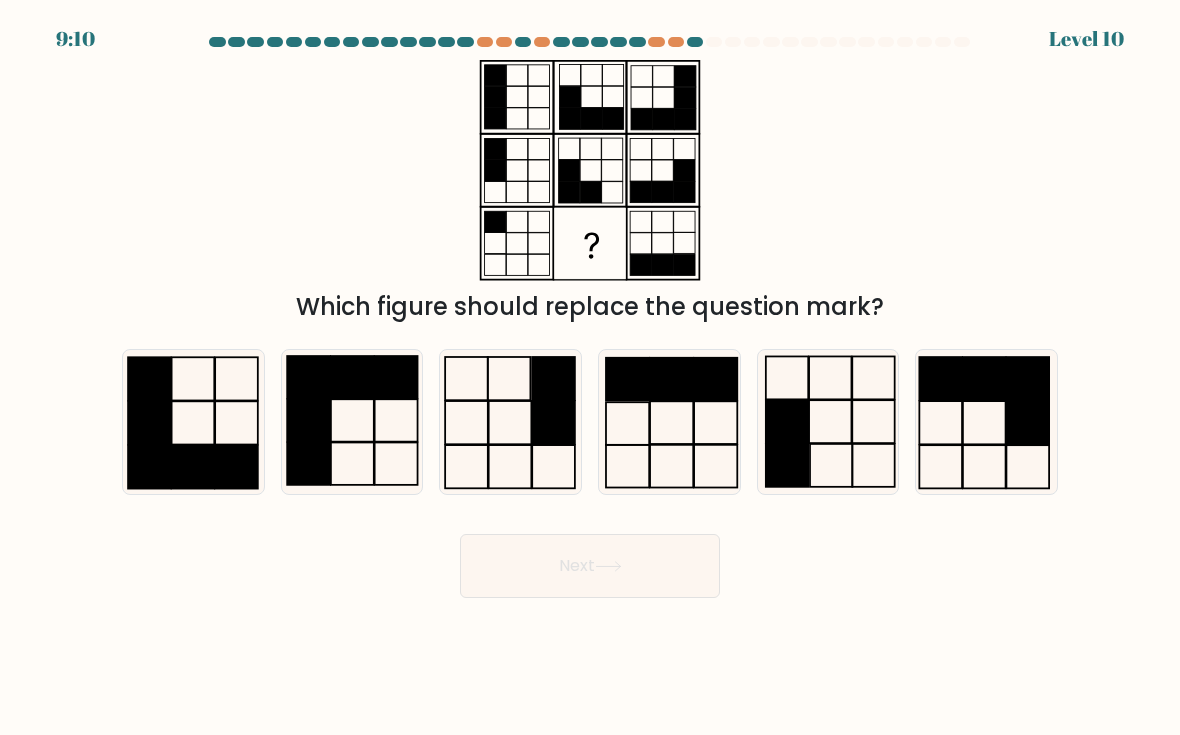 click at bounding box center (828, 421) 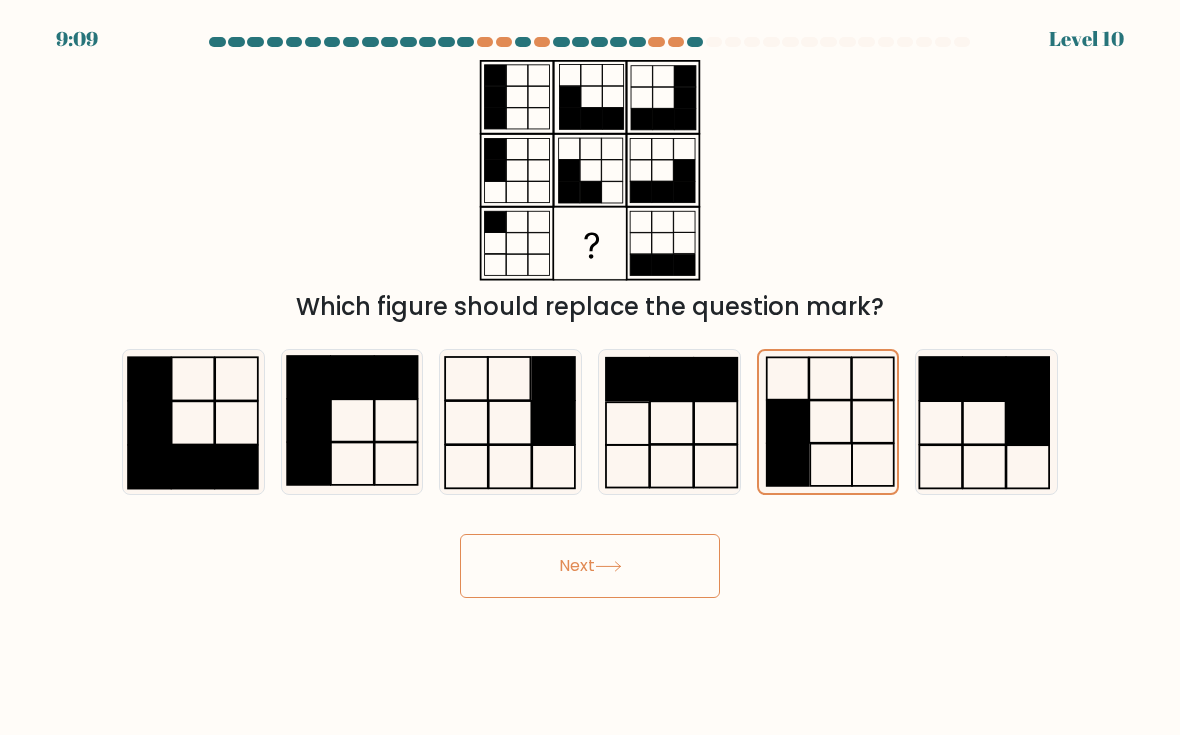 click on "Next" at bounding box center [590, 566] 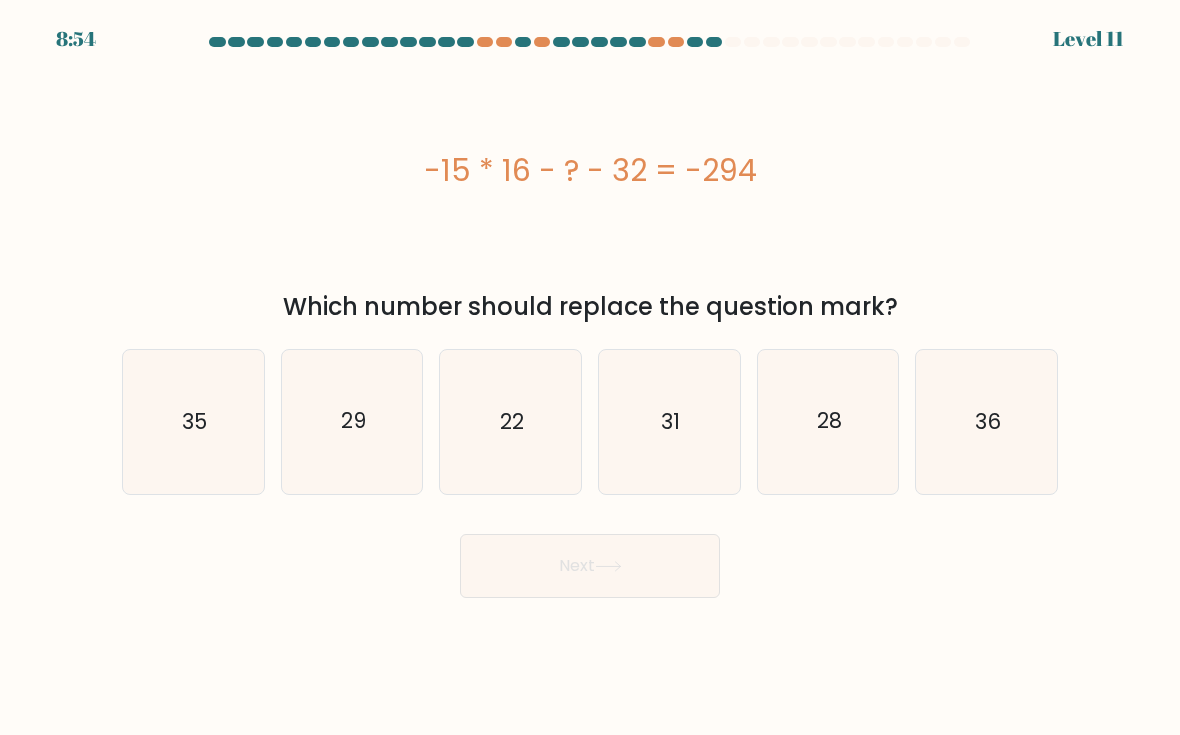 click on "28" at bounding box center (828, 421) 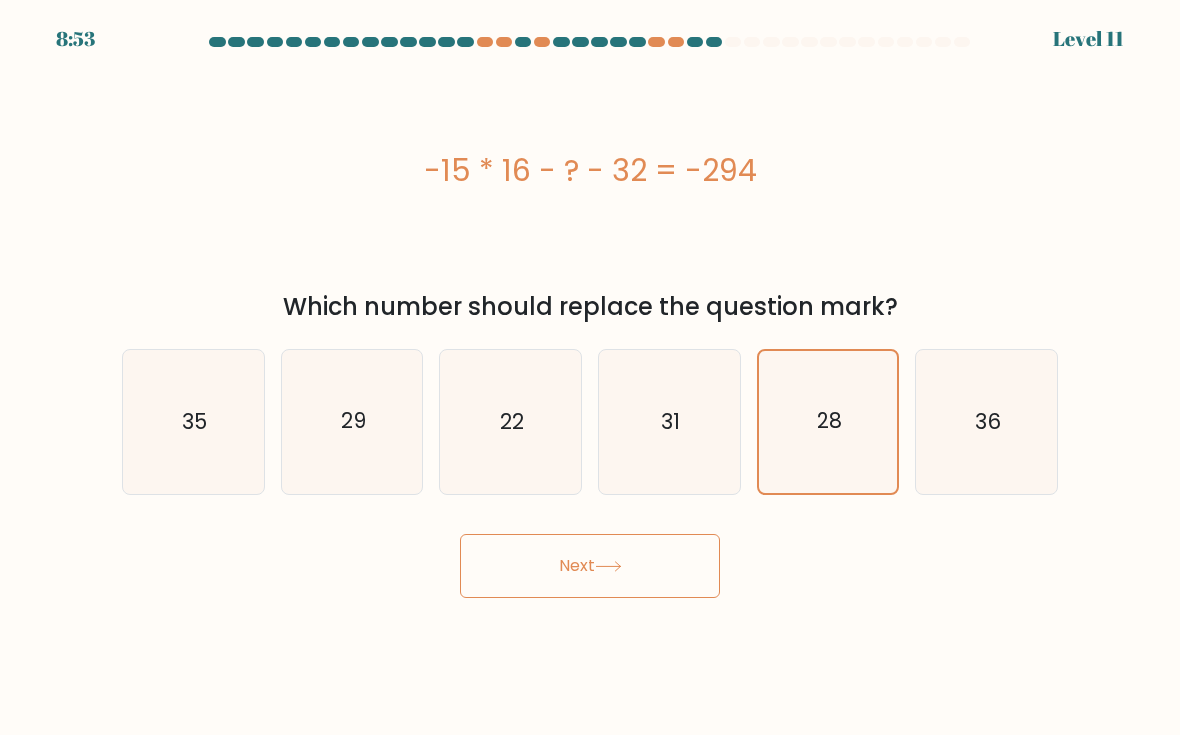 click on "Next" at bounding box center (590, 566) 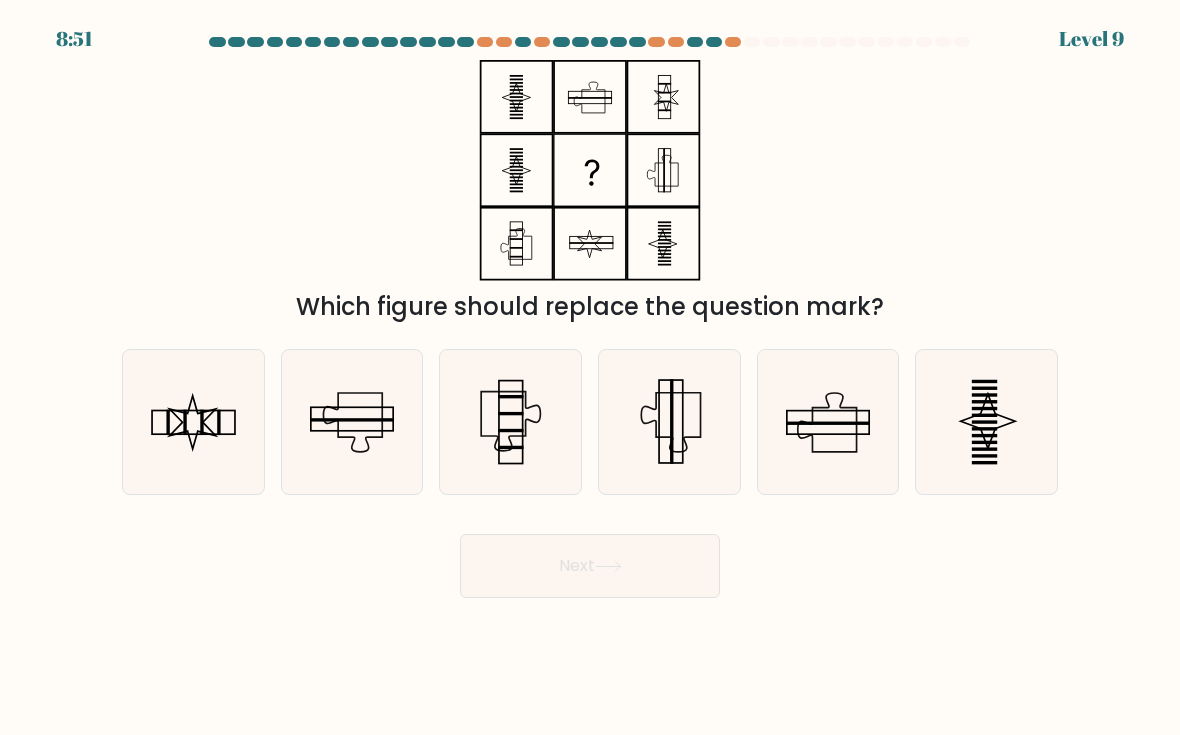 click at bounding box center [828, 421] 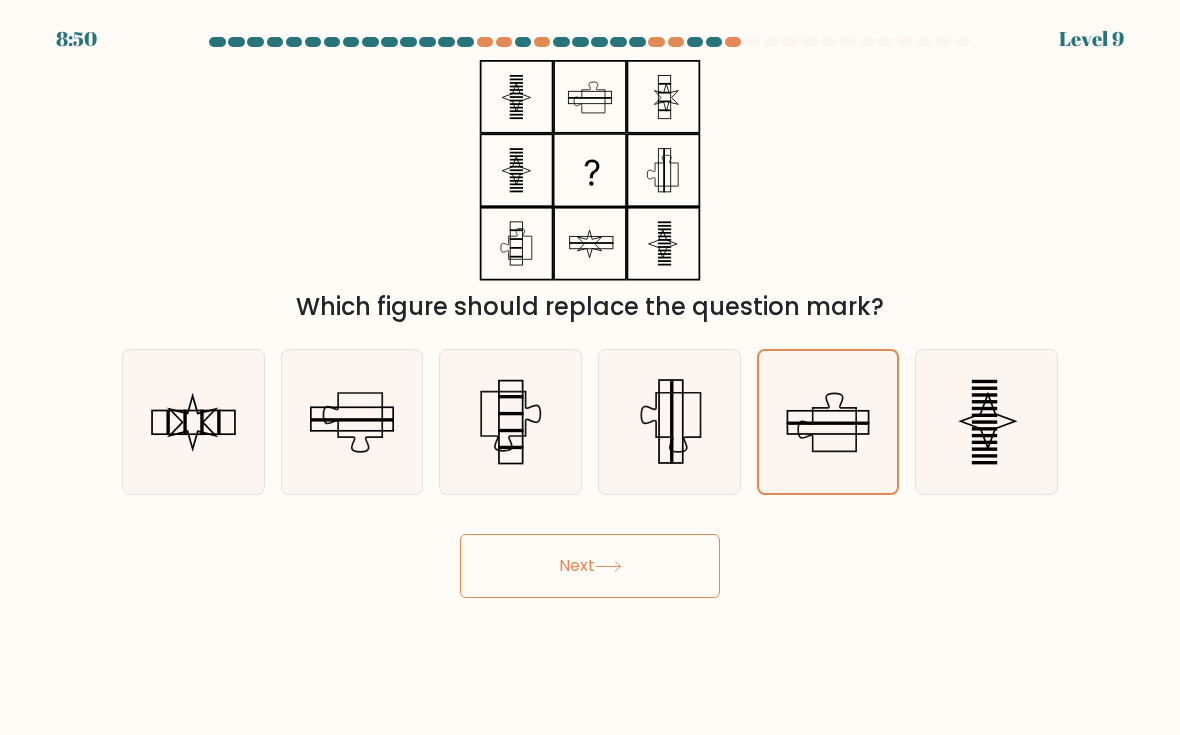 click on "Next" at bounding box center (590, 566) 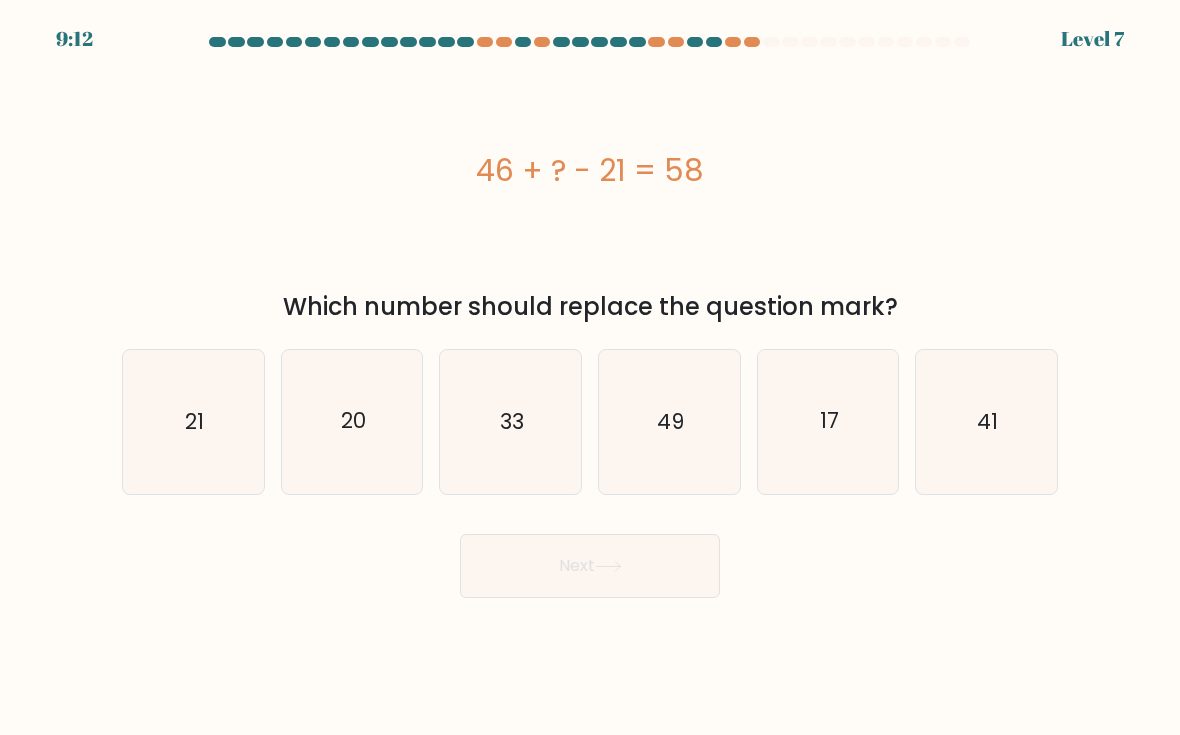 click on "33" at bounding box center (510, 421) 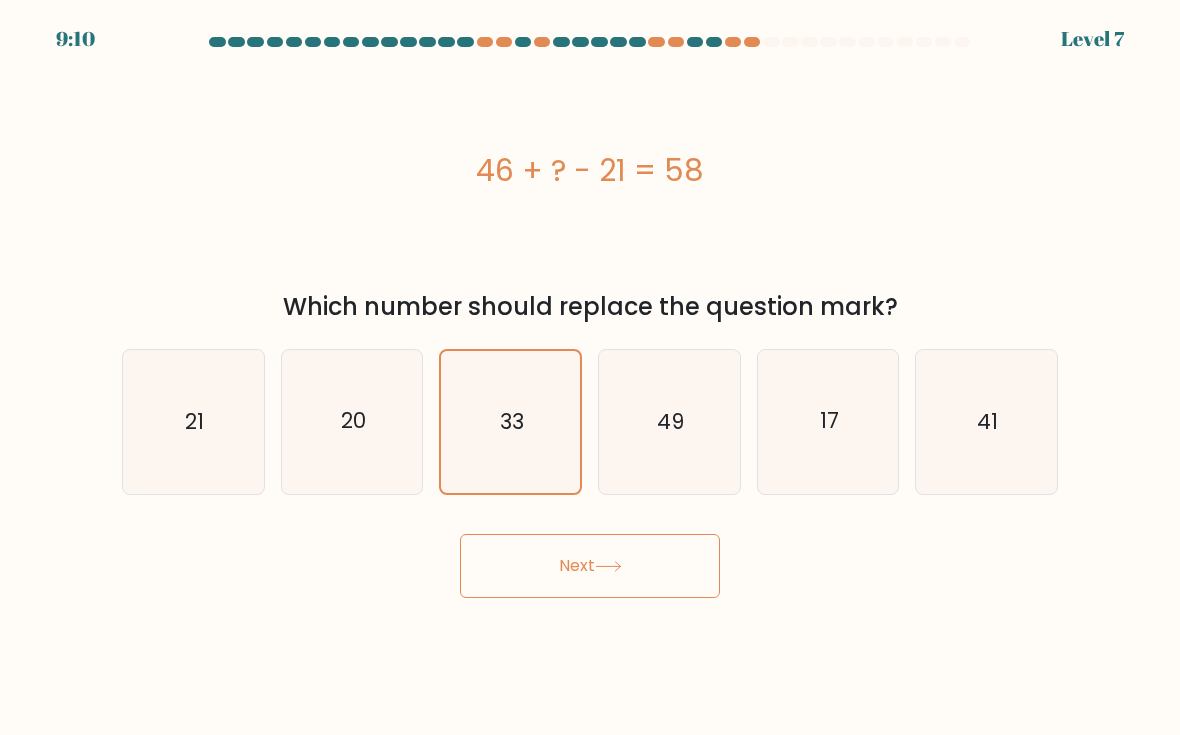 click on "Next" at bounding box center (590, 566) 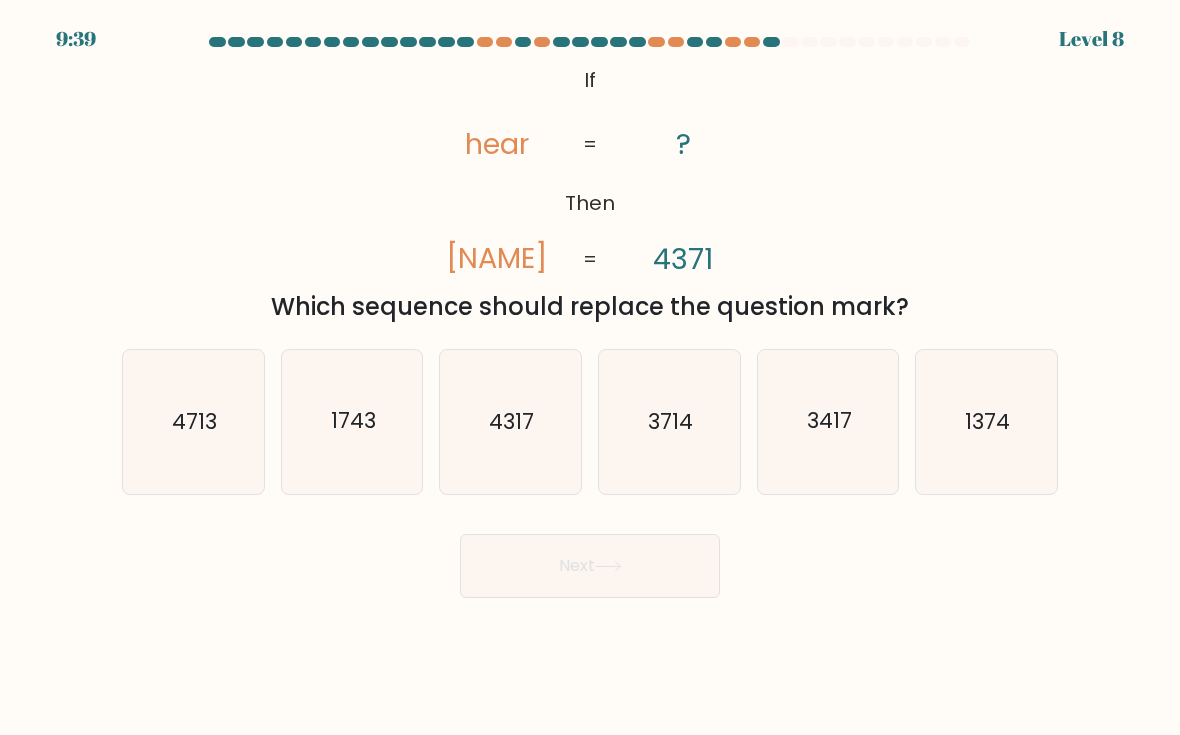click on "3714" at bounding box center (669, 421) 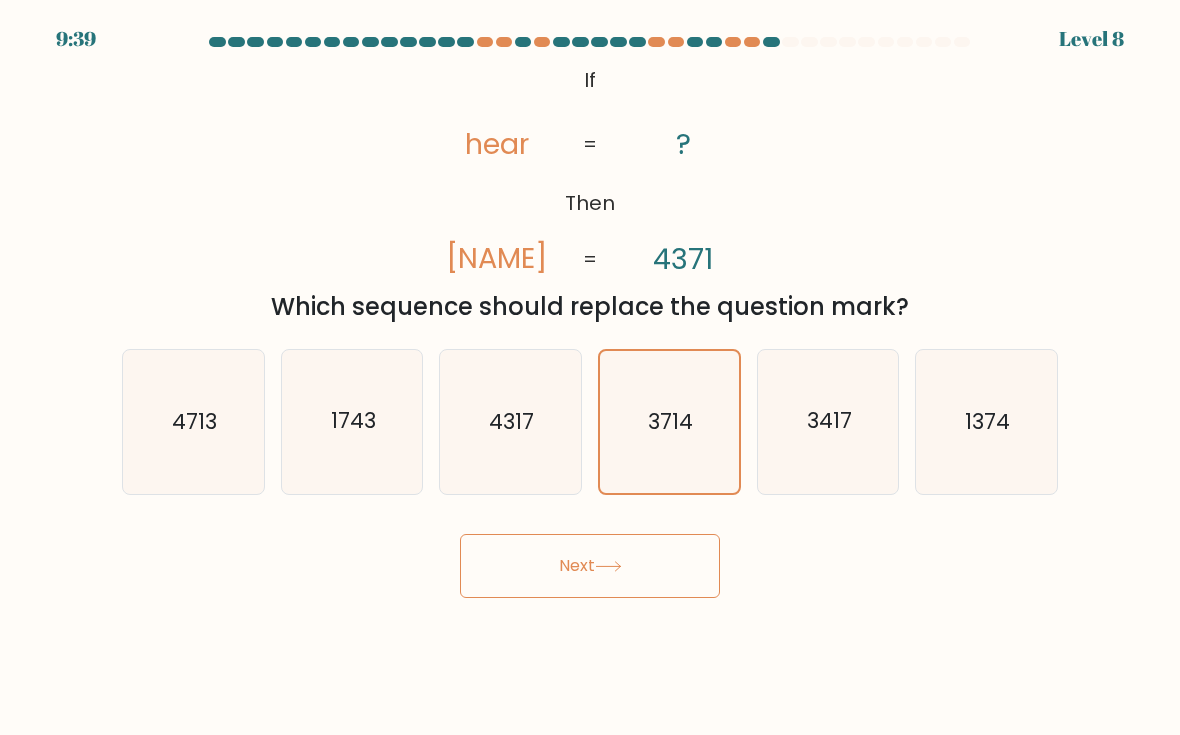 click on "9:39
Level 8
If" at bounding box center (590, 367) 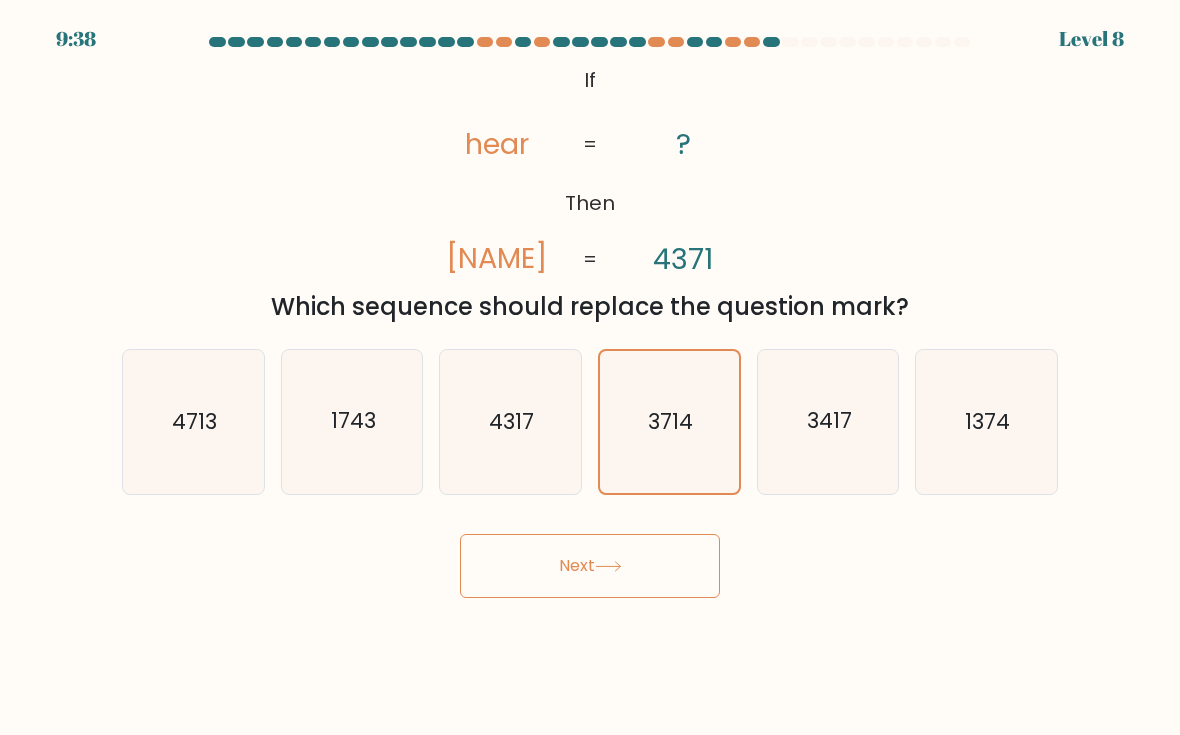 click on "Next" at bounding box center (590, 566) 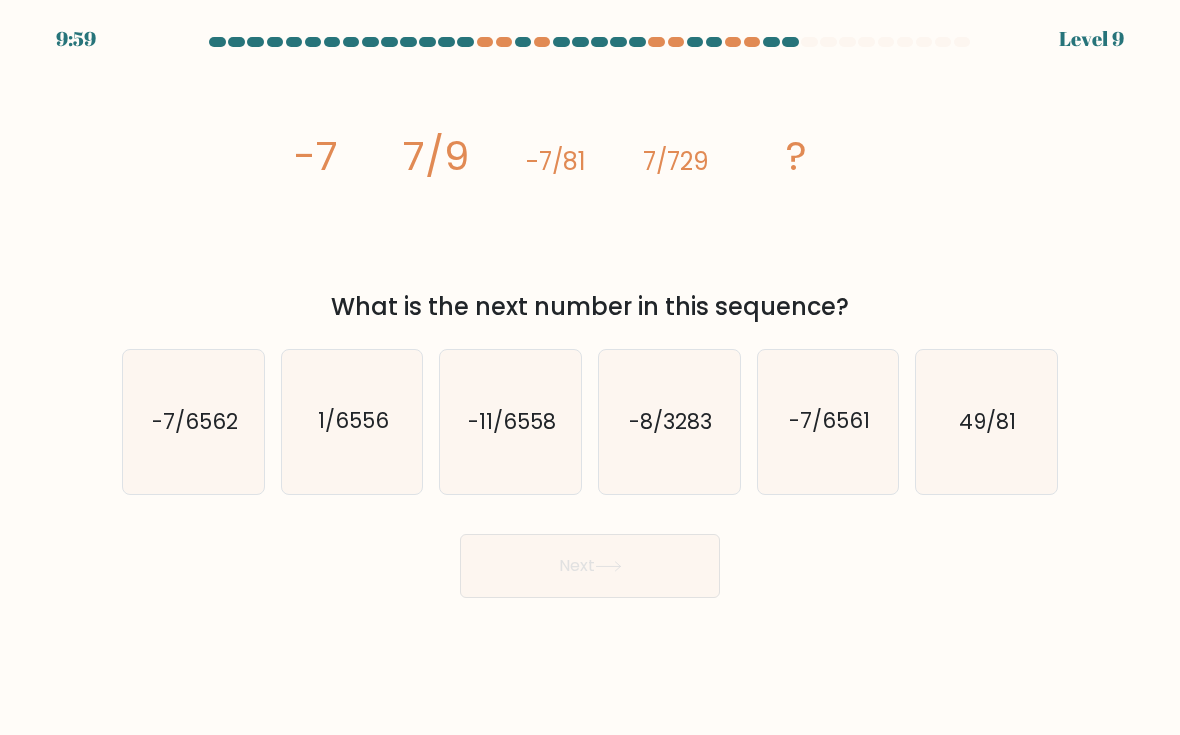 click on "-7/6561" at bounding box center [828, 421] 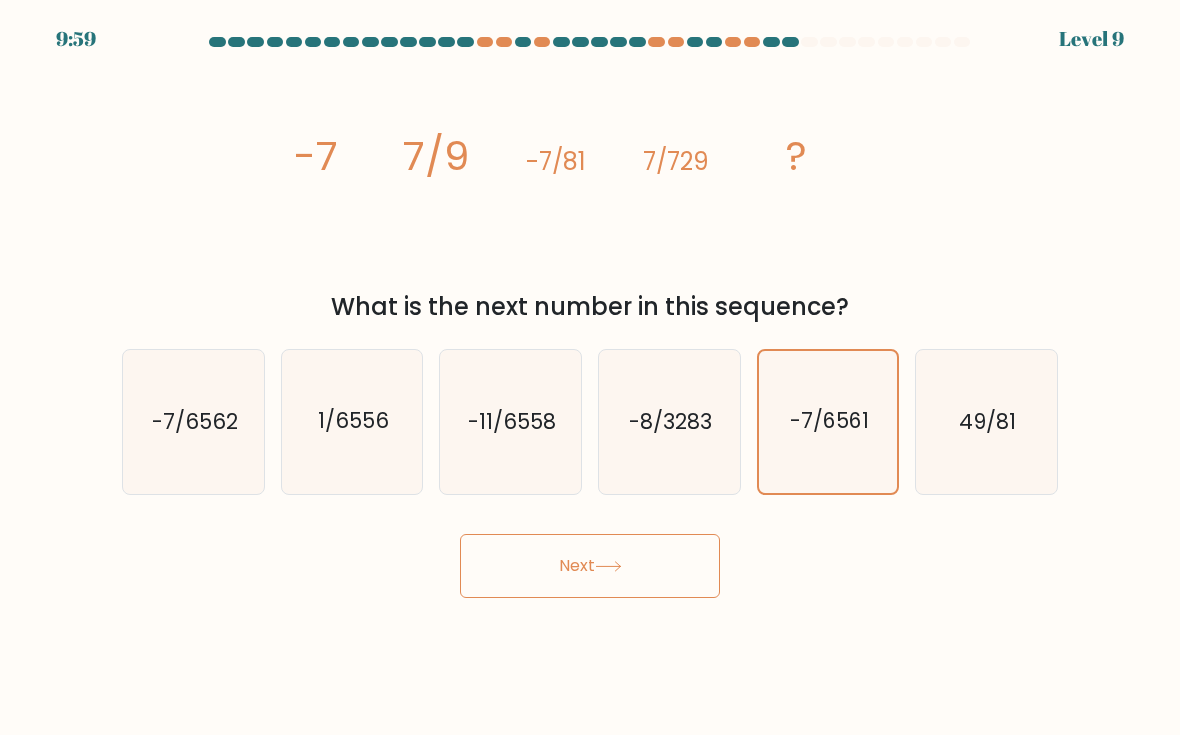 click on "Next" at bounding box center [590, 566] 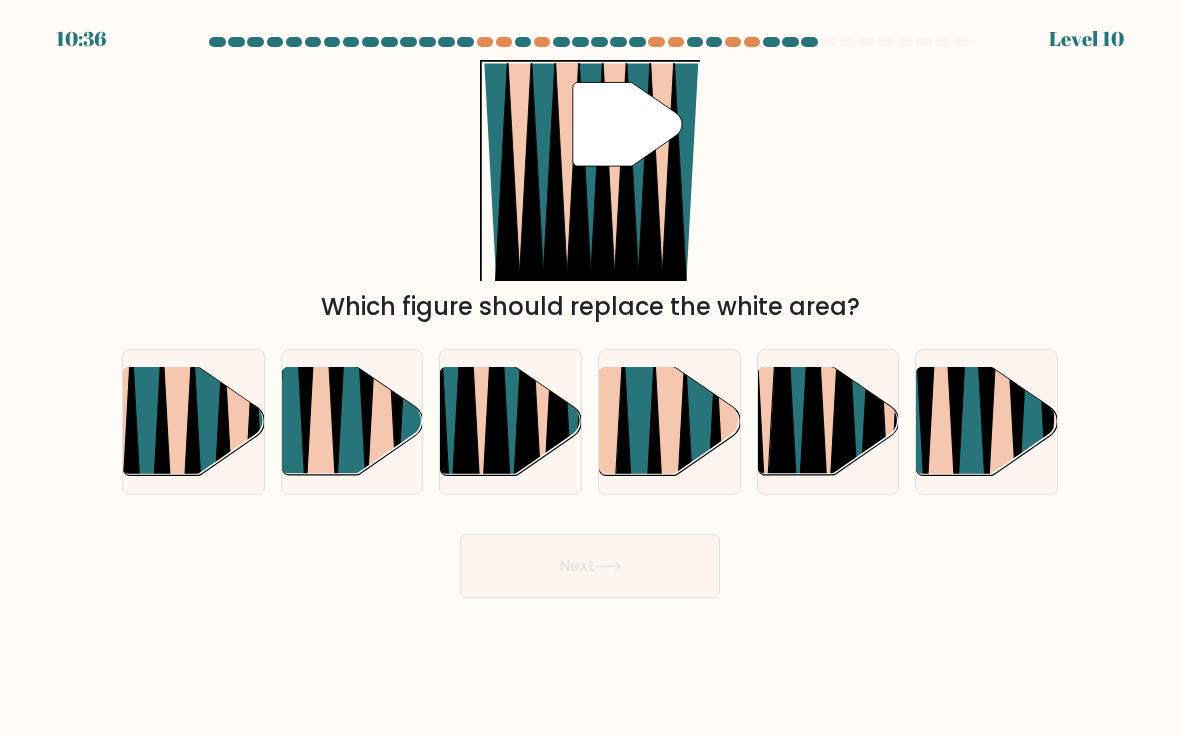 click at bounding box center (178, 483) 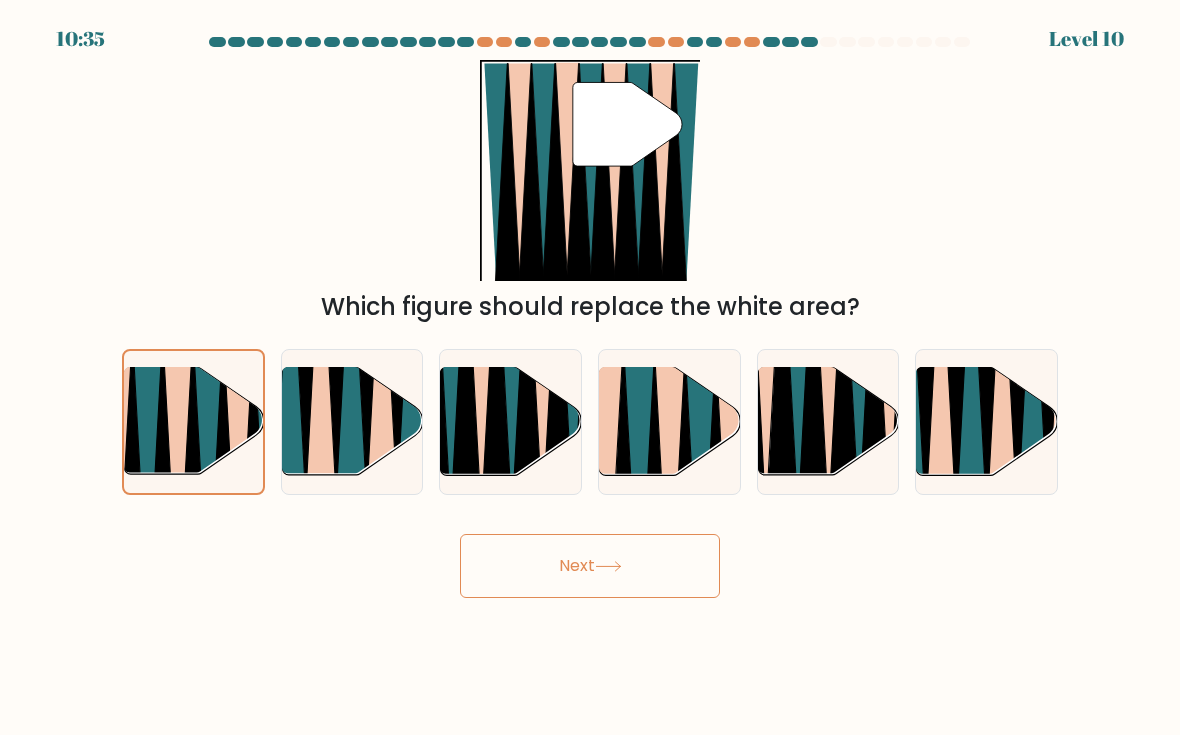click on "Next" at bounding box center [590, 566] 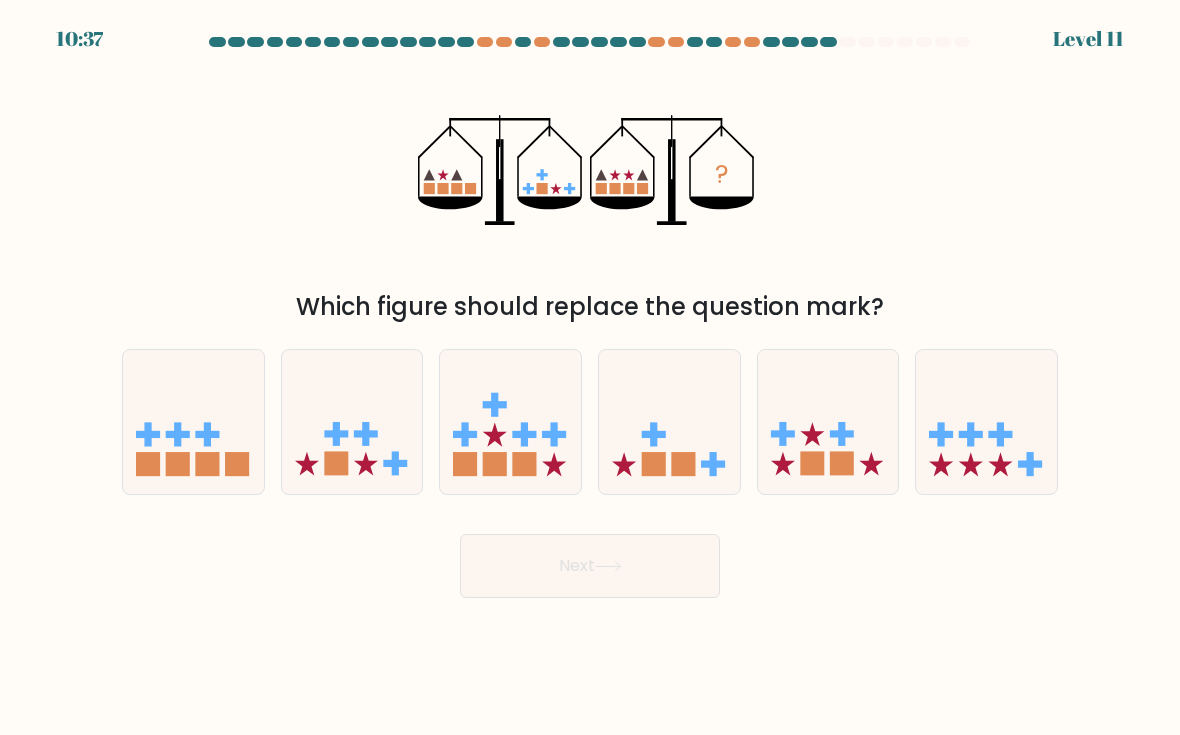click at bounding box center (352, 421) 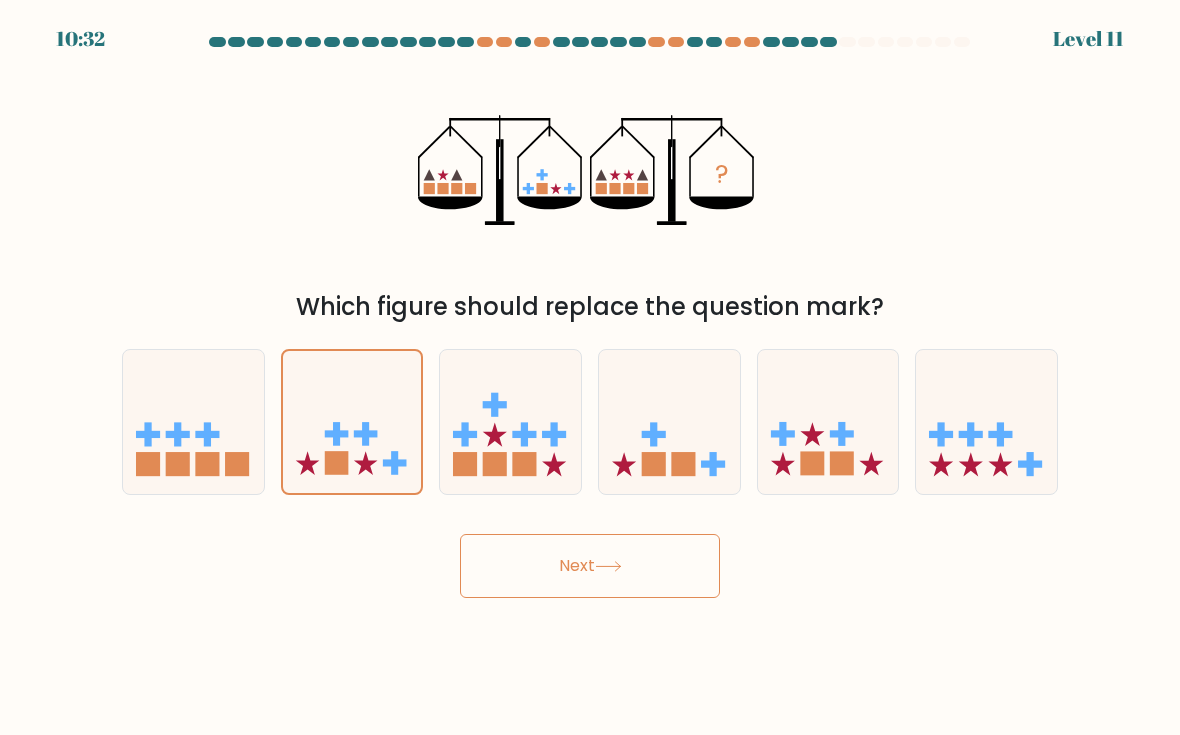 click on "Next" at bounding box center (590, 566) 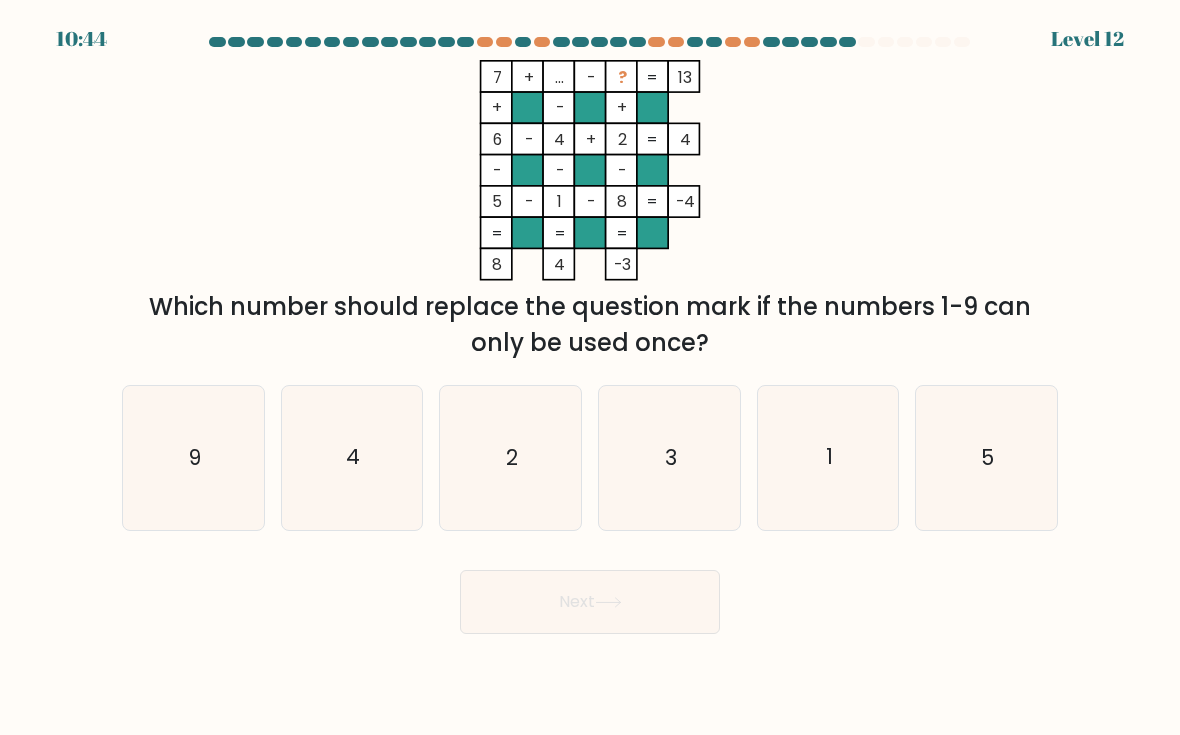click on "3" at bounding box center (669, 457) 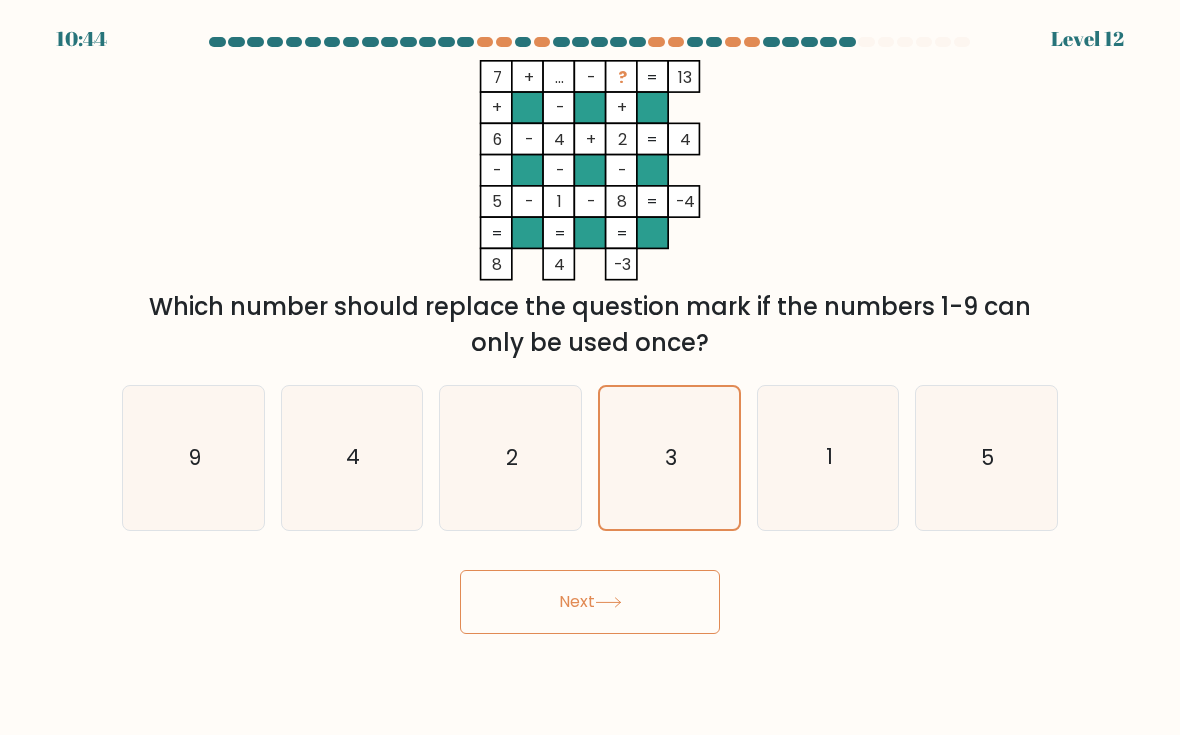 click on "Next" at bounding box center (590, 602) 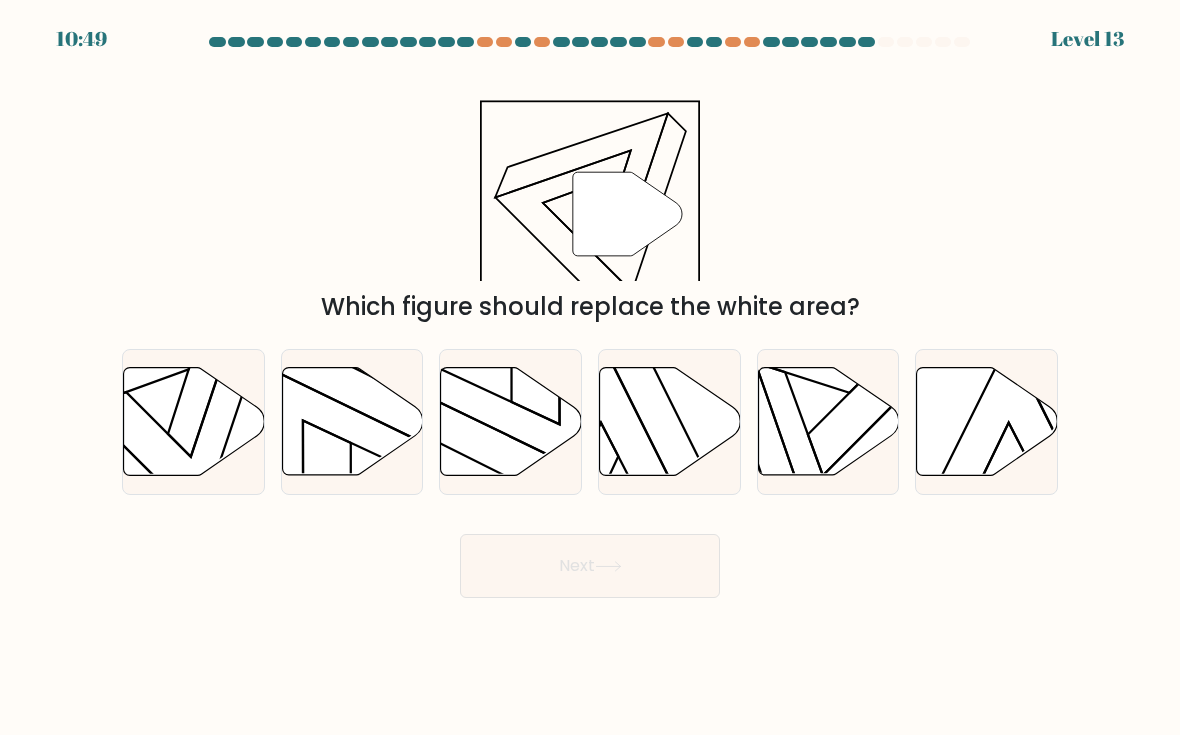 click at bounding box center (194, 421) 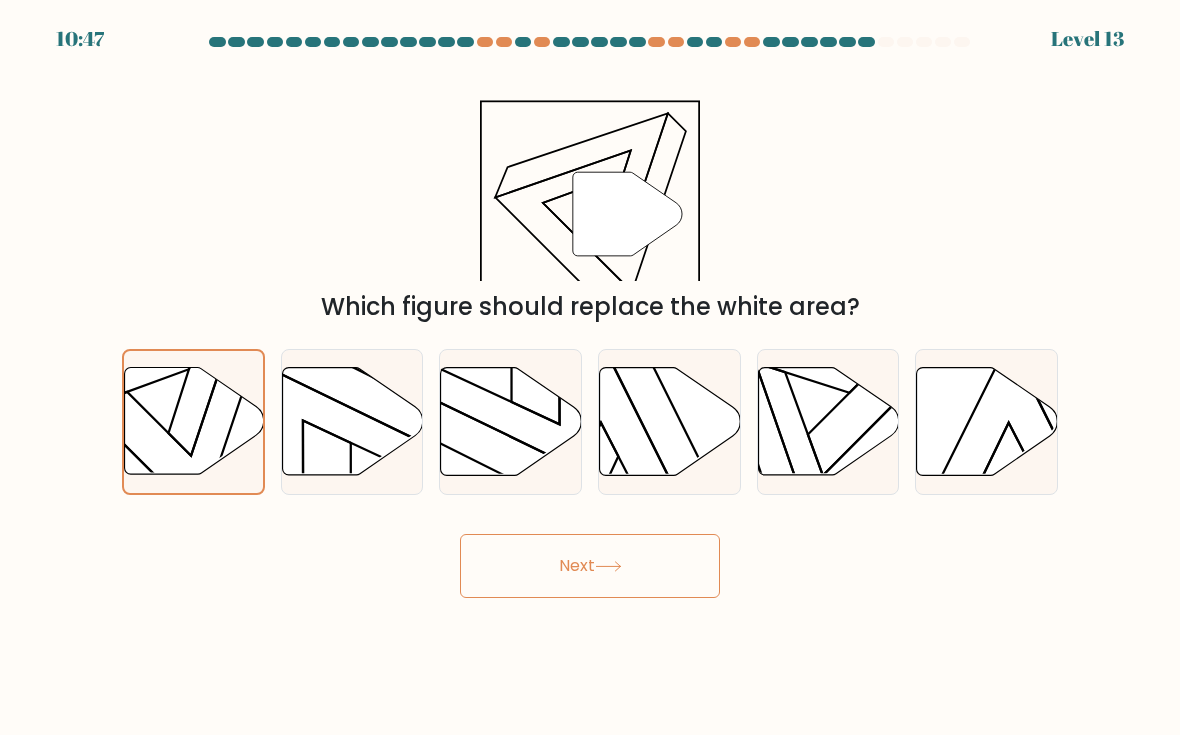 click on "Next" at bounding box center (590, 566) 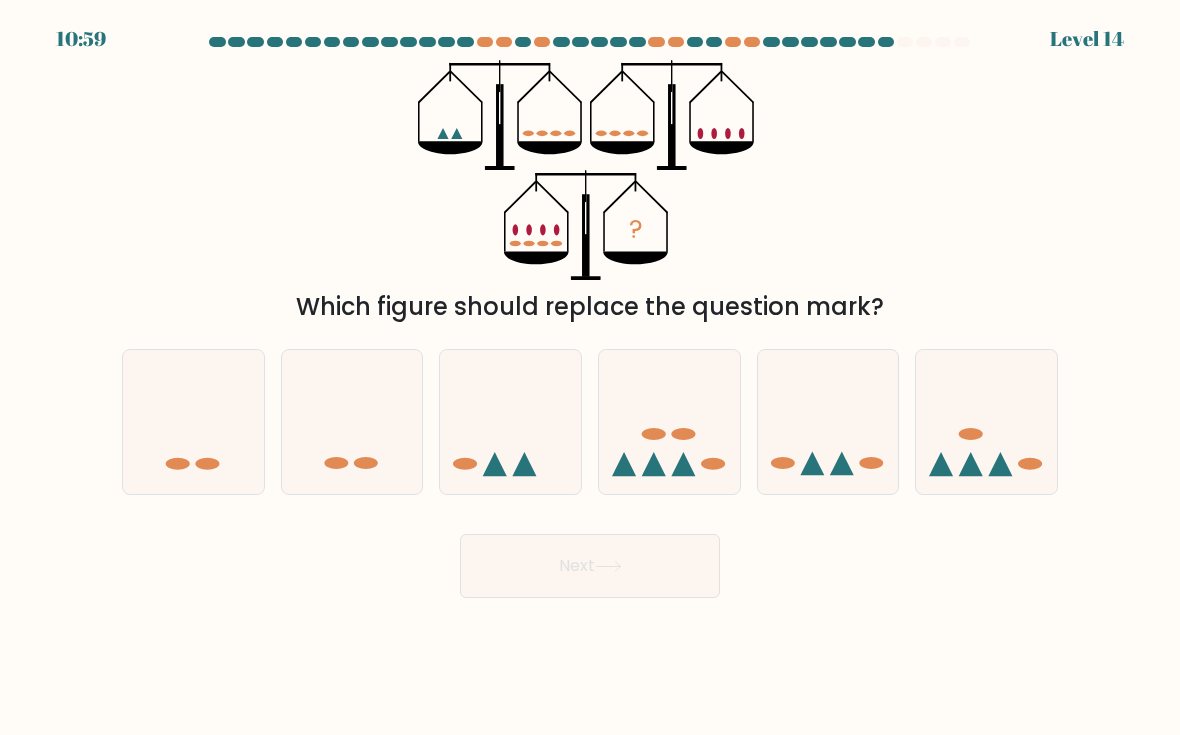 click at bounding box center (828, 421) 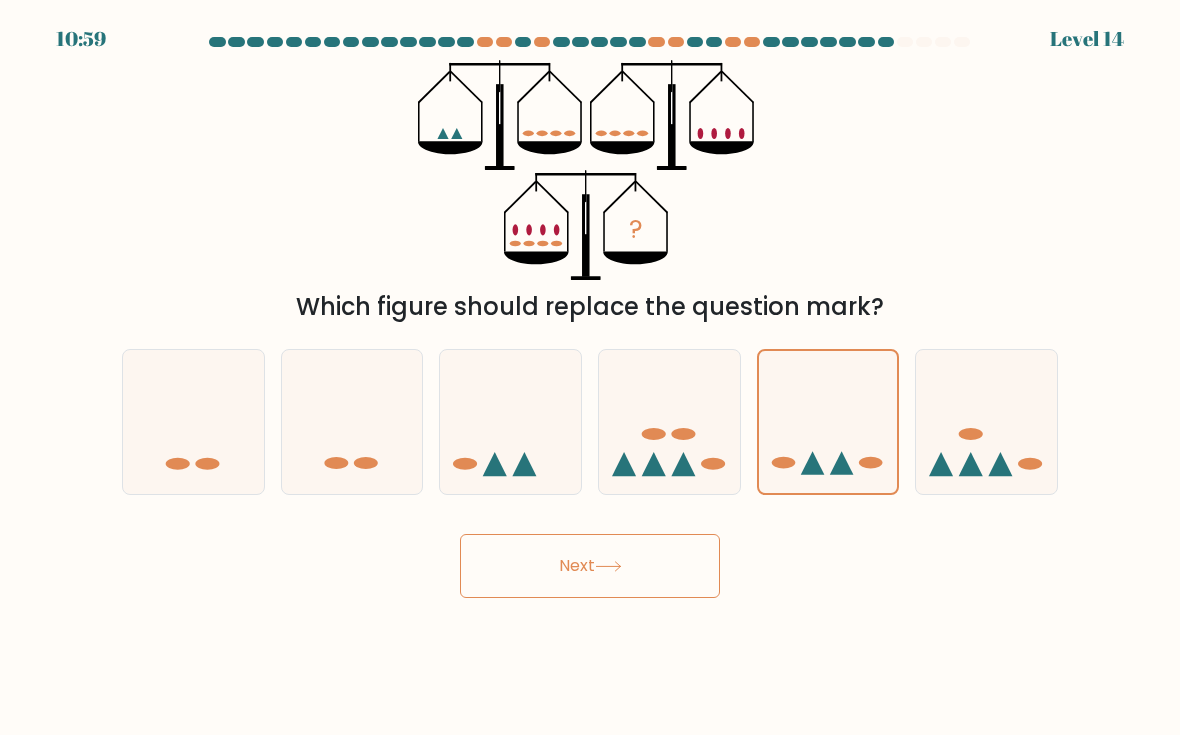 click on "Next" at bounding box center (590, 566) 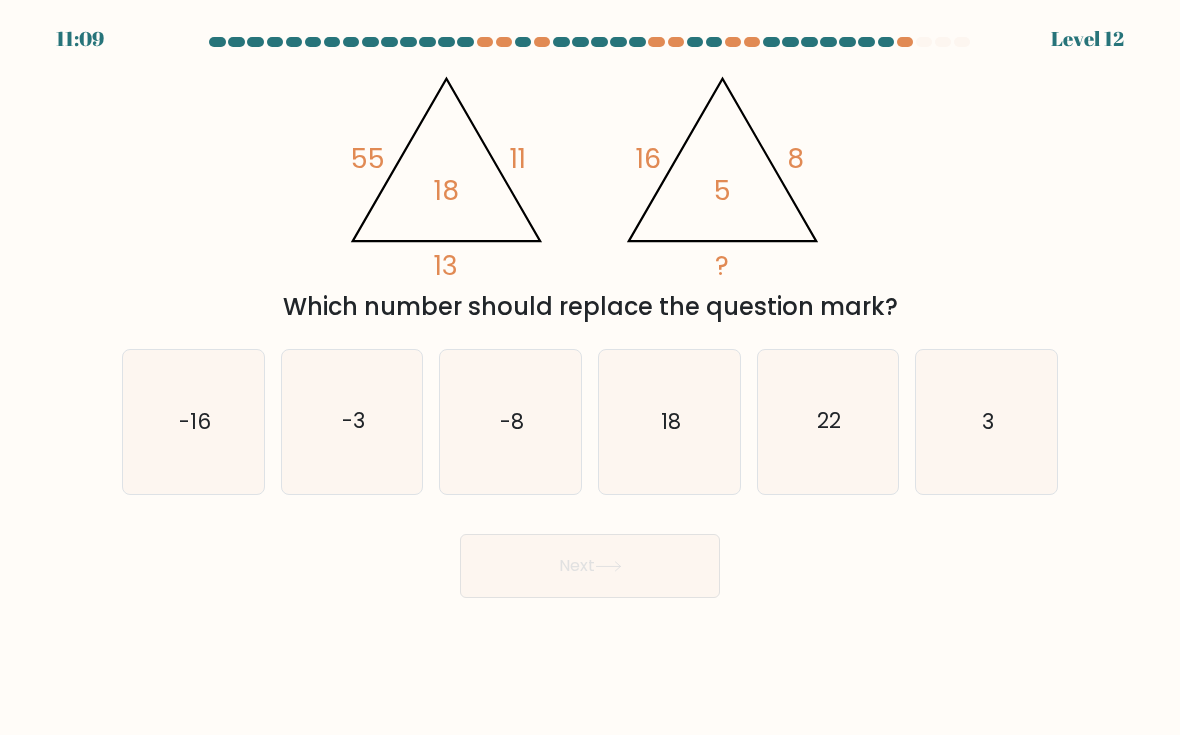 click on "3" at bounding box center (986, 421) 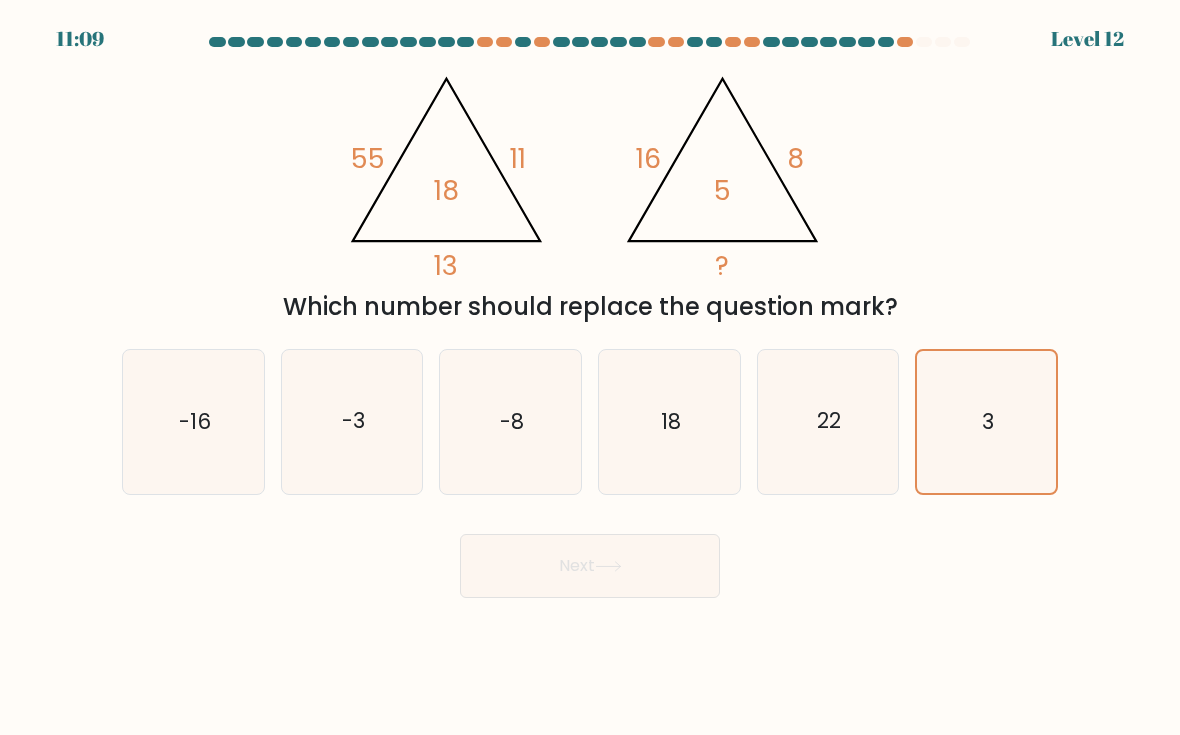 click on "Next" at bounding box center (590, 566) 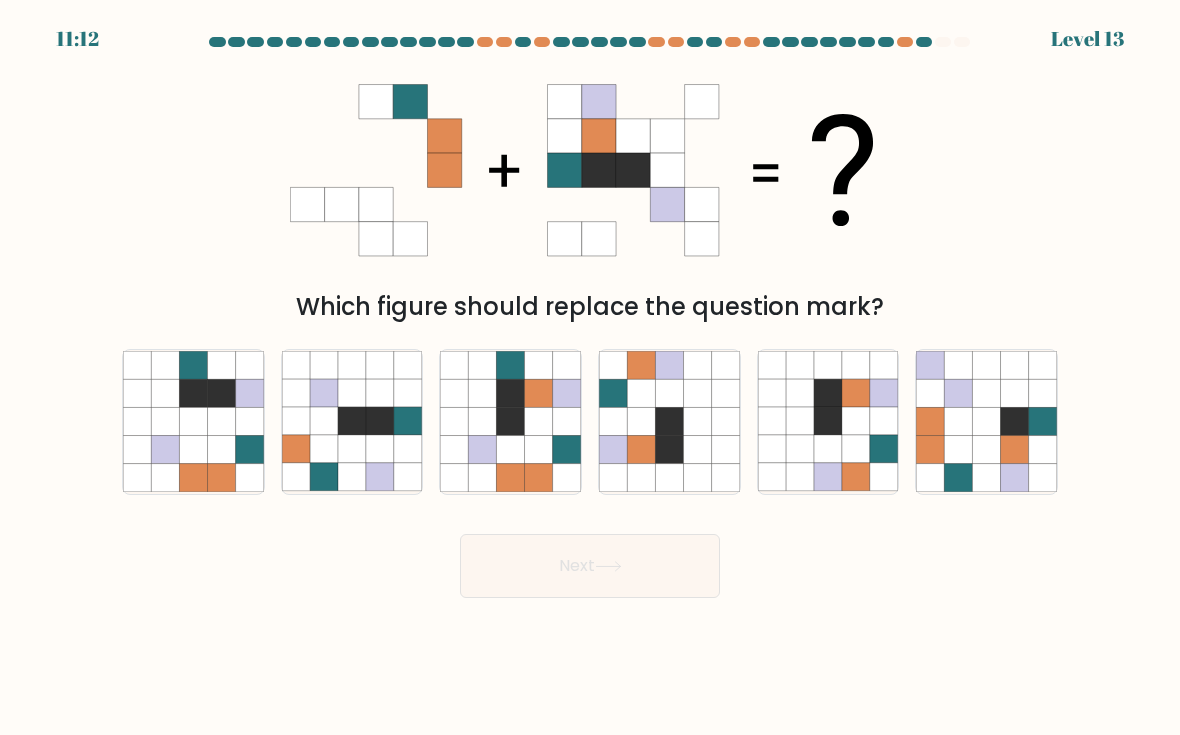 click at bounding box center [483, 450] 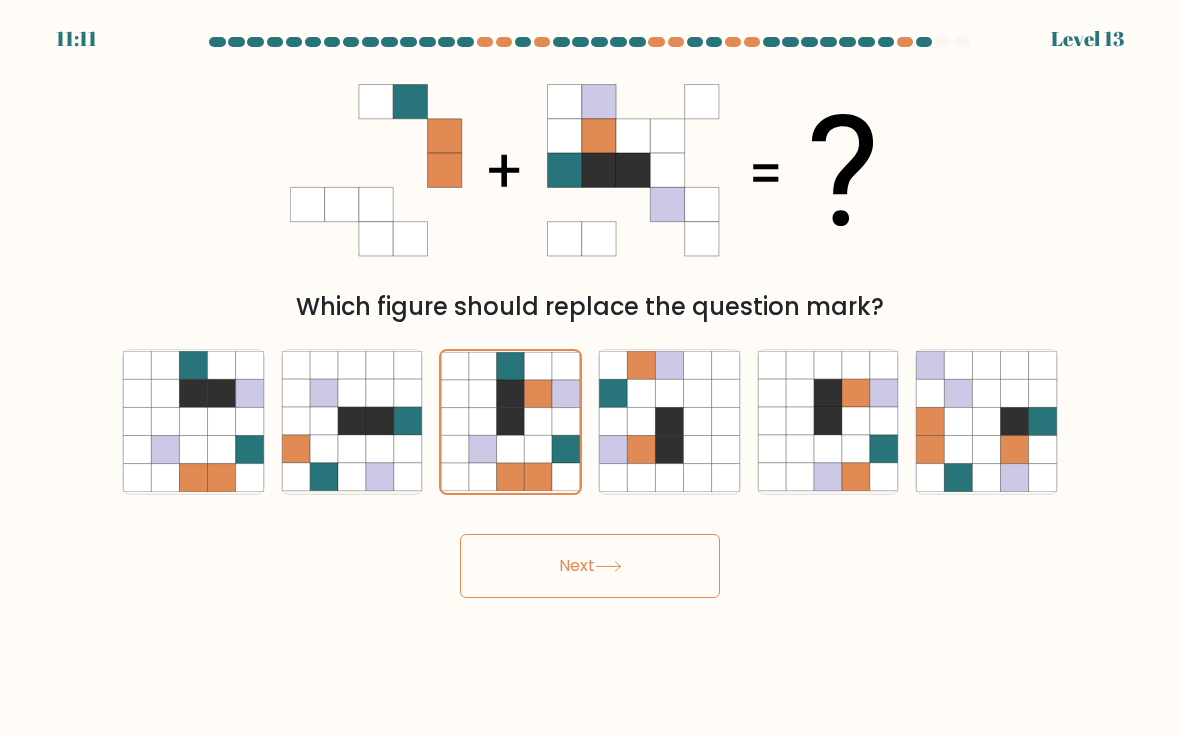 click on "Next" at bounding box center [590, 566] 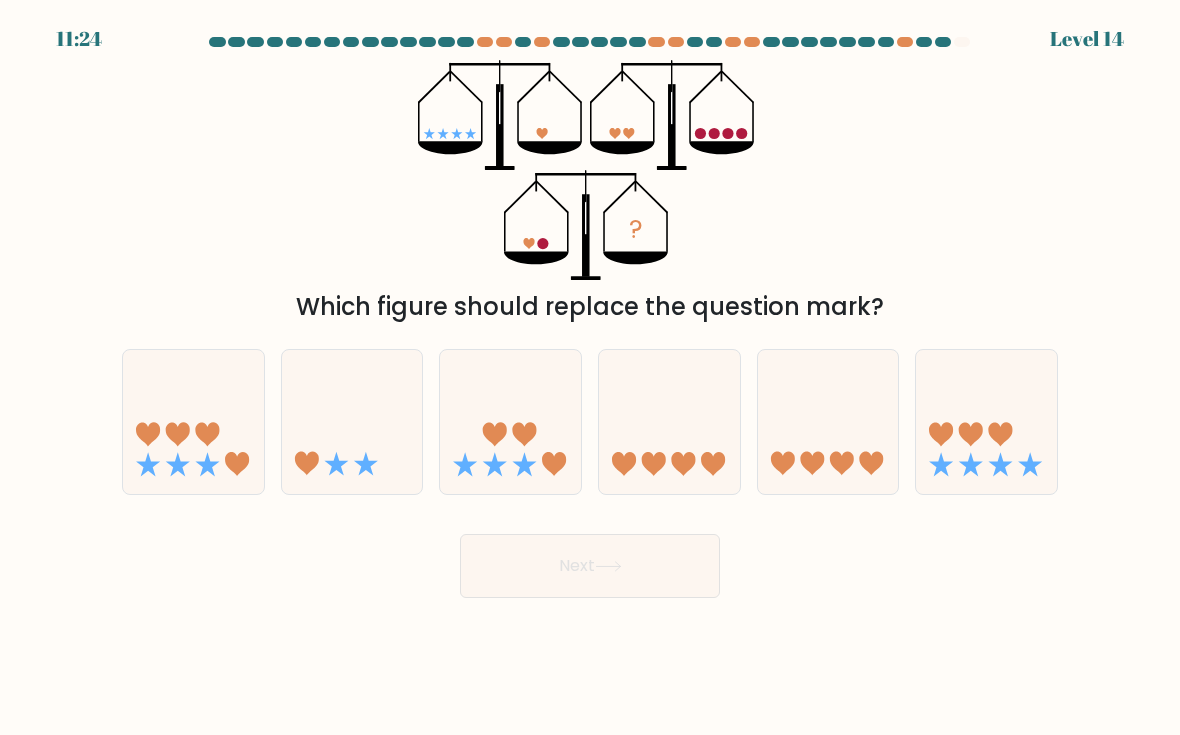 click at bounding box center [352, 421] 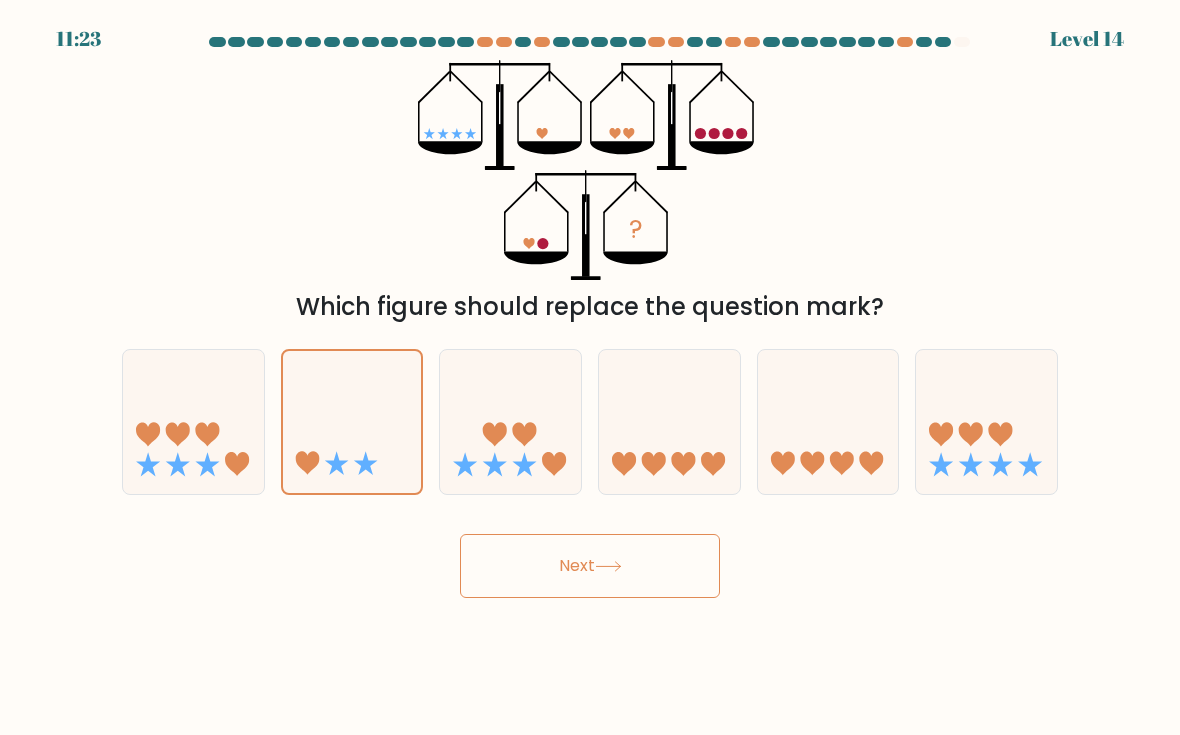 click on "Next" at bounding box center [590, 566] 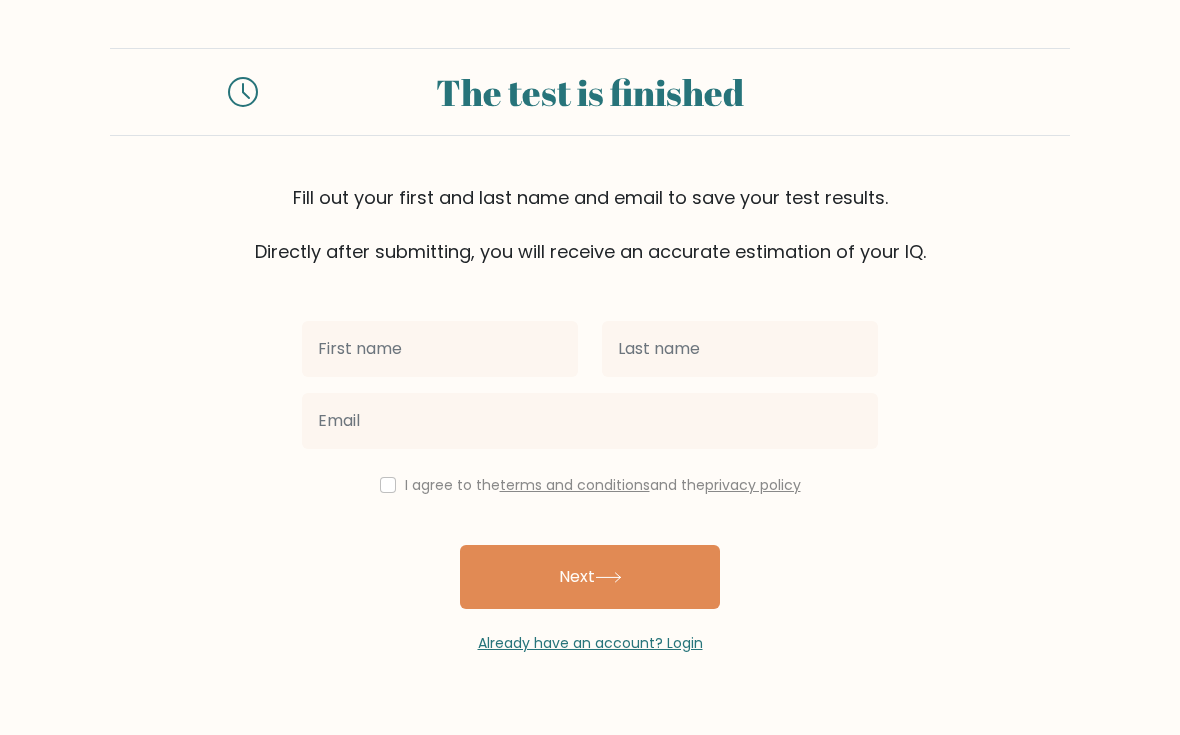 scroll, scrollTop: 0, scrollLeft: 0, axis: both 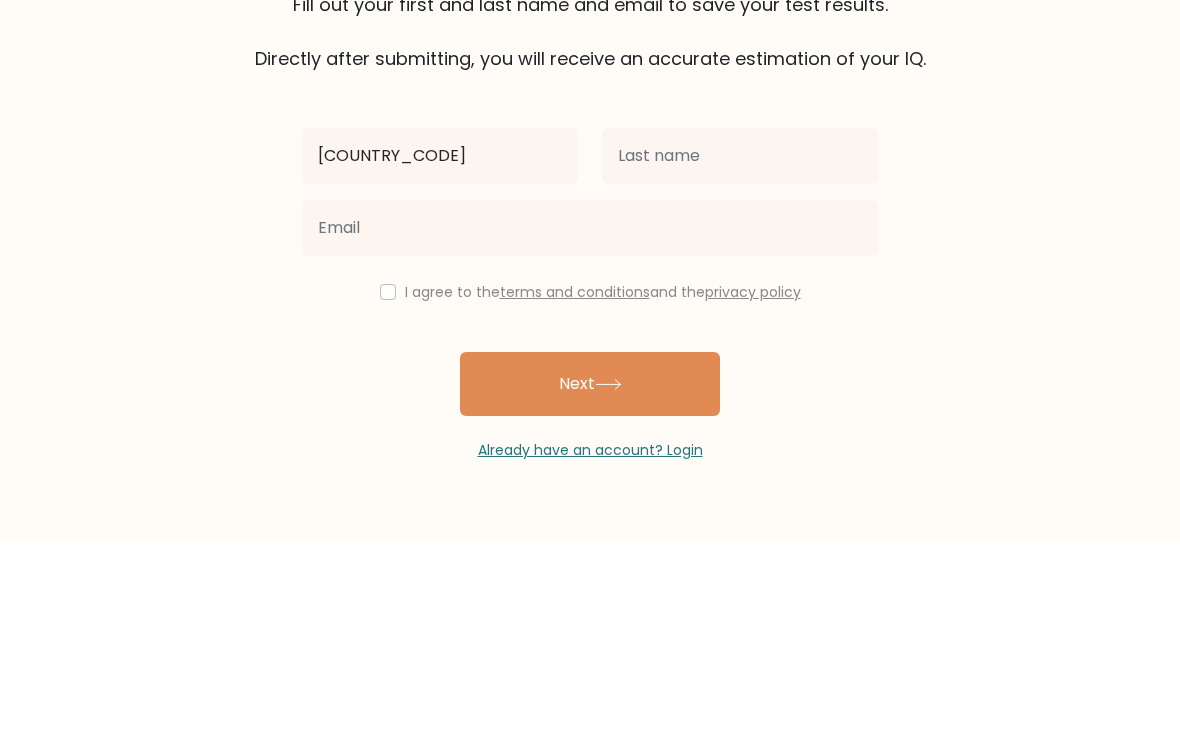 type on "[COUNTRY_CODE]" 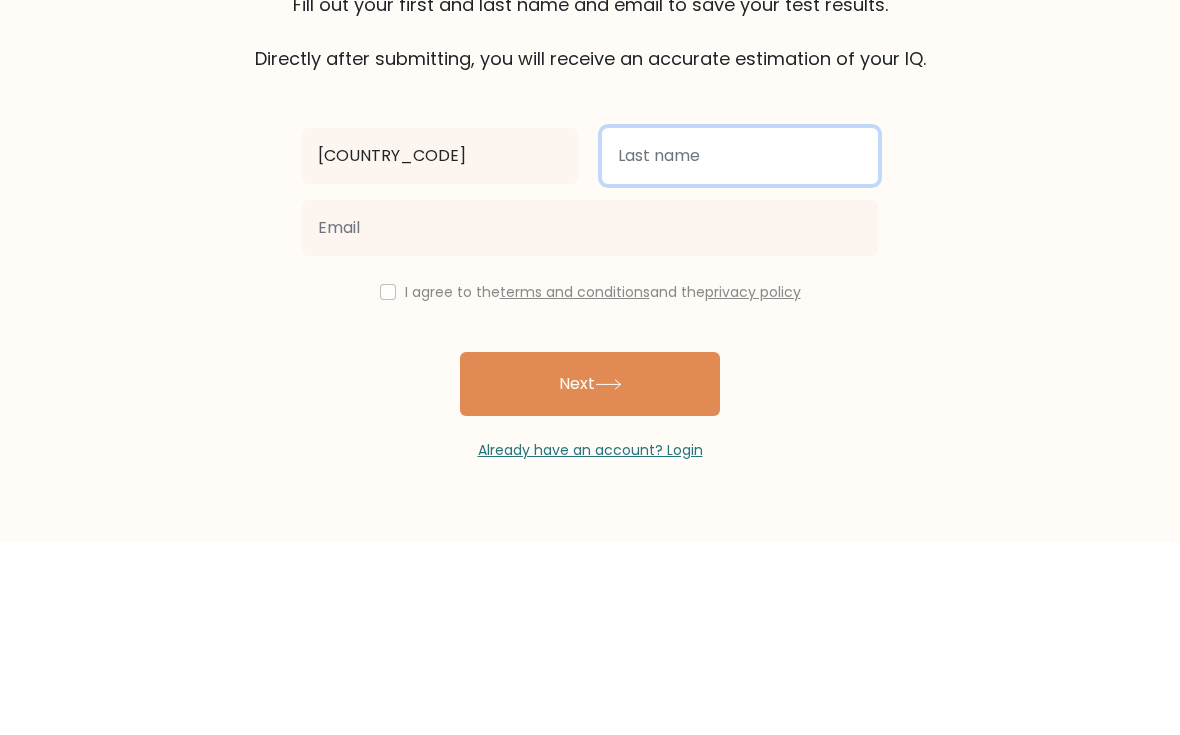 click at bounding box center [740, 349] 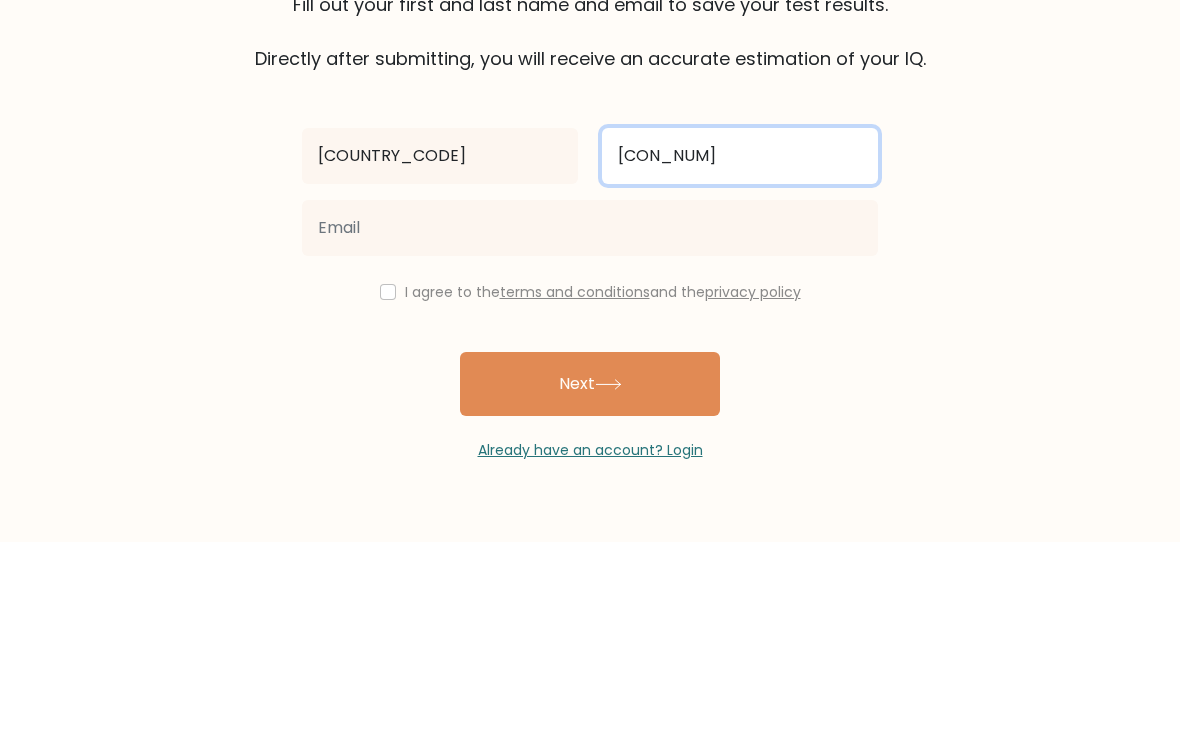 type on "[CON_NUM]" 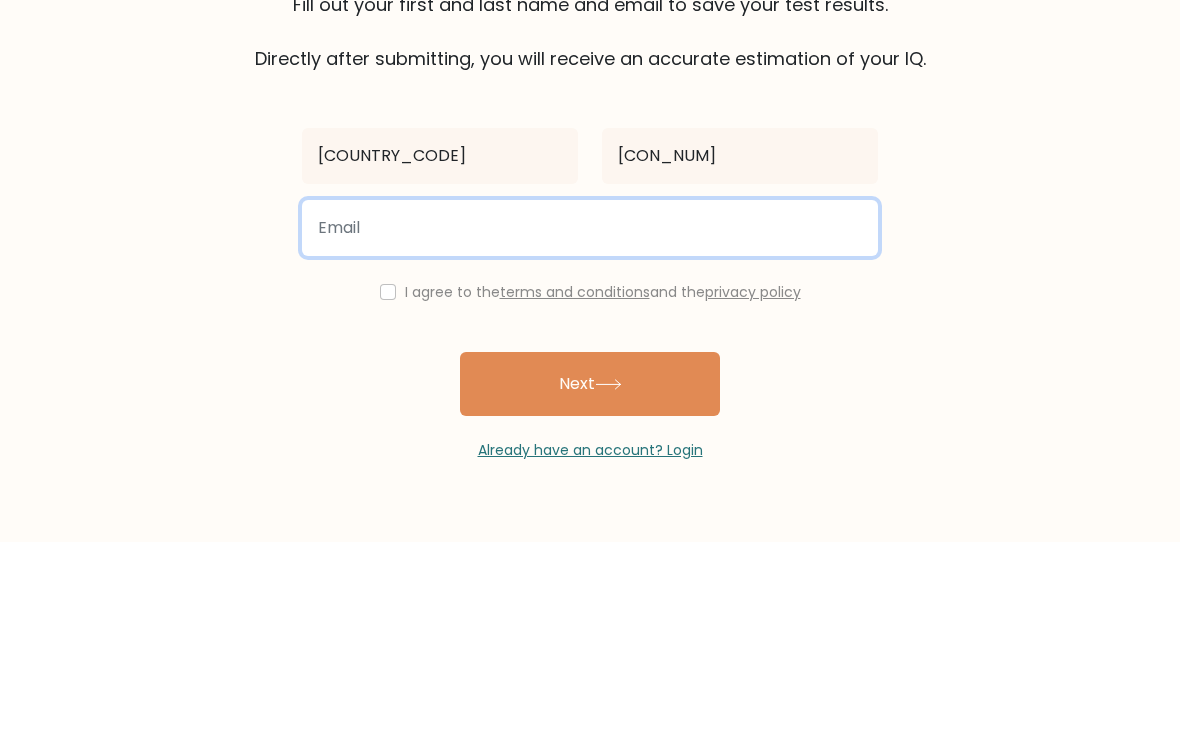 click at bounding box center [590, 421] 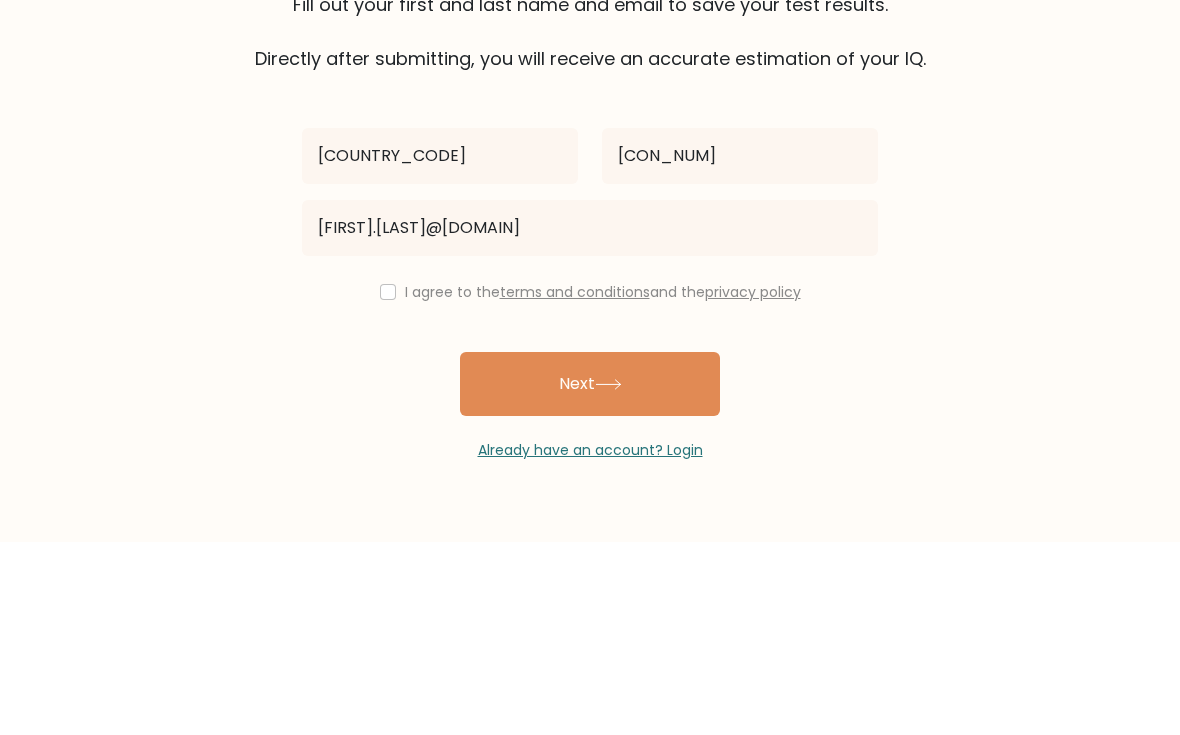 scroll, scrollTop: 36, scrollLeft: 0, axis: vertical 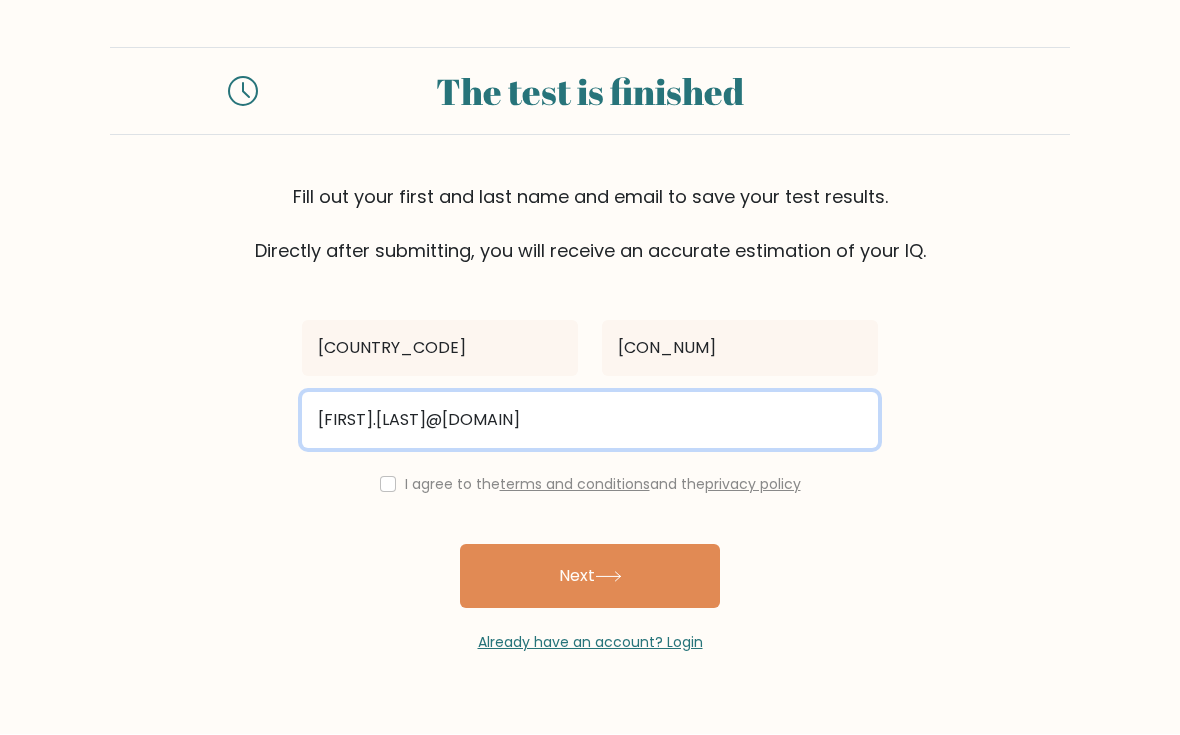 type on "[FIRST].[LAST]@[DOMAIN]" 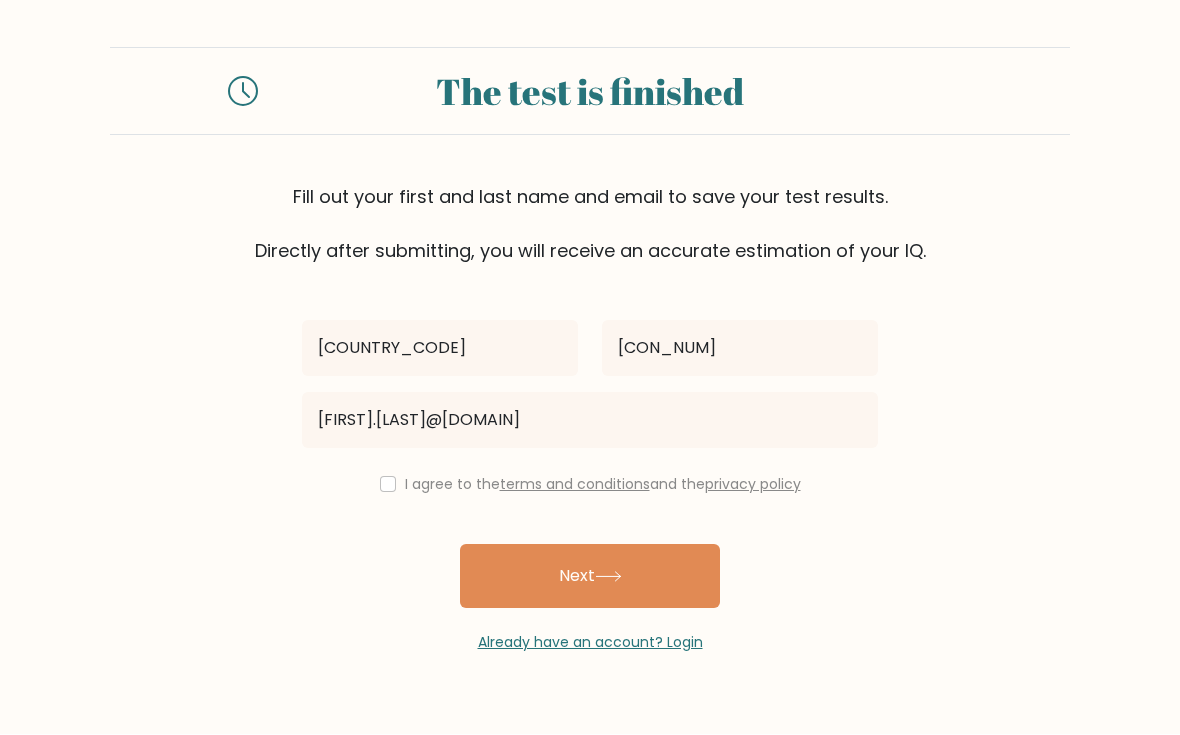 click on "I agree to the  terms and conditions  and the  privacy policy" at bounding box center (603, 485) 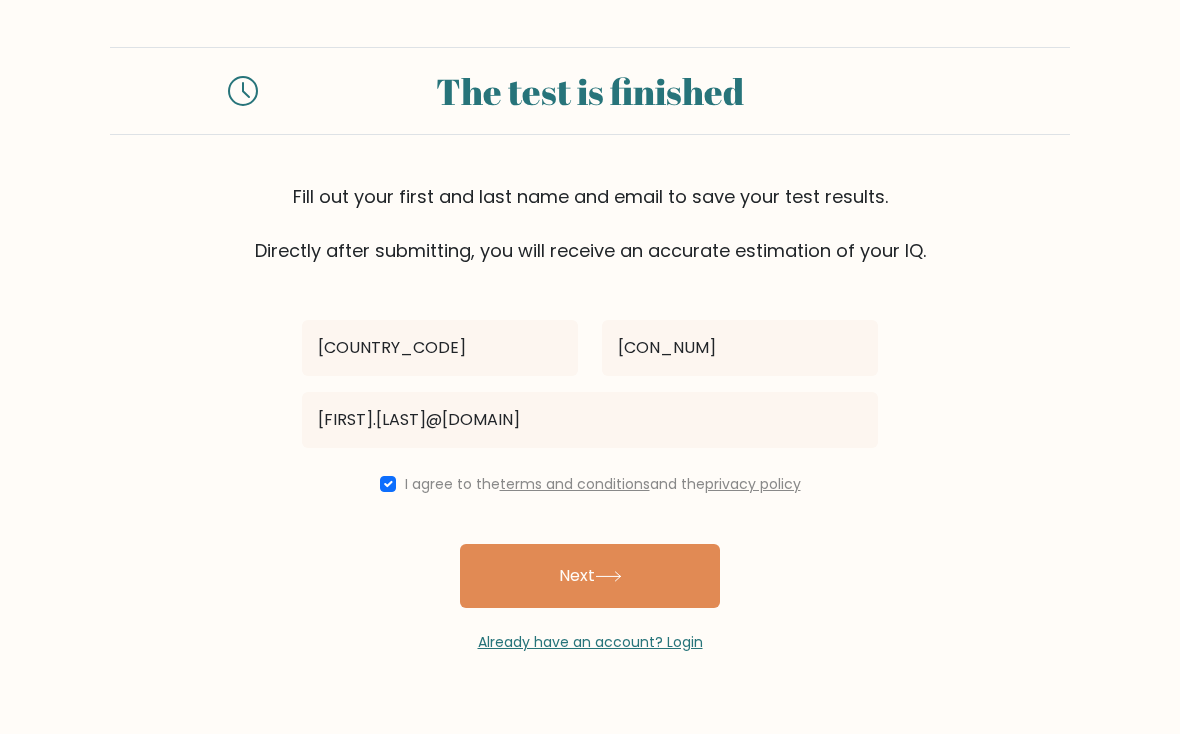 click on "Next" at bounding box center (590, 577) 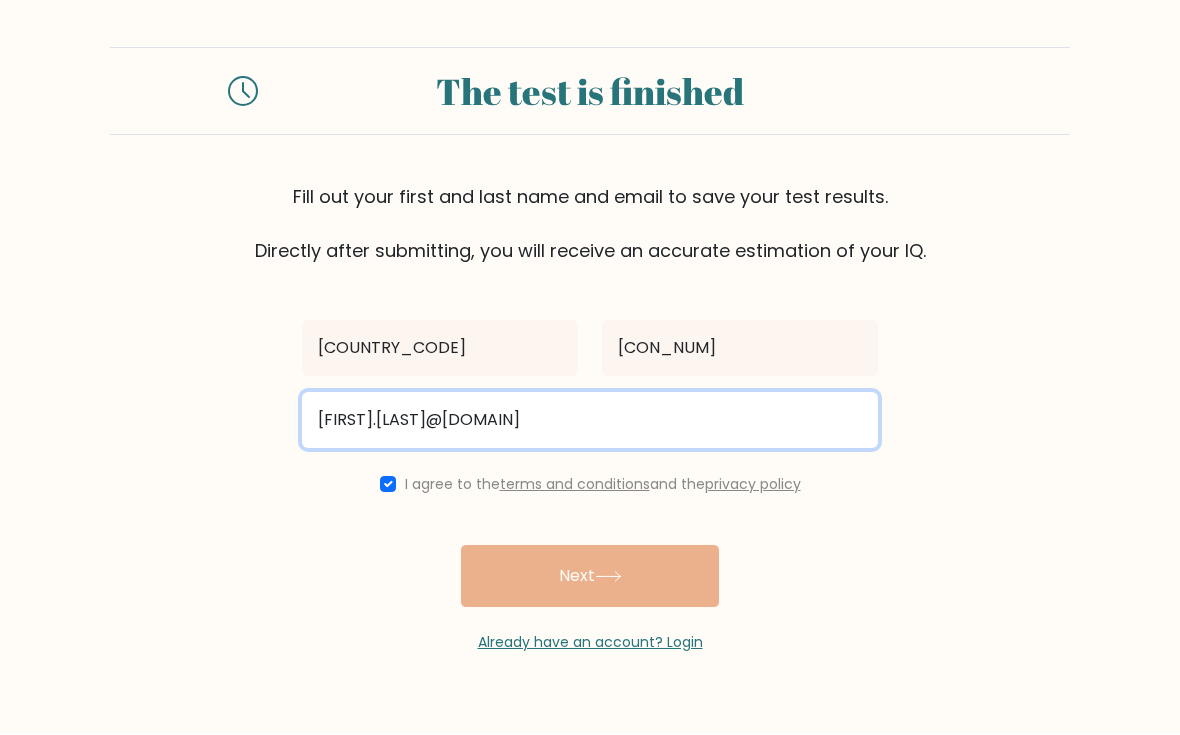 click on "[FIRST].[LAST]@[DOMAIN]" at bounding box center (590, 421) 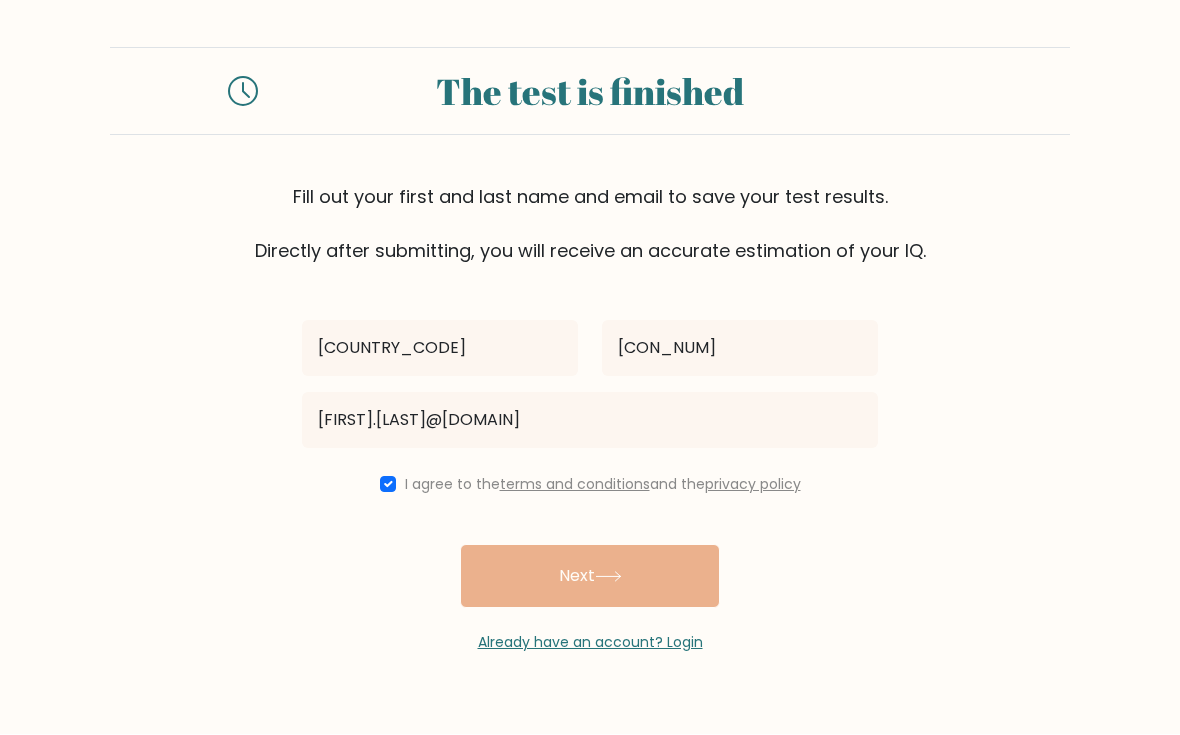 click on "Power
[CON_NUM]
[FIRST].[LAST]@[DOMAIN]
I agree to the  terms and conditions  and the  privacy policy
Next
Already have an account? Login" at bounding box center (590, 459) 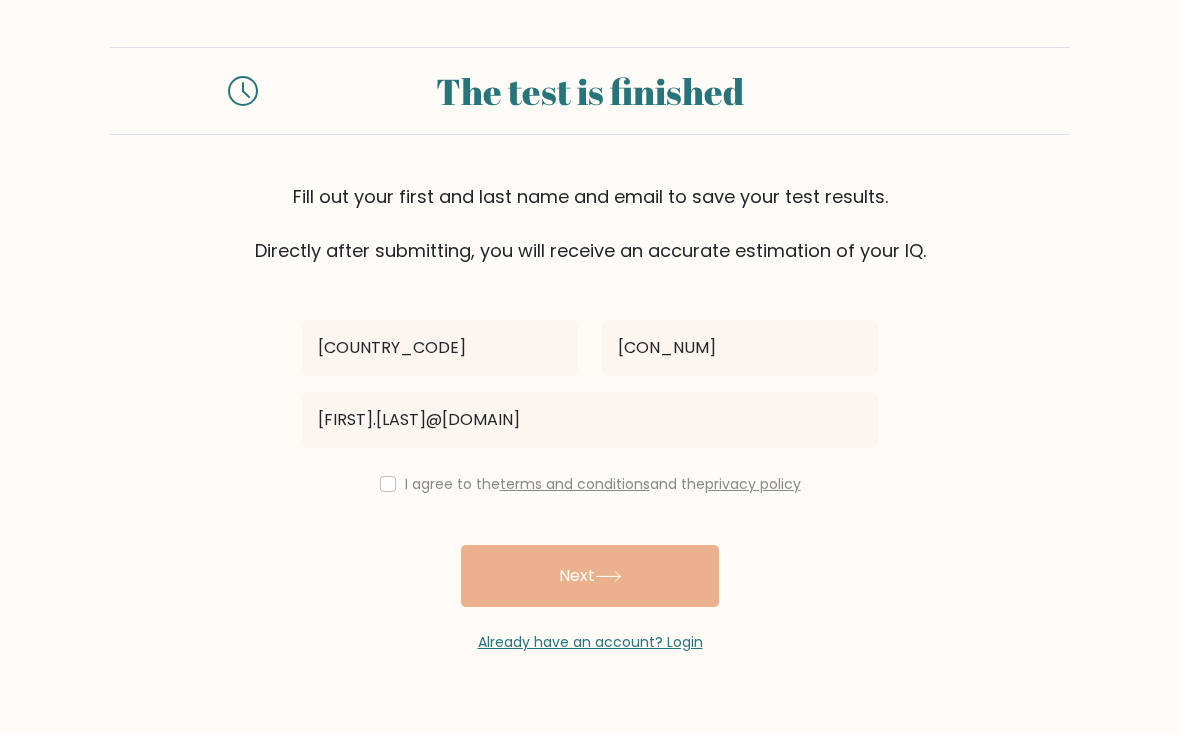 click on "I agree to the  terms and conditions  and the  privacy policy" at bounding box center (590, 485) 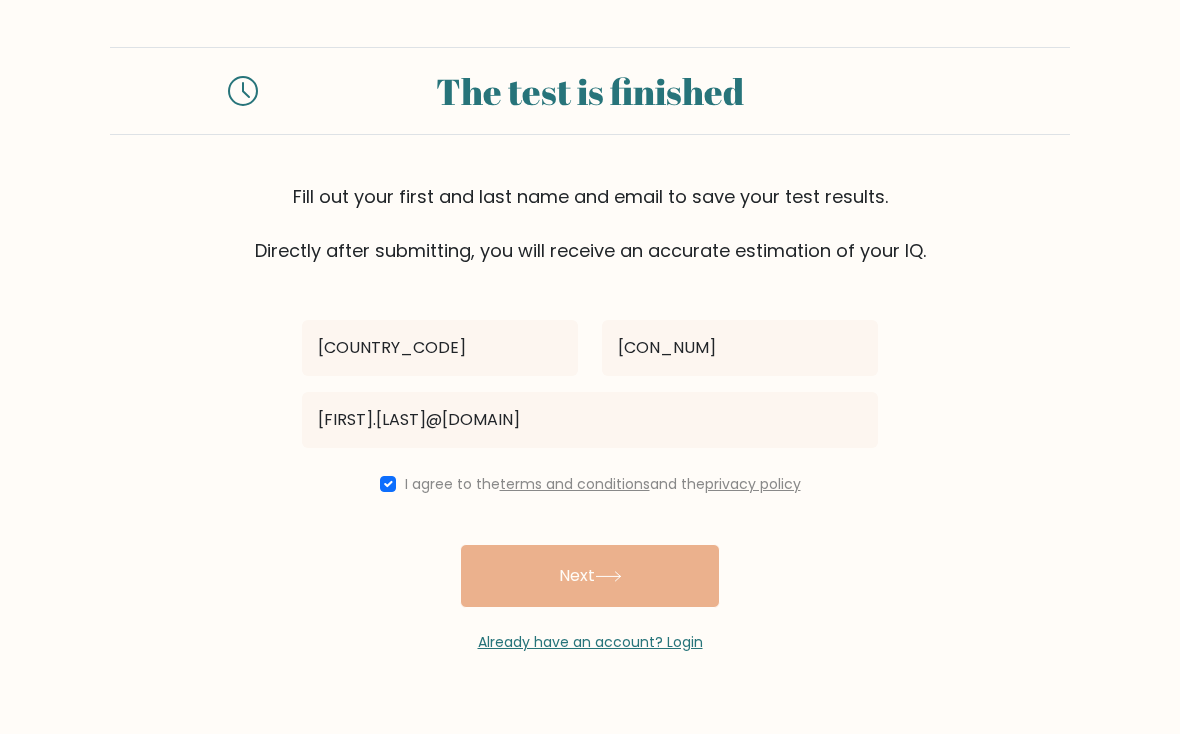click on "Power
[CON_NUM]
[FIRST].[LAST]@[DOMAIN]
I agree to the  terms and conditions  and the  privacy policy
Next
Already have an account? Login" at bounding box center [590, 459] 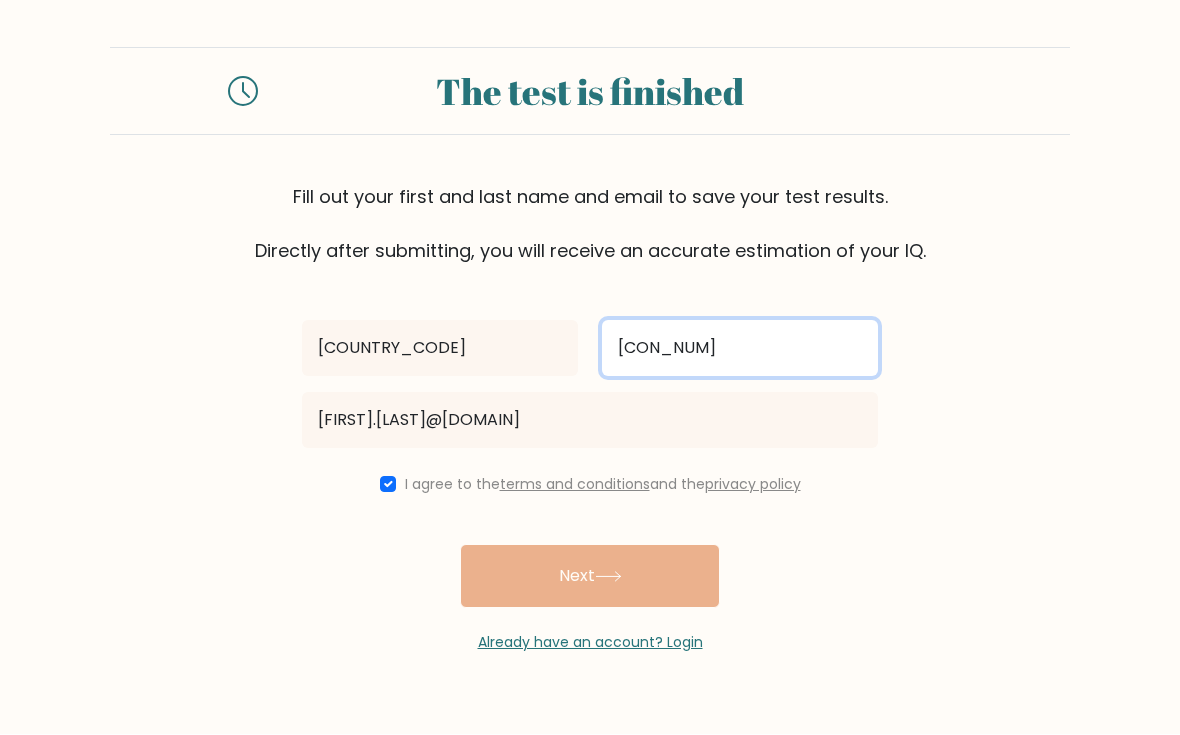 click on "[CON_NUM]" at bounding box center (740, 349) 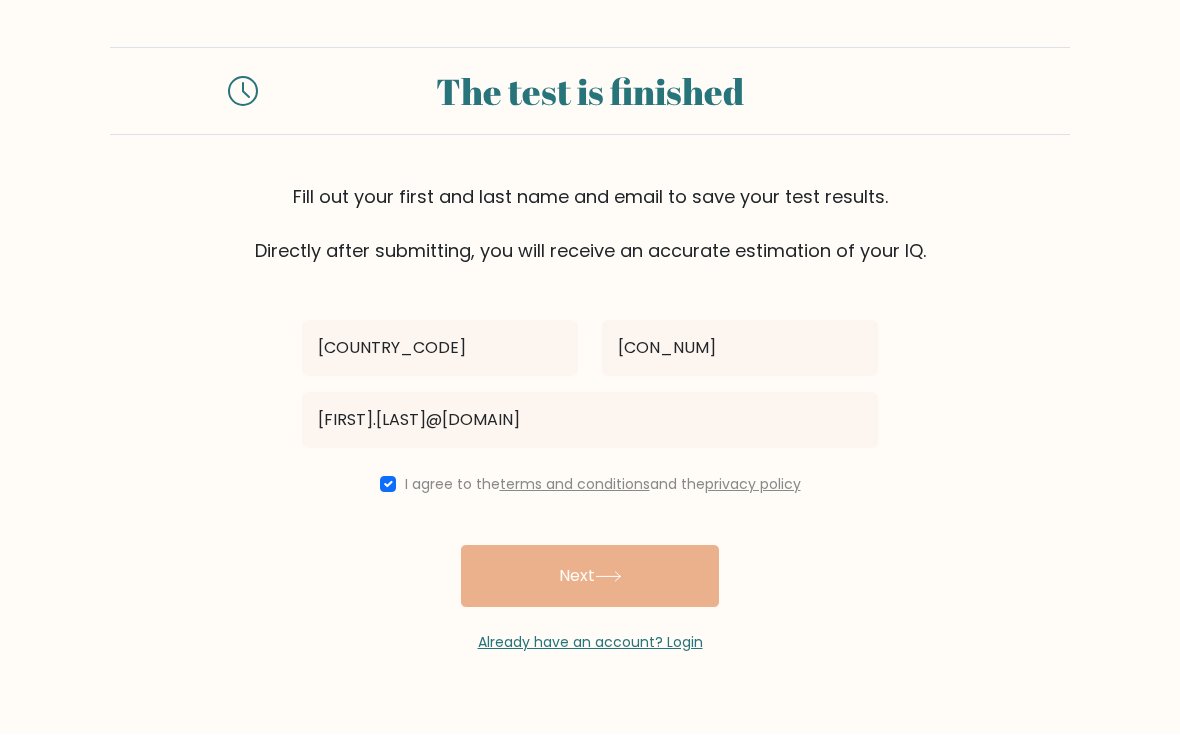 click on "Power
[CON_NUM]
[FIRST].[LAST]@[DOMAIN]
I agree to the  terms and conditions  and the  privacy policy
Next
Already have an account? Login" at bounding box center [590, 459] 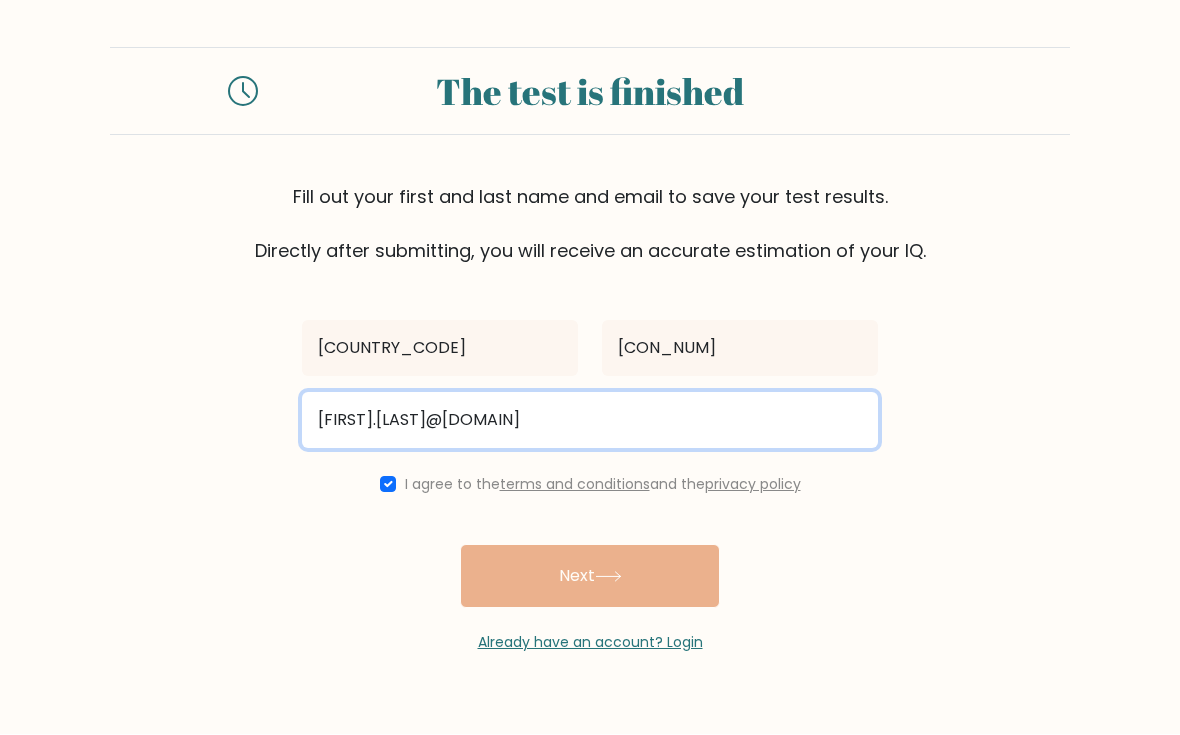 click on "[FIRST].[LAST]@[DOMAIN]" at bounding box center (590, 421) 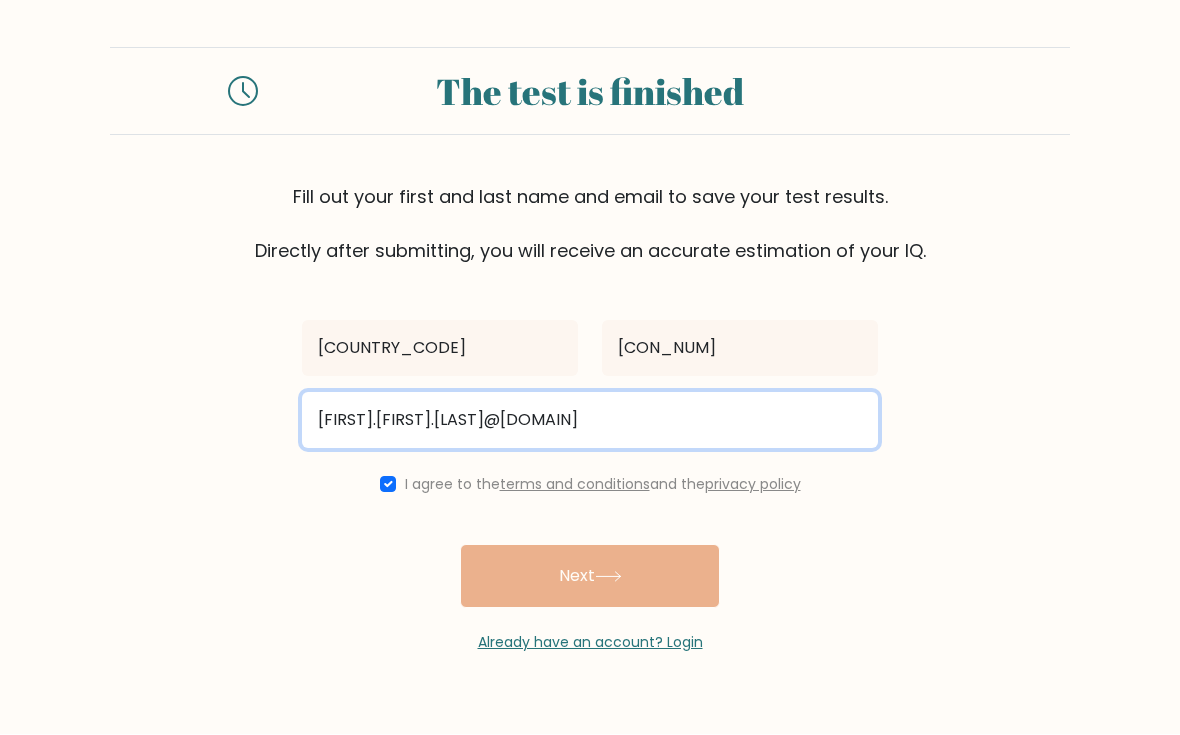 type on "[FIRST].[FIRST].[LAST]@[DOMAIN]" 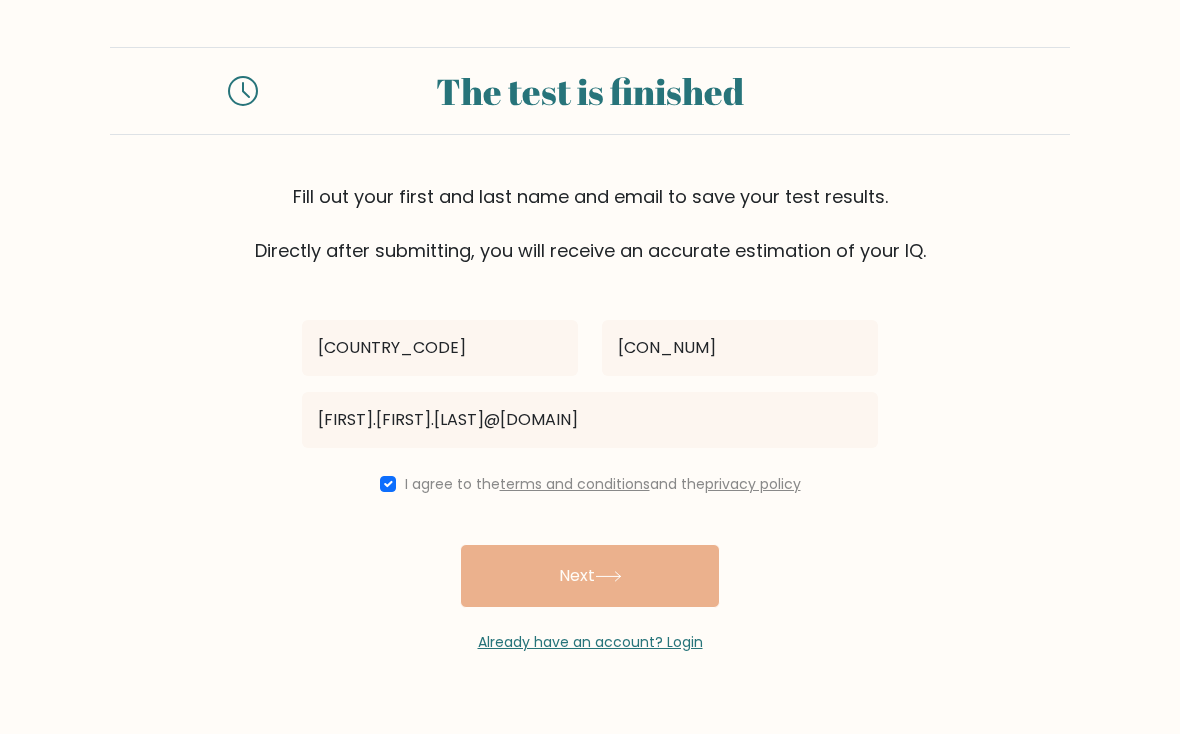 click on "Power
[CON_NUM]
[FIRST].[FIRST].[LAST]@[DOMAIN]
I agree to the  terms and conditions  and the  privacy policy
Next
Already have an account? Login" at bounding box center (590, 459) 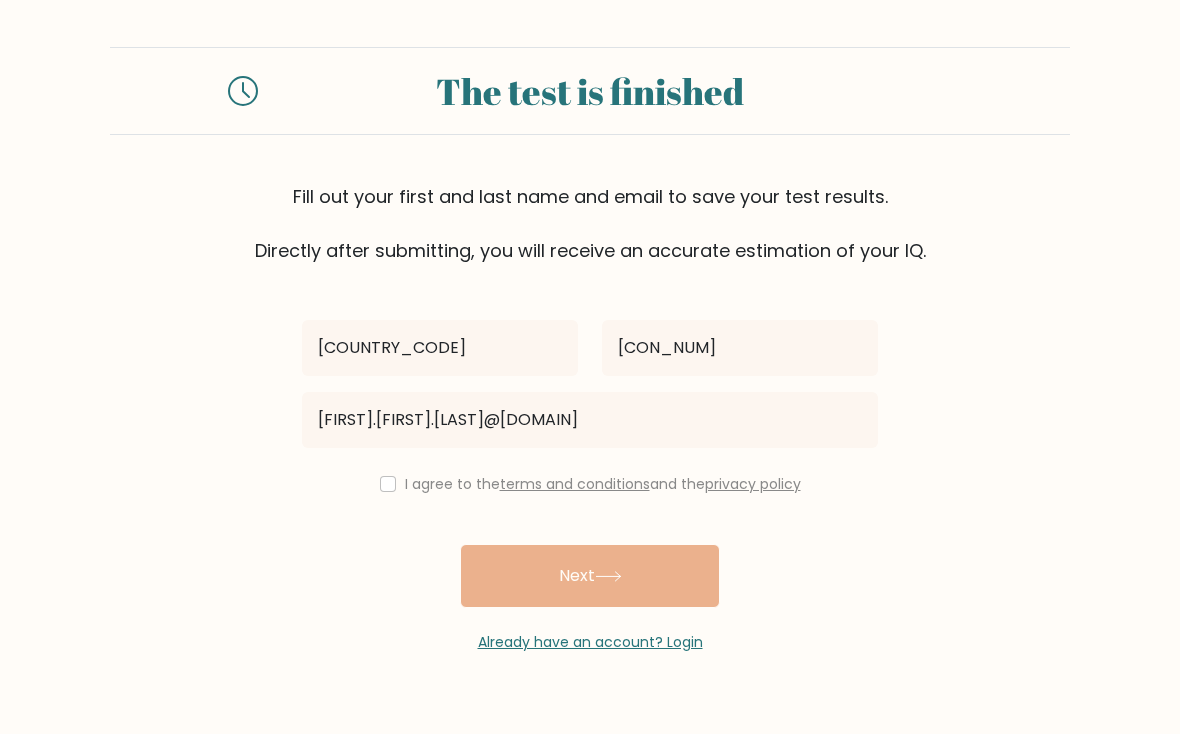click at bounding box center [388, 485] 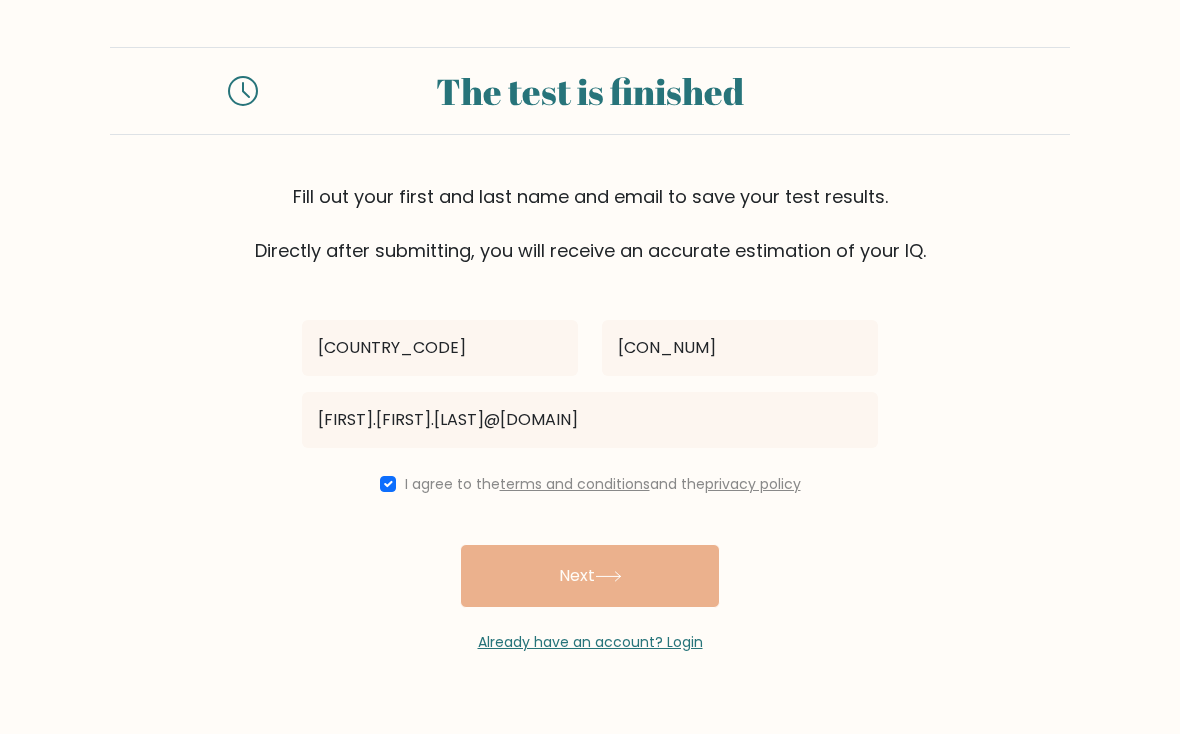 click on "Power
[CON_NUM]
[FIRST].[FIRST].[LAST]@[DOMAIN]
I agree to the  terms and conditions  and the  privacy policy
Next
Already have an account? Login" at bounding box center [590, 459] 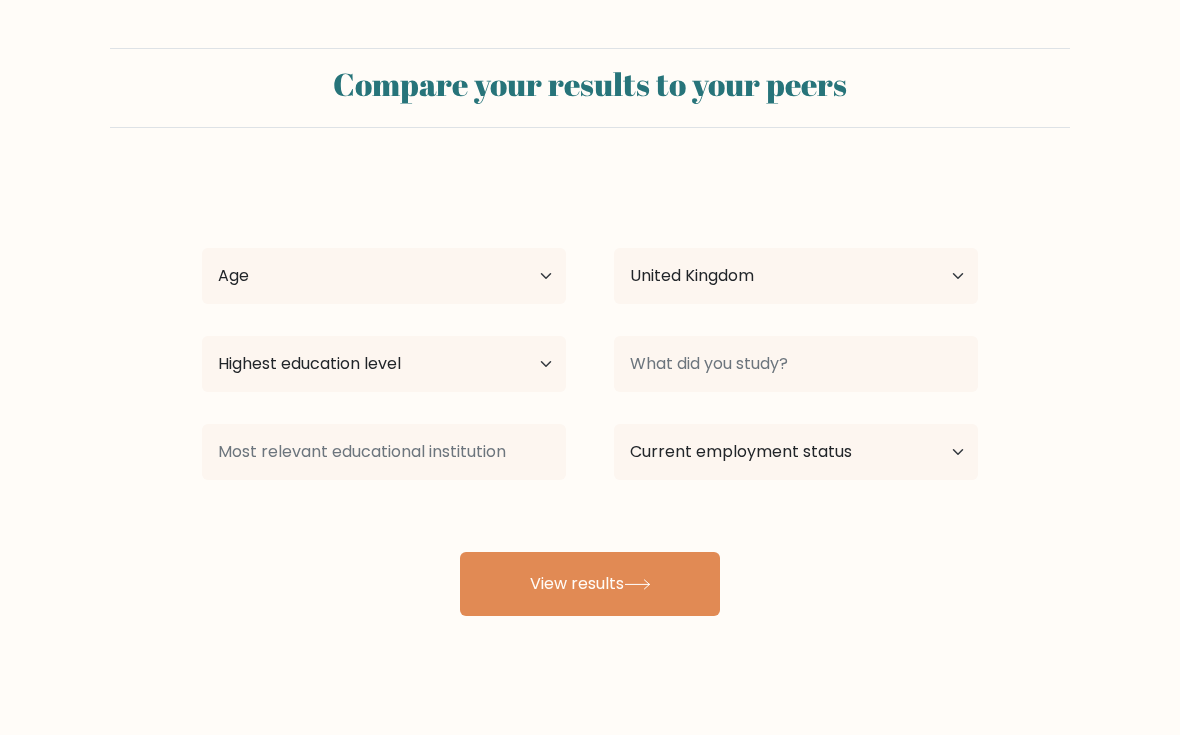 scroll, scrollTop: 0, scrollLeft: 0, axis: both 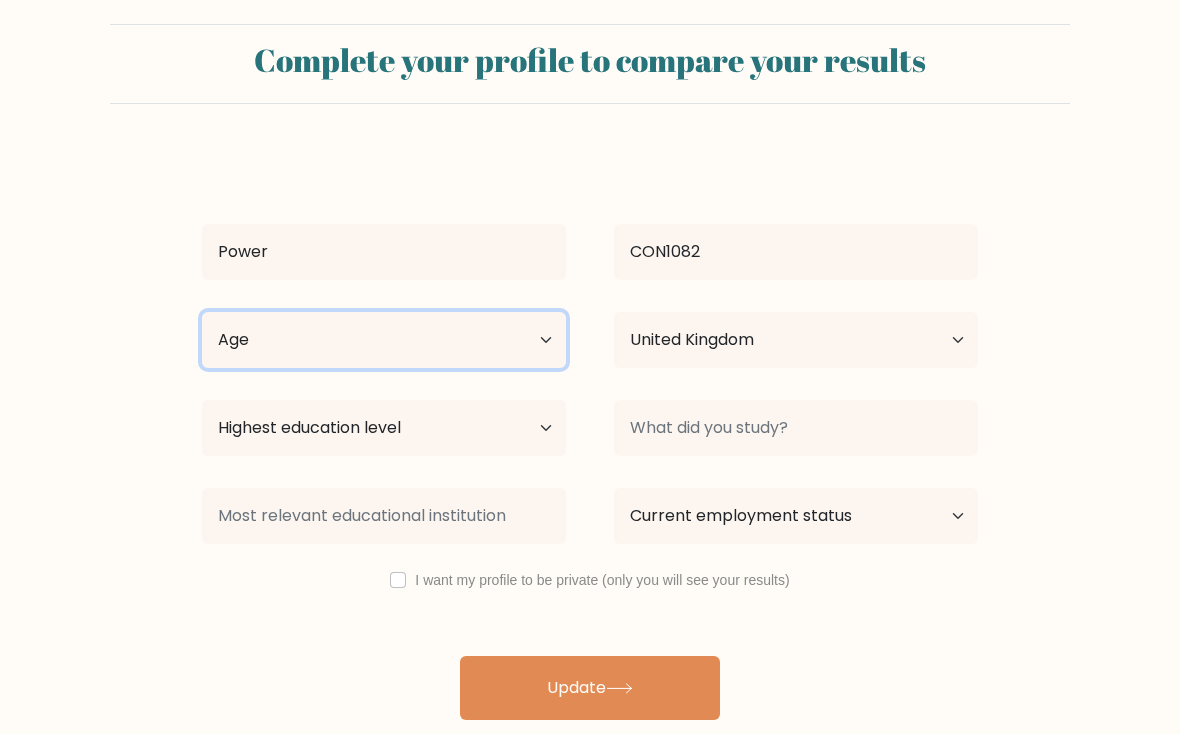 click on "Age
Under 18 years old
18-24 years old
25-34 years old
35-44 years old
45-54 years old
55-64 years old
65 years old and above" at bounding box center [384, 341] 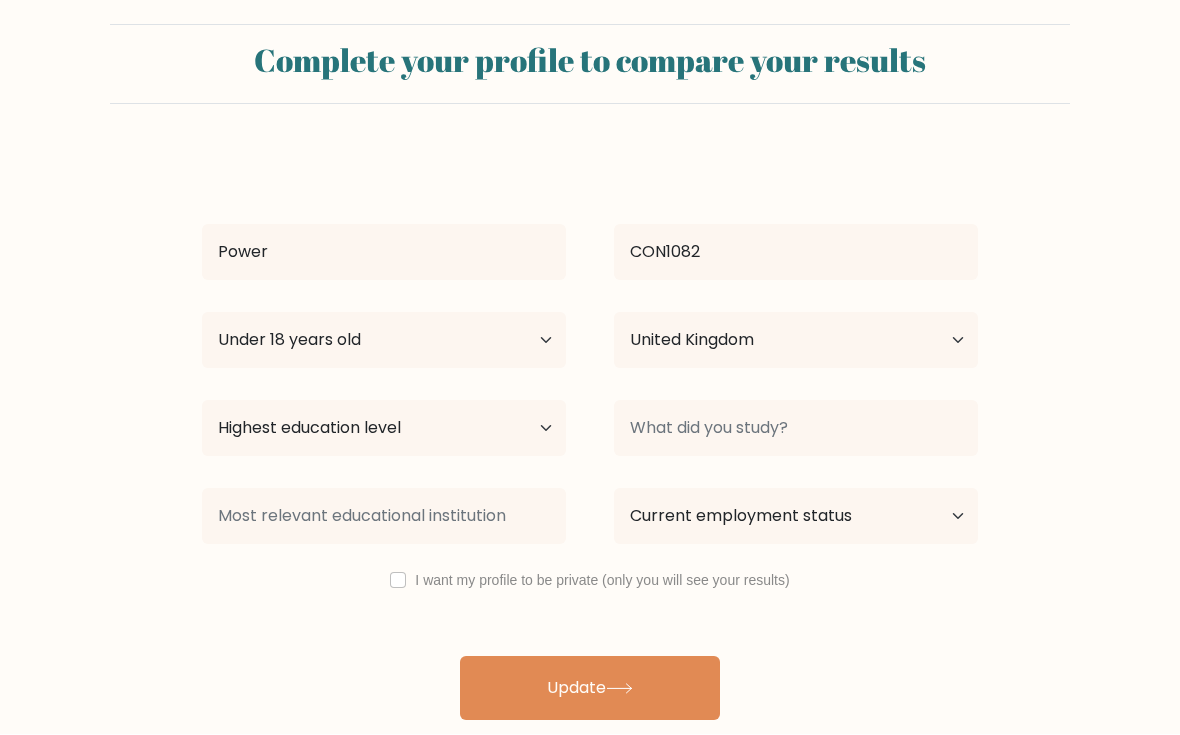 click on "Power
CON1082
Age
Under 18 years old
18-24 years old
25-34 years old
35-44 years old
45-54 years old
55-64 years old
65 years old and above
Country
Afghanistan
Albania
Algeria
American Samoa
Andorra
Angola
Anguilla
Antarctica
Antigua and Barbuda
Argentina
Armenia
Aruba
Australia
Austria
Azerbaijan
Bahamas
Bahrain
Bangladesh
Barbados
Belarus
Belgium
Belize
Benin
Bermuda
Bhutan" at bounding box center (590, 437) 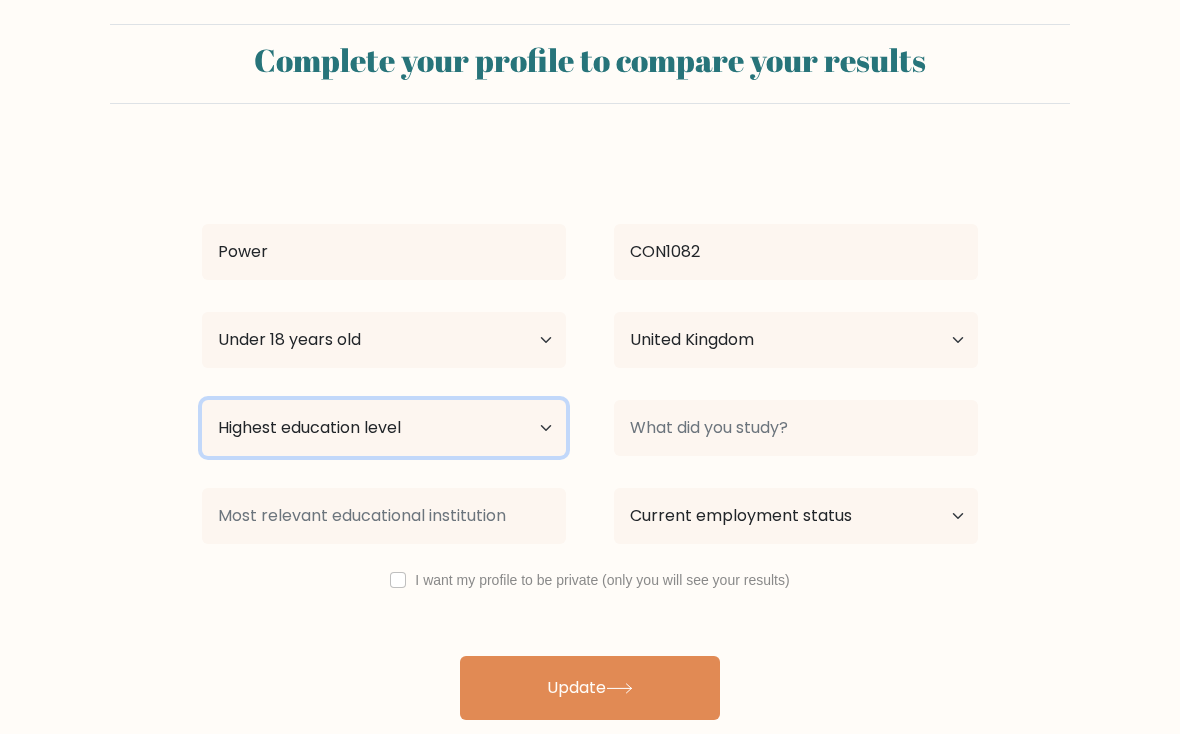 click on "Highest education level
No schooling
Primary
Lower Secondary
Upper Secondary
Occupation Specific
Bachelor's degree
Master's degree
Doctoral degree" at bounding box center [384, 429] 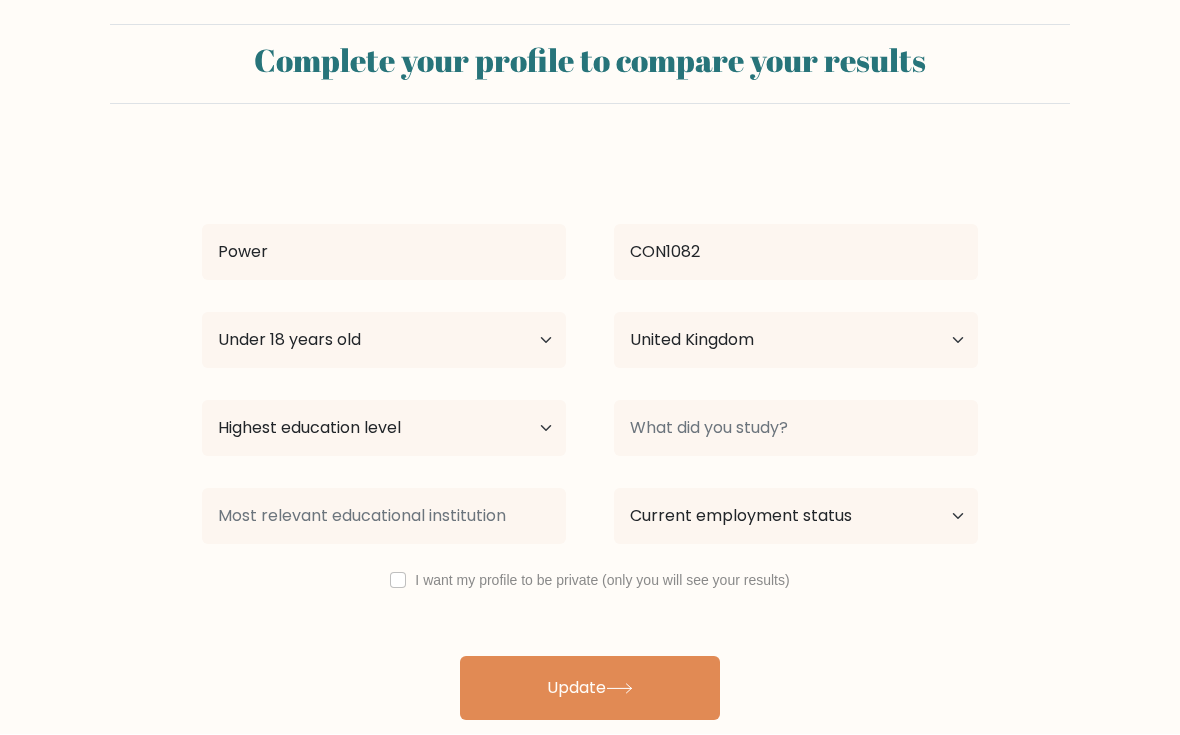 click on "I want my profile to be private
(only you will see your results)" at bounding box center (384, 341) 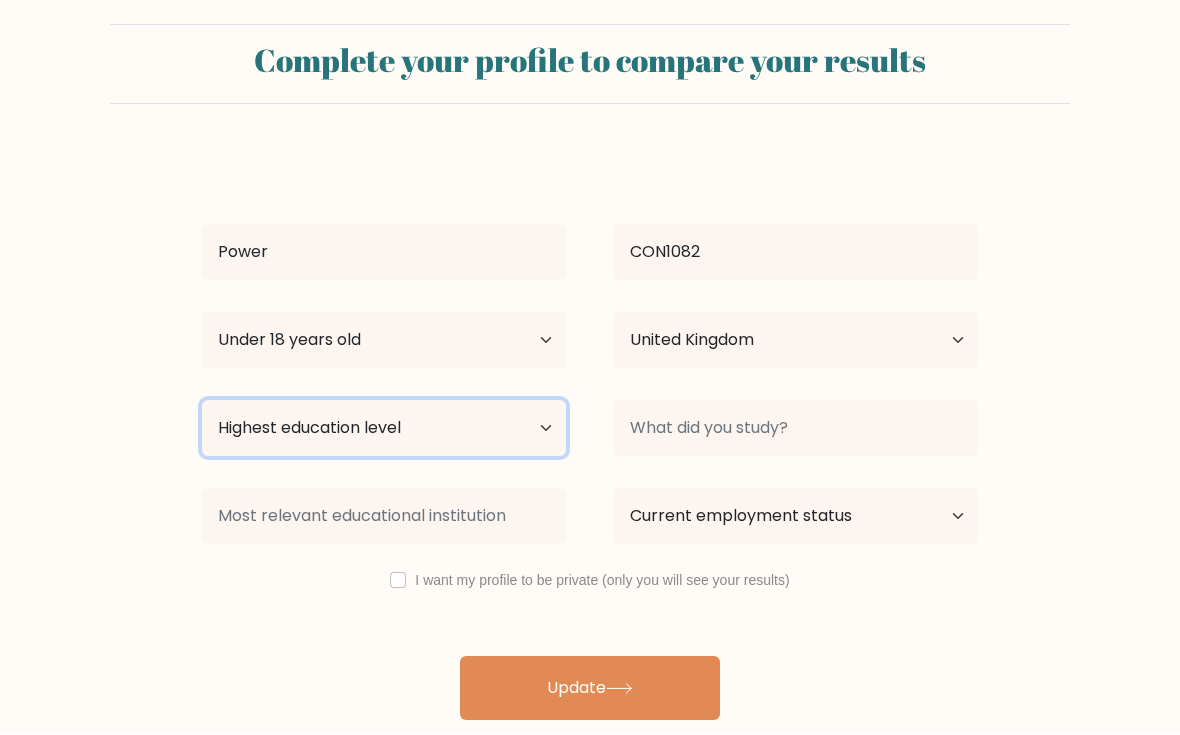 click on "Highest education level
No schooling
Primary
Lower Secondary
Upper Secondary
Occupation Specific
Bachelor's degree
Master's degree
Doctoral degree" at bounding box center (384, 429) 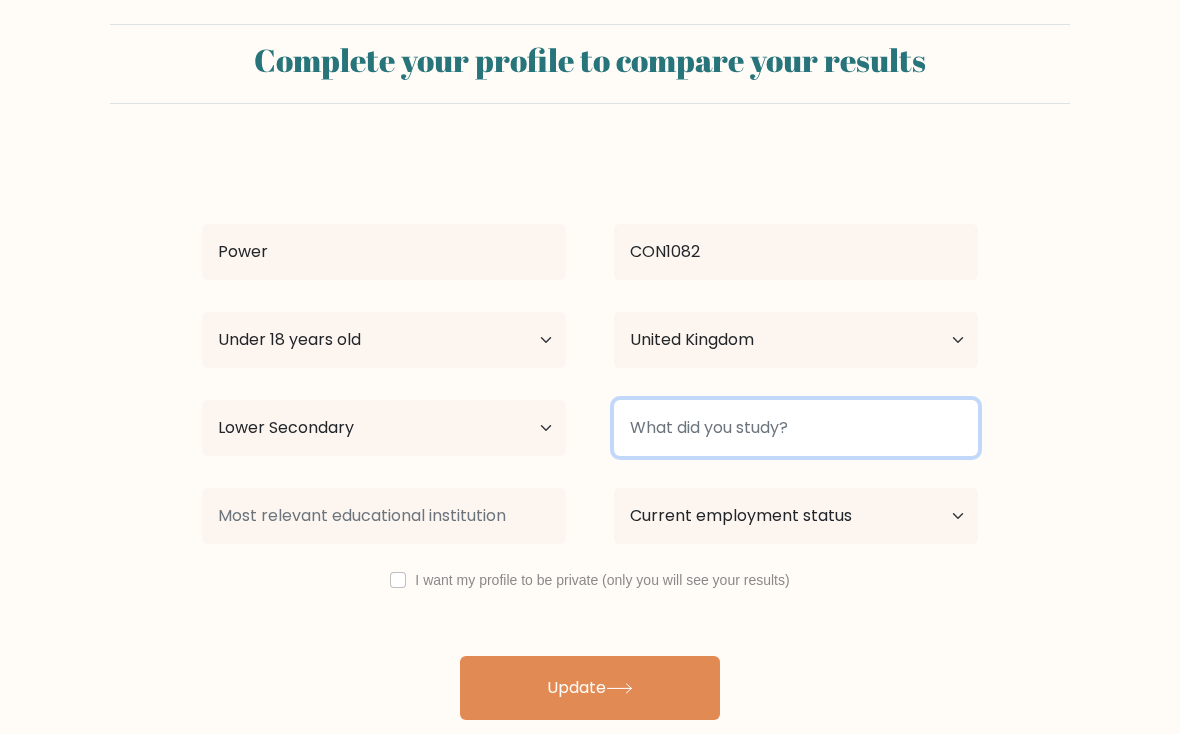 click at bounding box center [796, 429] 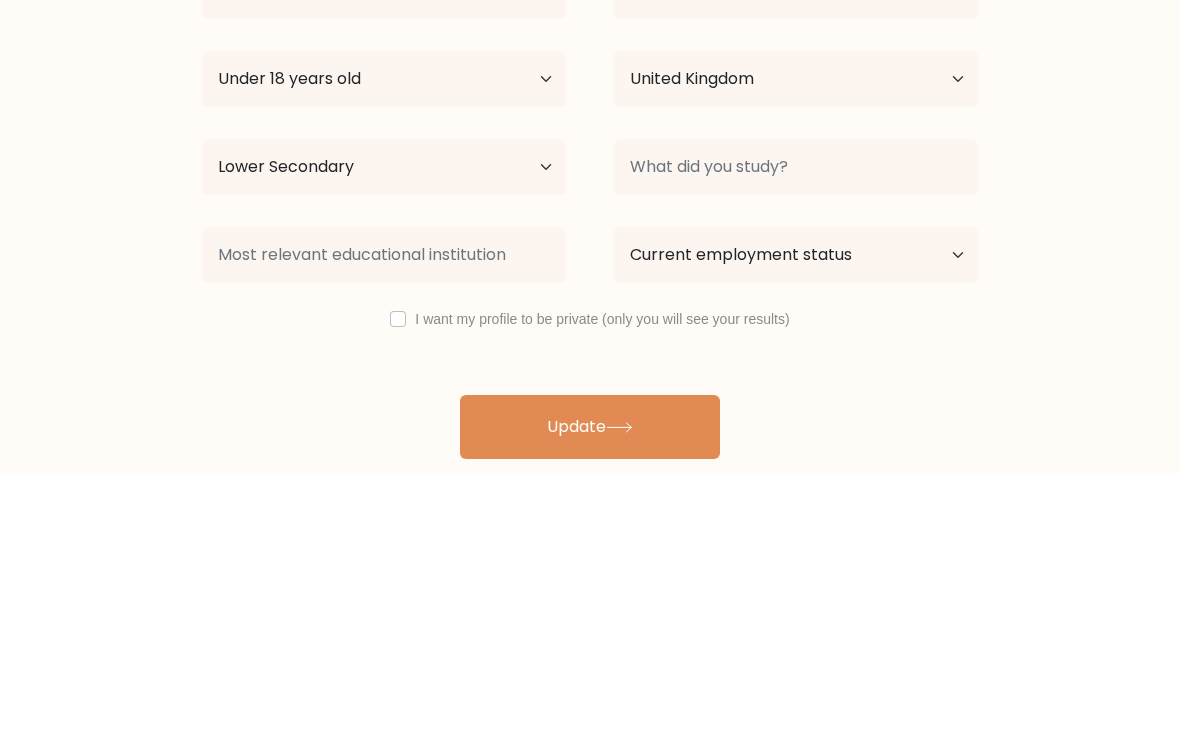 click on "Complete your profile to compare your results
Power
CON1082
Age
Under 18 years old
18-24 years old
25-34 years old
35-44 years old
45-54 years old
55-64 years old
65 years old and above
Country
Afghanistan
Albania
Algeria
American Samoa" at bounding box center [590, 373] 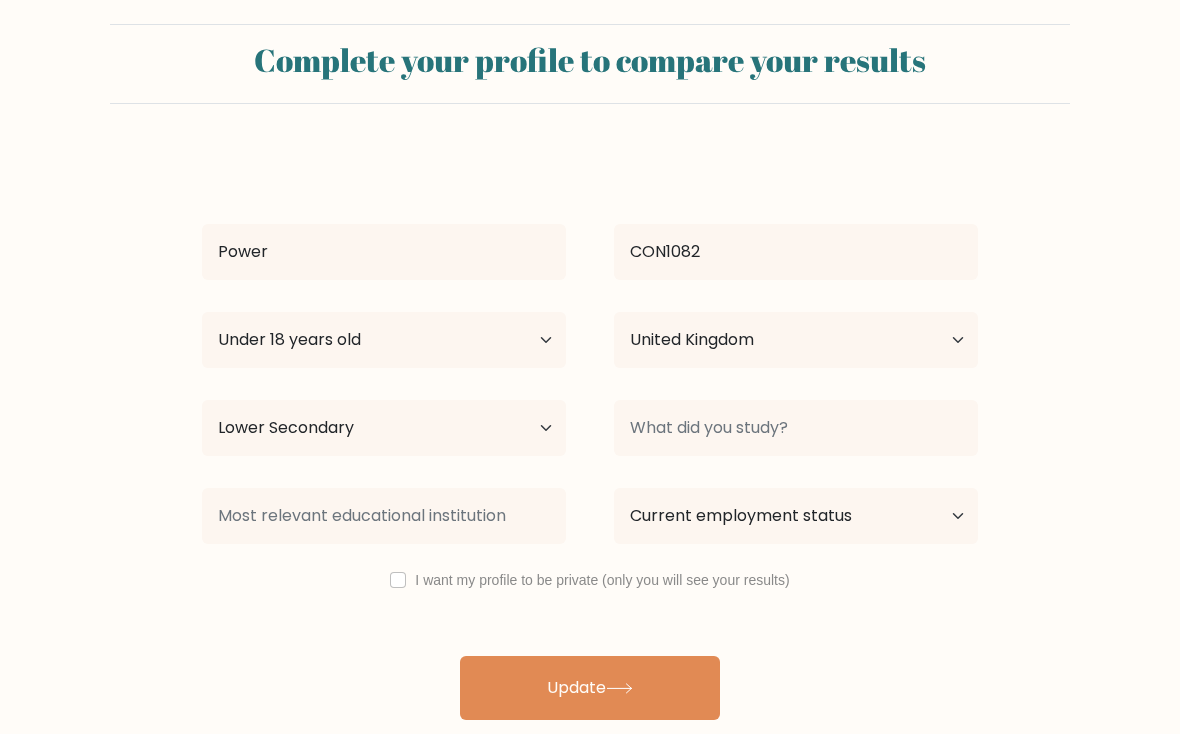 click on "Update" at bounding box center (590, 689) 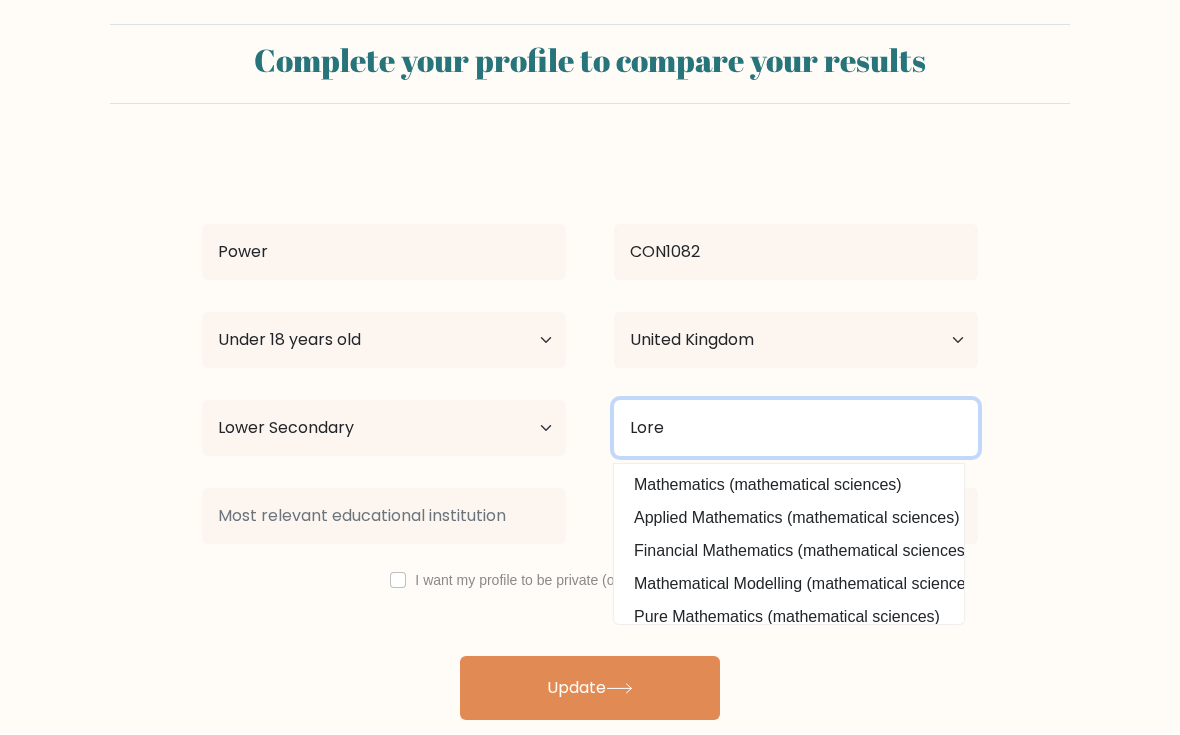 type on "Math" 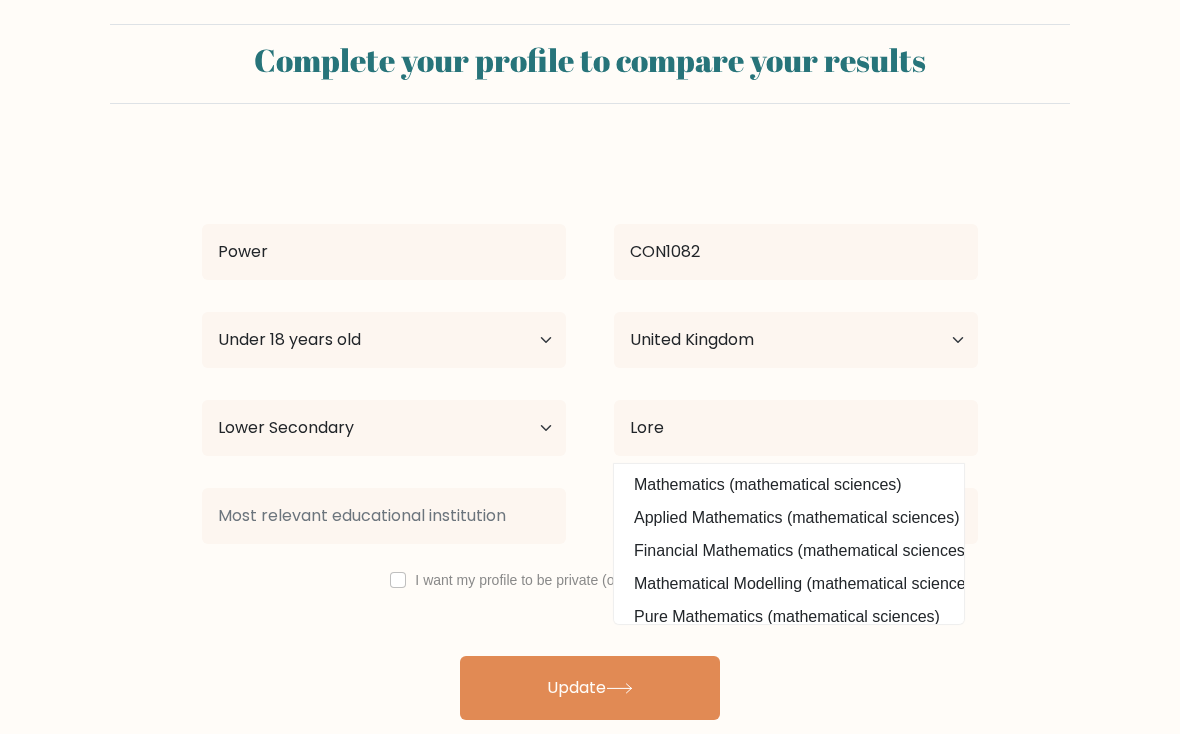 click on "Mathematics (mathematical sciences)
Applied Mathematics (mathematical sciences)
Financial Mathematics (mathematical sciences)
Mathematical Modelling (mathematical sciences)
Pure Mathematics (mathematical sciences)
Computational Mathematics (mathematical sciences)
Engineering And Industrial Mathematics (mathematical sciences)
Statistics (mathematical sciences)
Probability (mathematical sciences)
Operational Research (mathematical sciences)" at bounding box center (789, 545) 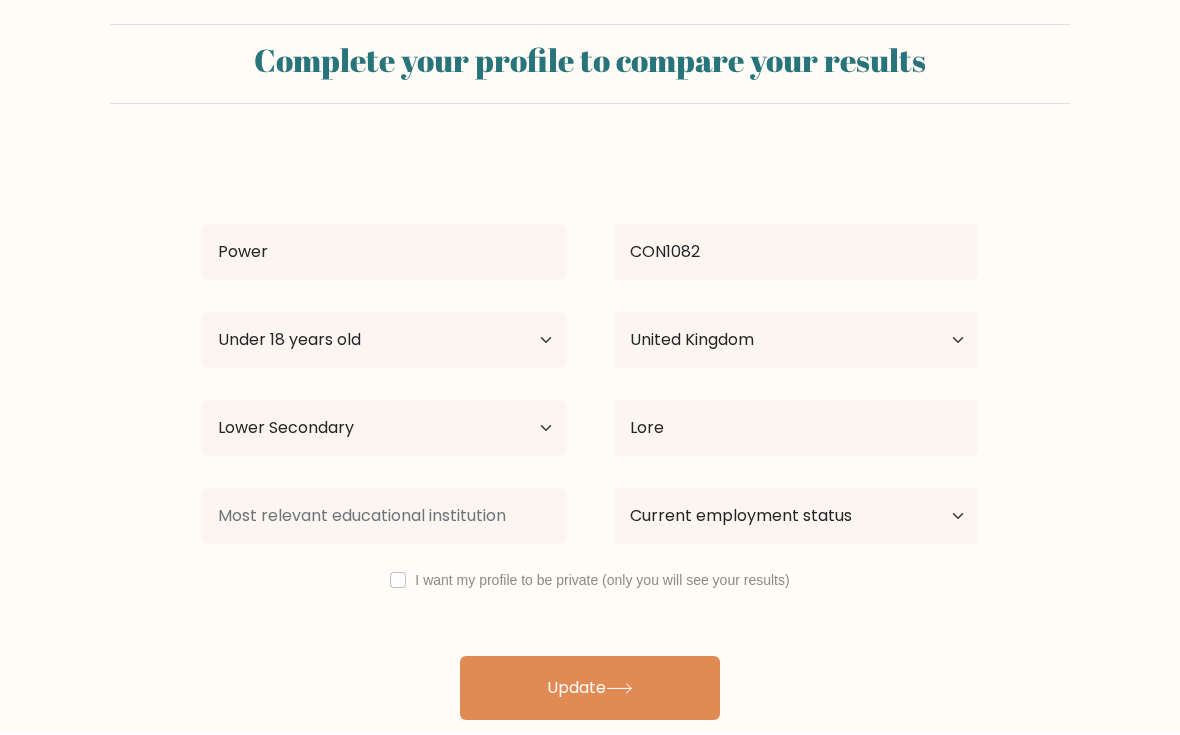 click on "Update" at bounding box center [590, 689] 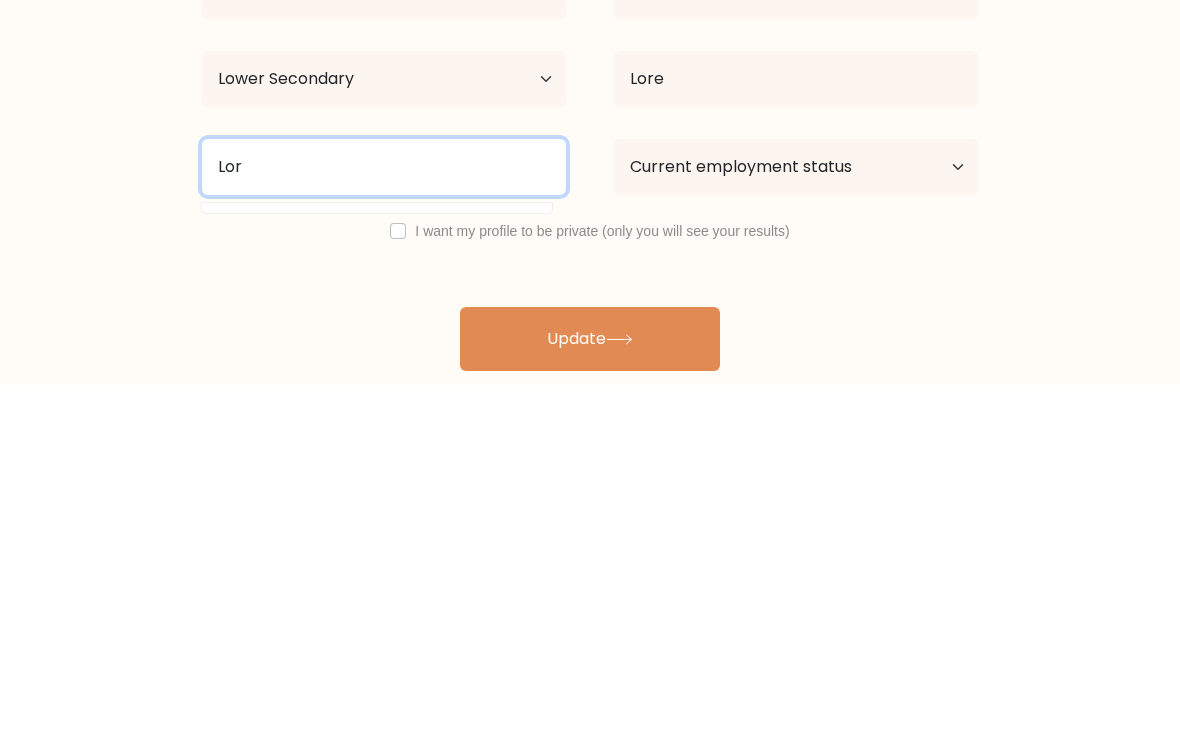type on "Idk" 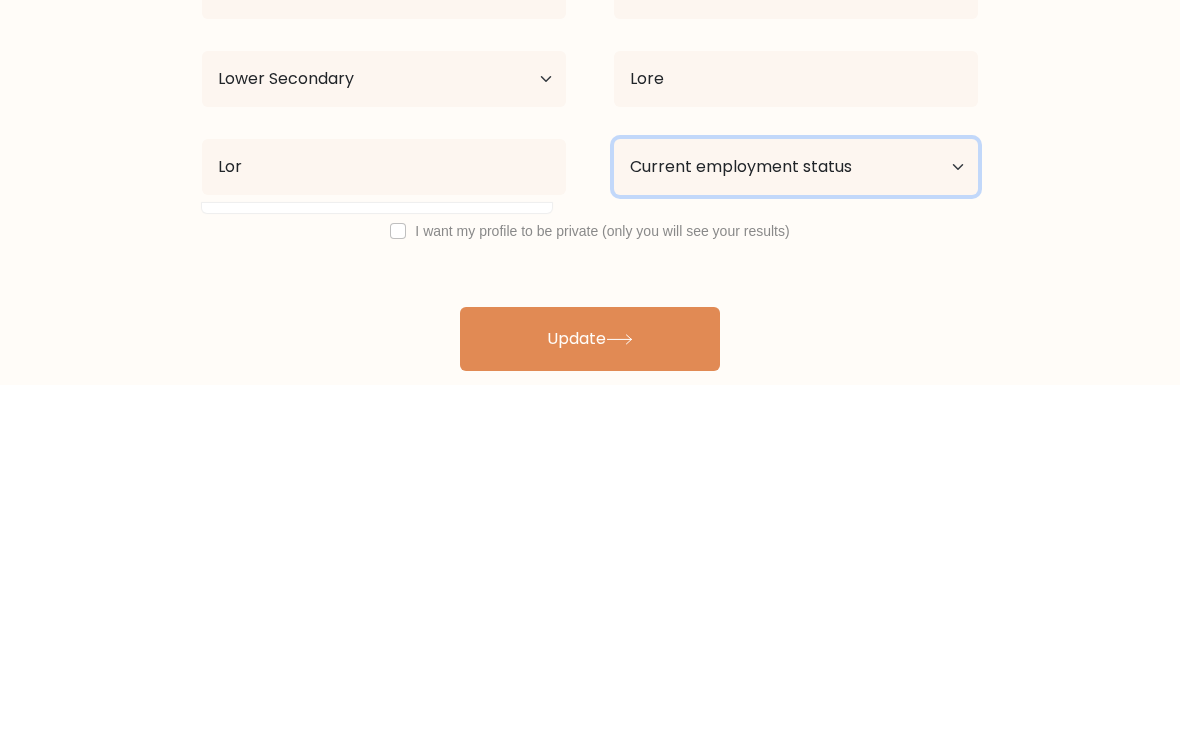 click on "Current employment status
Employed
Student
Retired
Other / prefer not to answer" at bounding box center (796, 517) 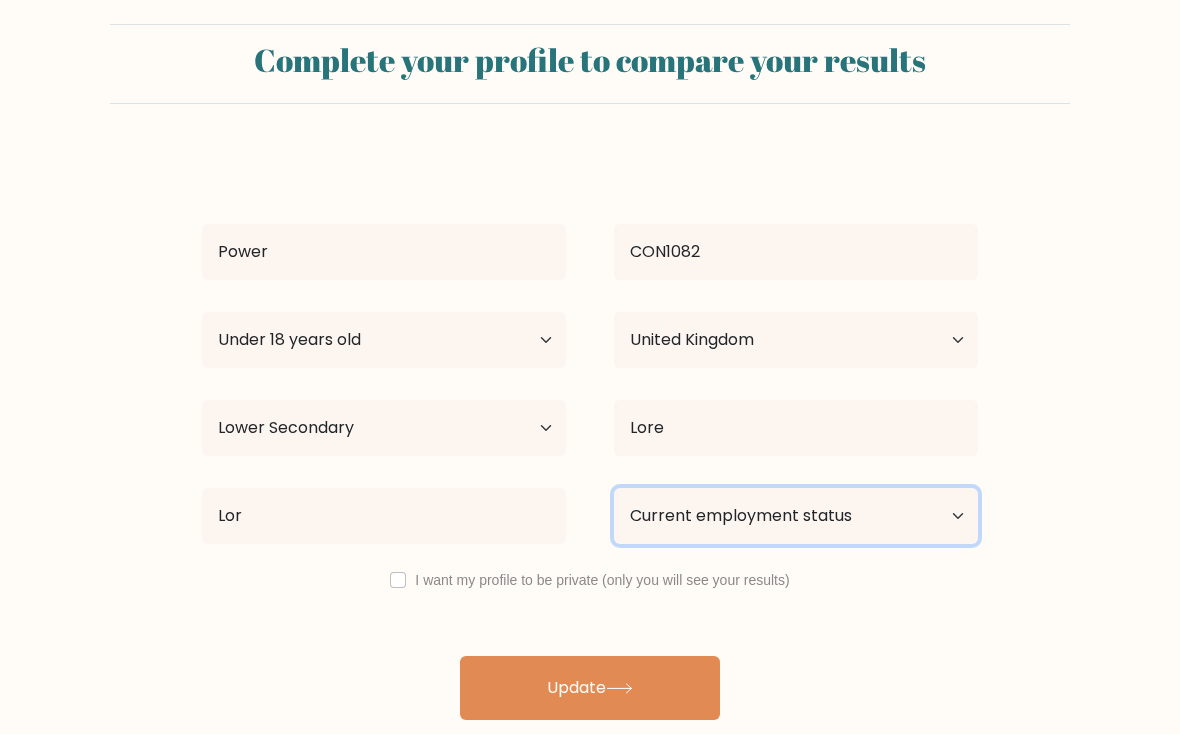 select on "other" 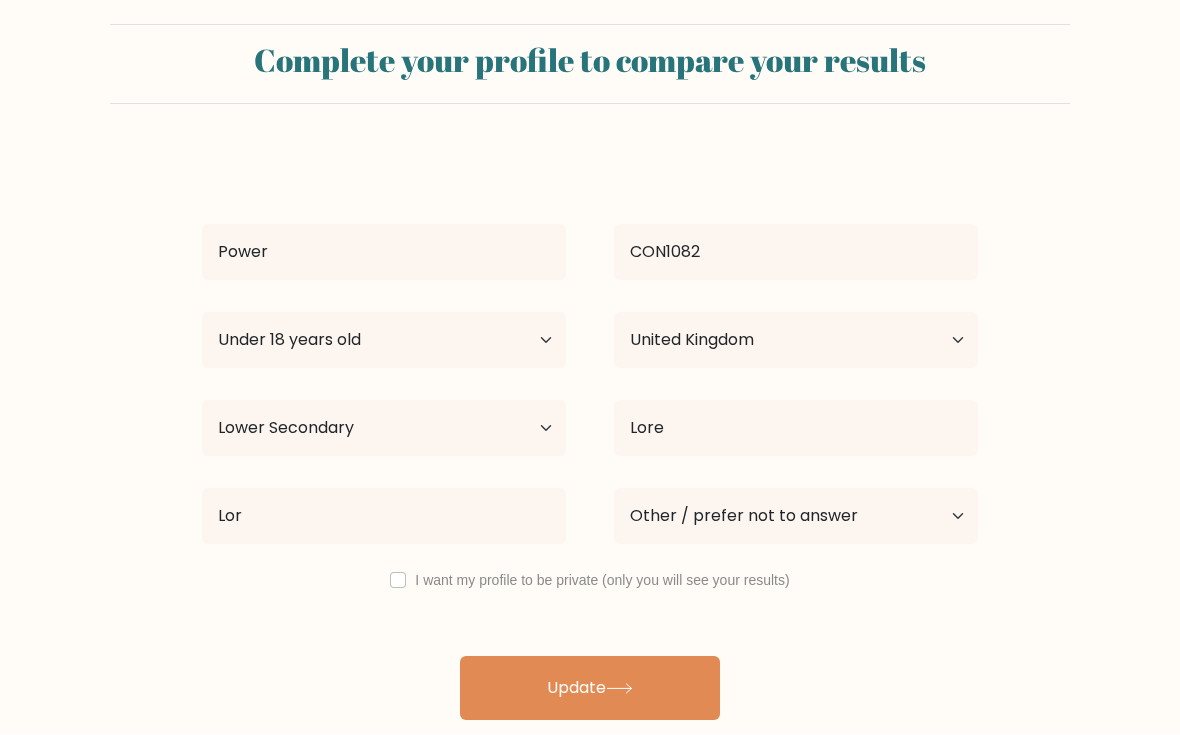 click on "Update" at bounding box center (590, 689) 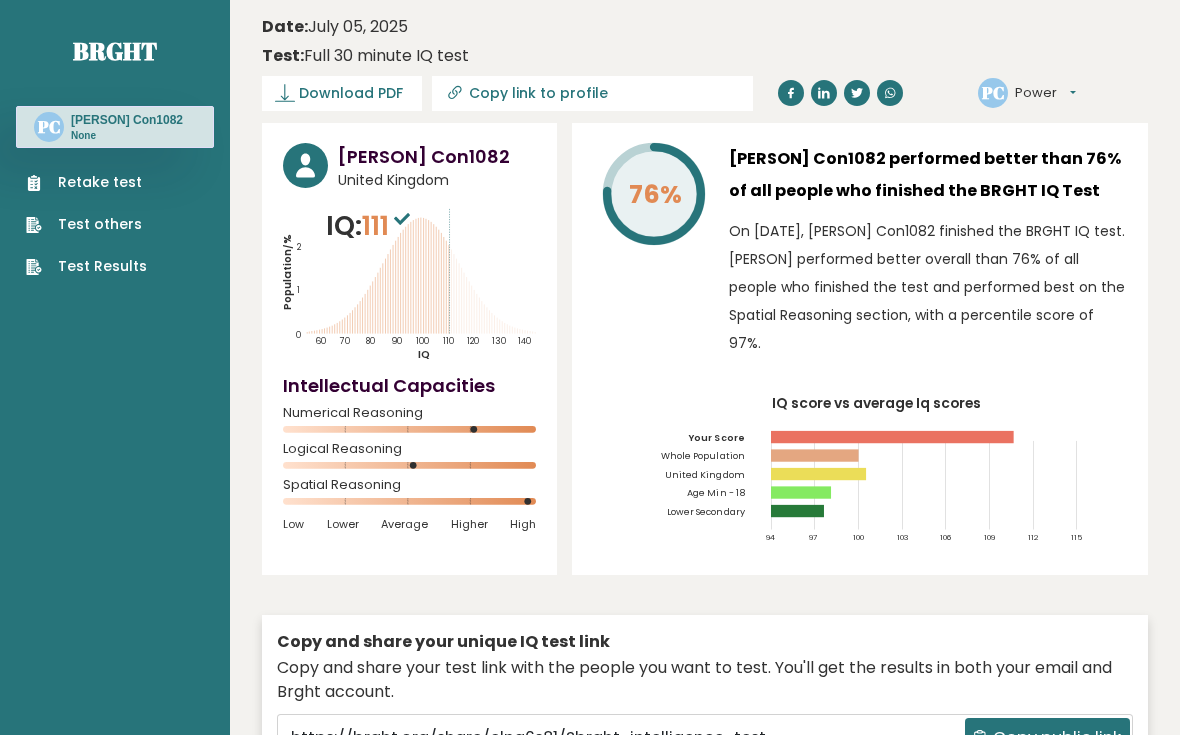 scroll, scrollTop: 0, scrollLeft: 0, axis: both 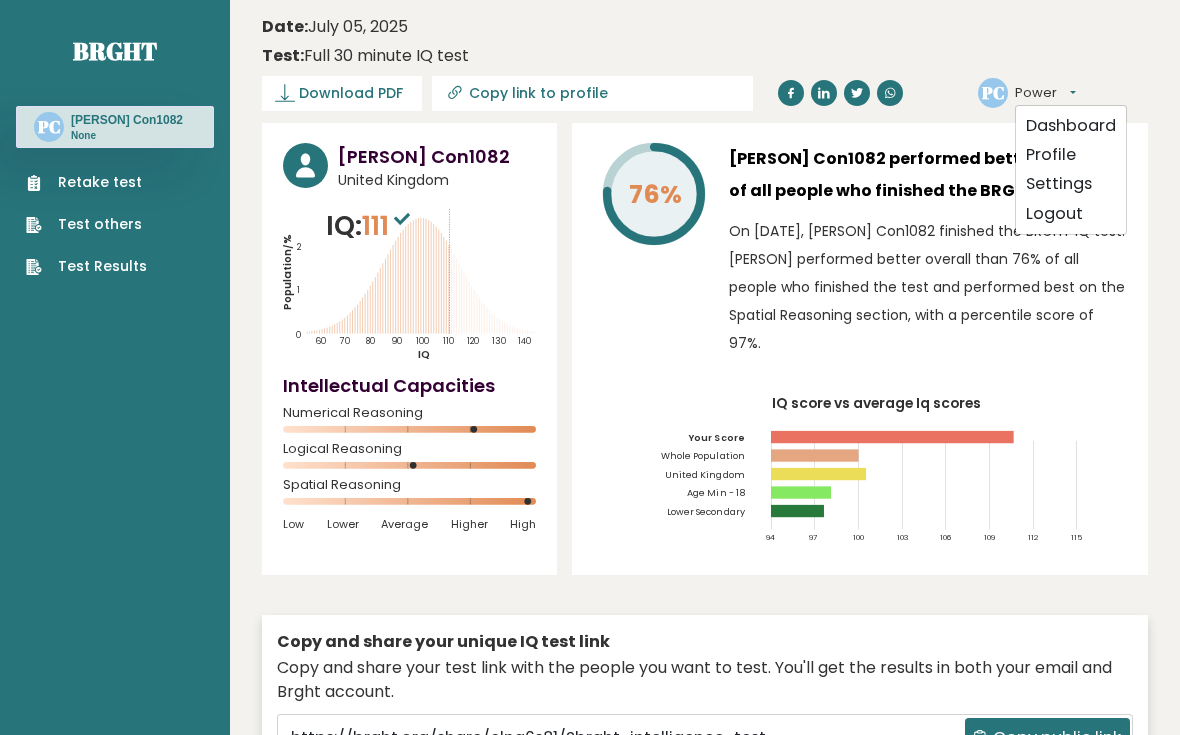 click on "Power" at bounding box center [1045, 93] 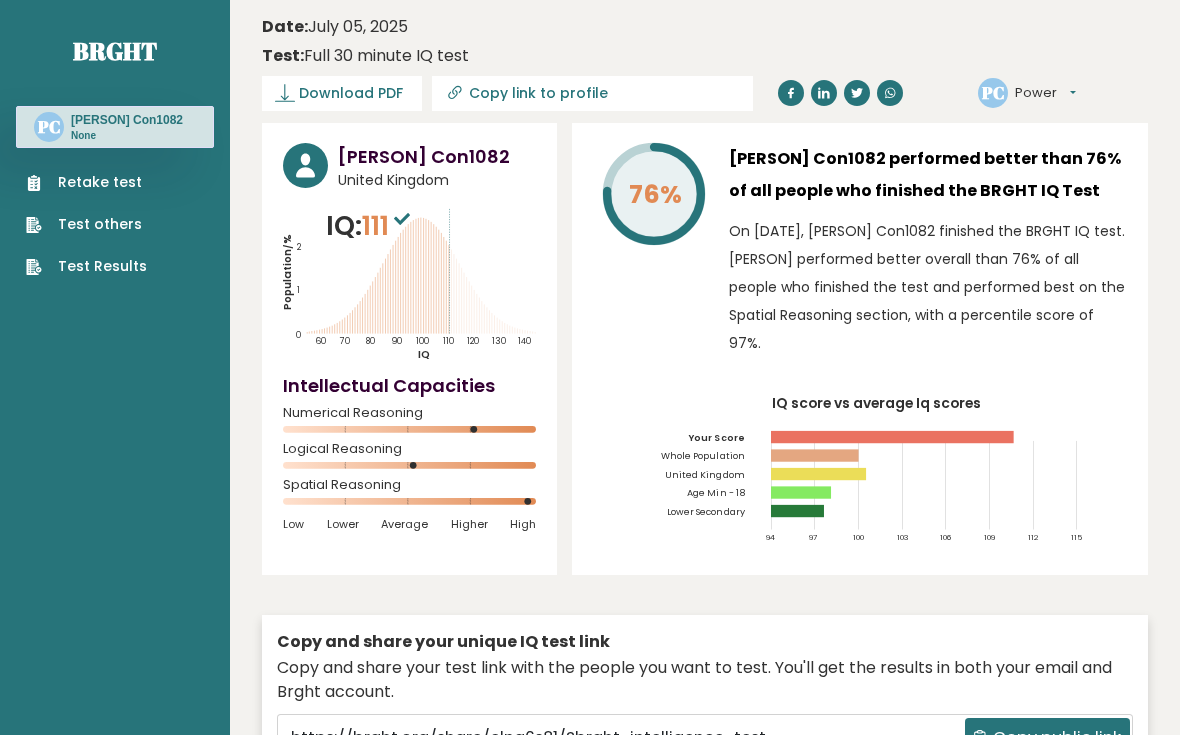 click on "Power" at bounding box center (1045, 93) 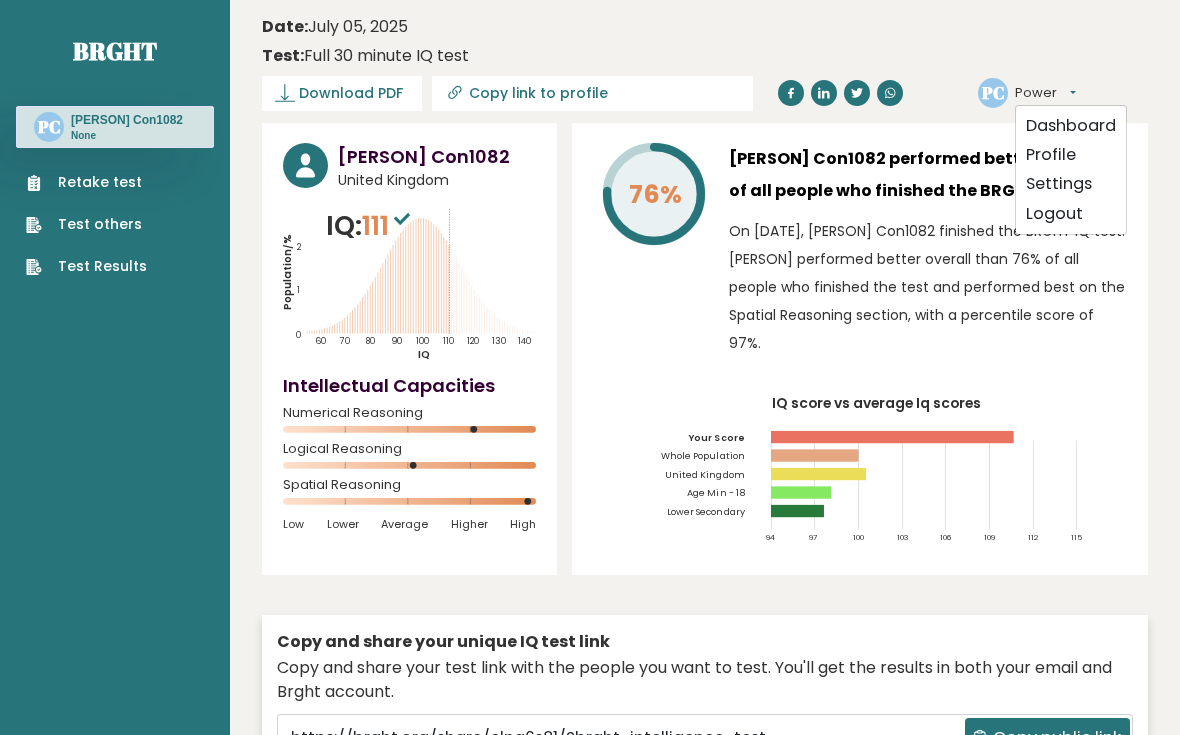 click on "Profile" at bounding box center [1071, 154] 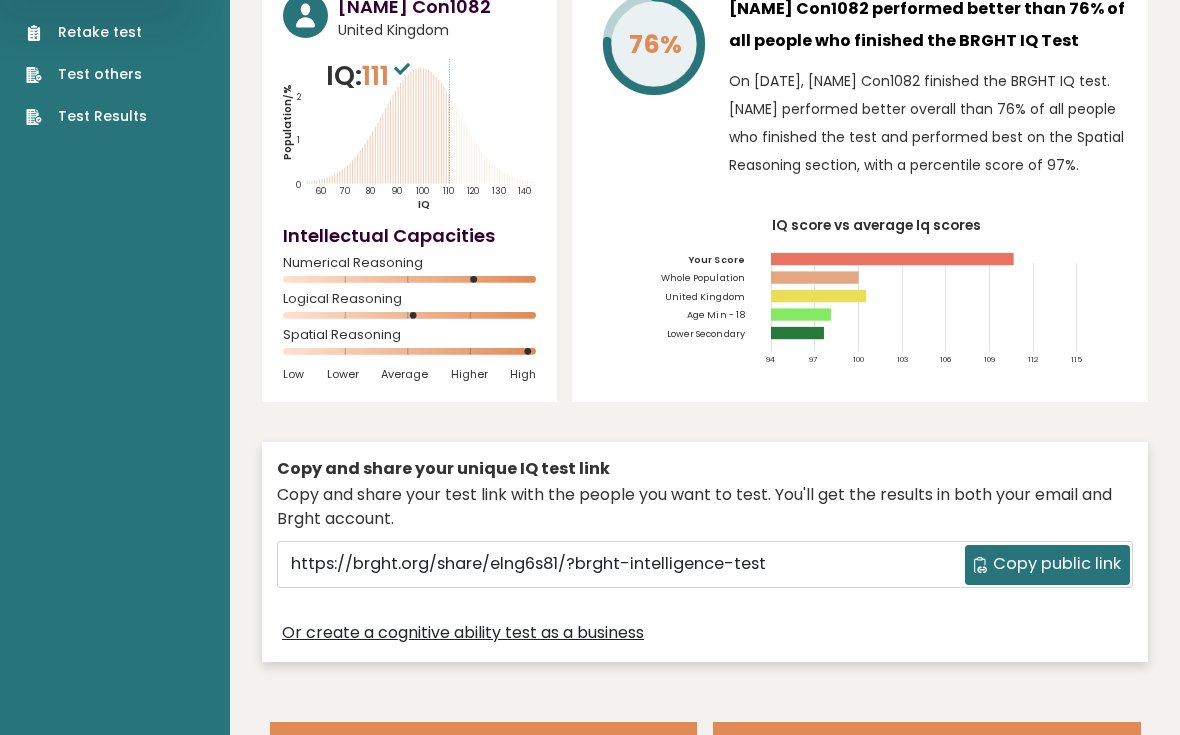 scroll, scrollTop: 0, scrollLeft: 0, axis: both 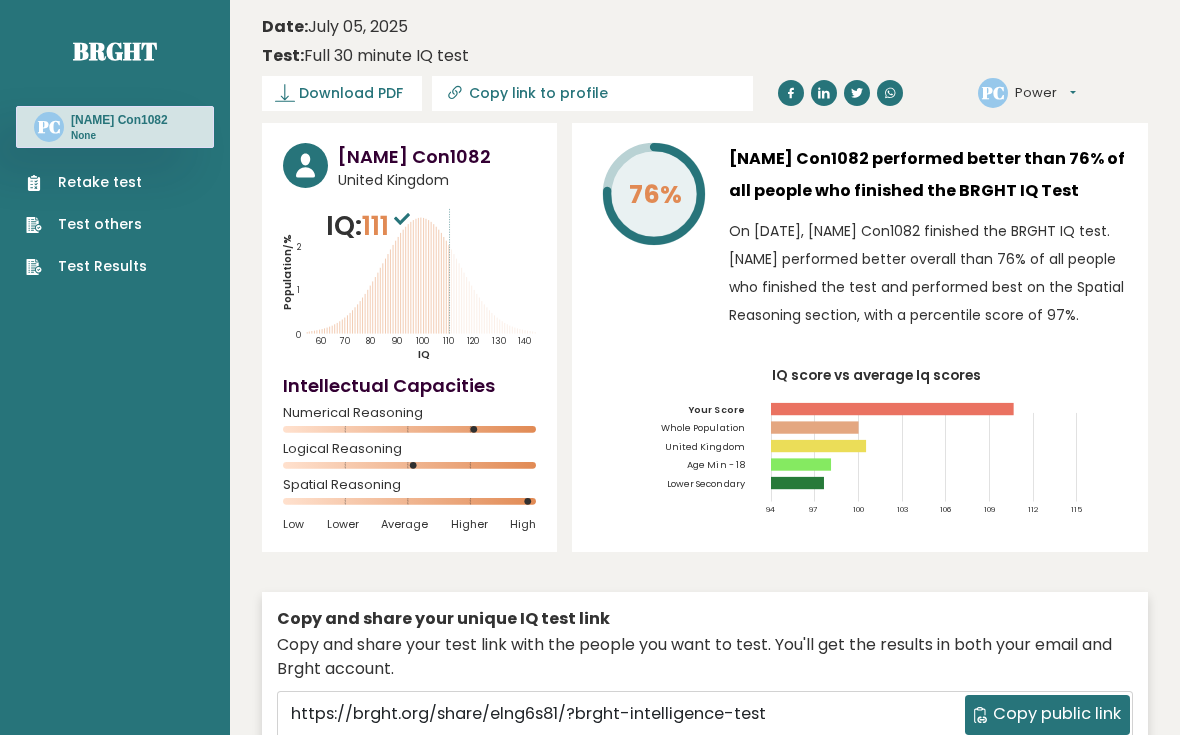 click on "None" at bounding box center (119, 136) 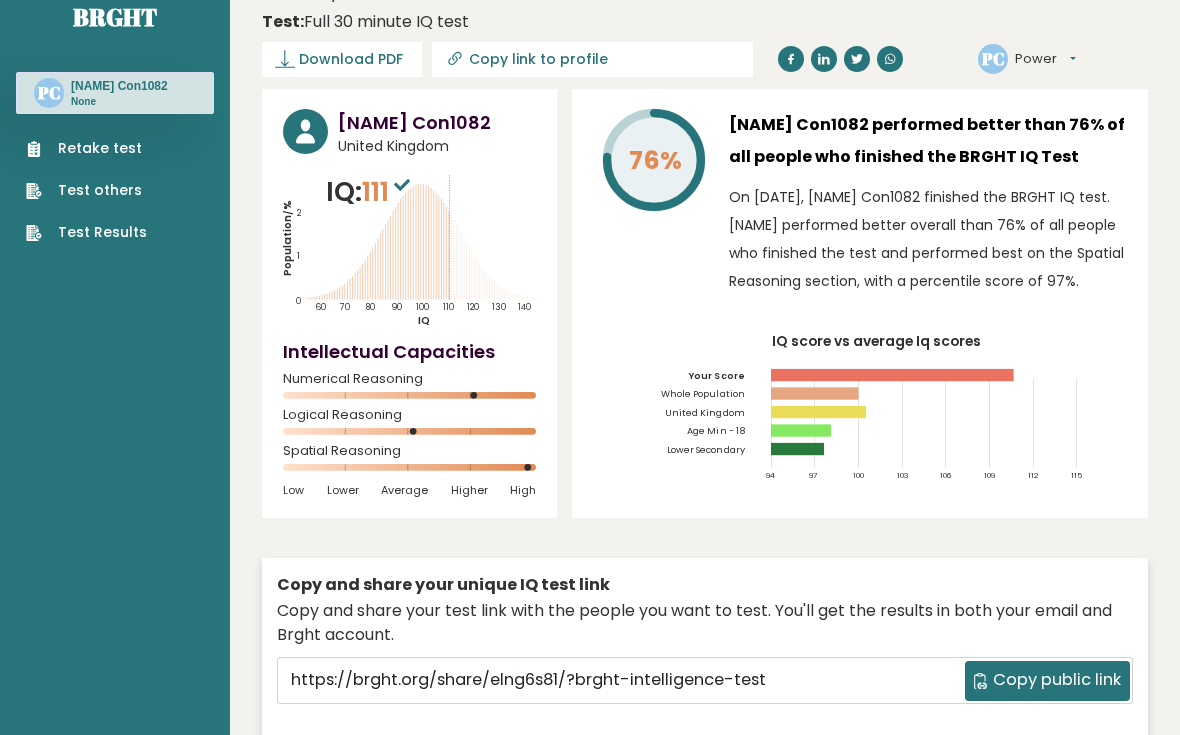 scroll, scrollTop: 0, scrollLeft: 0, axis: both 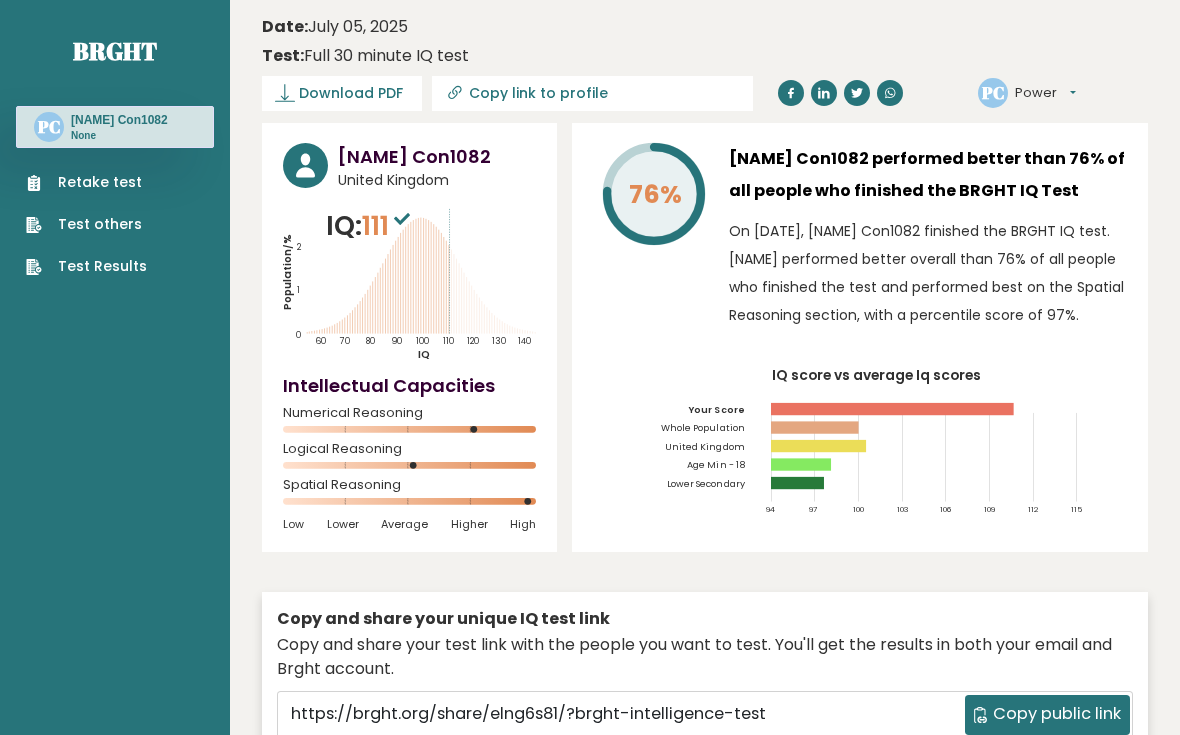 click on "Power" at bounding box center (1045, 93) 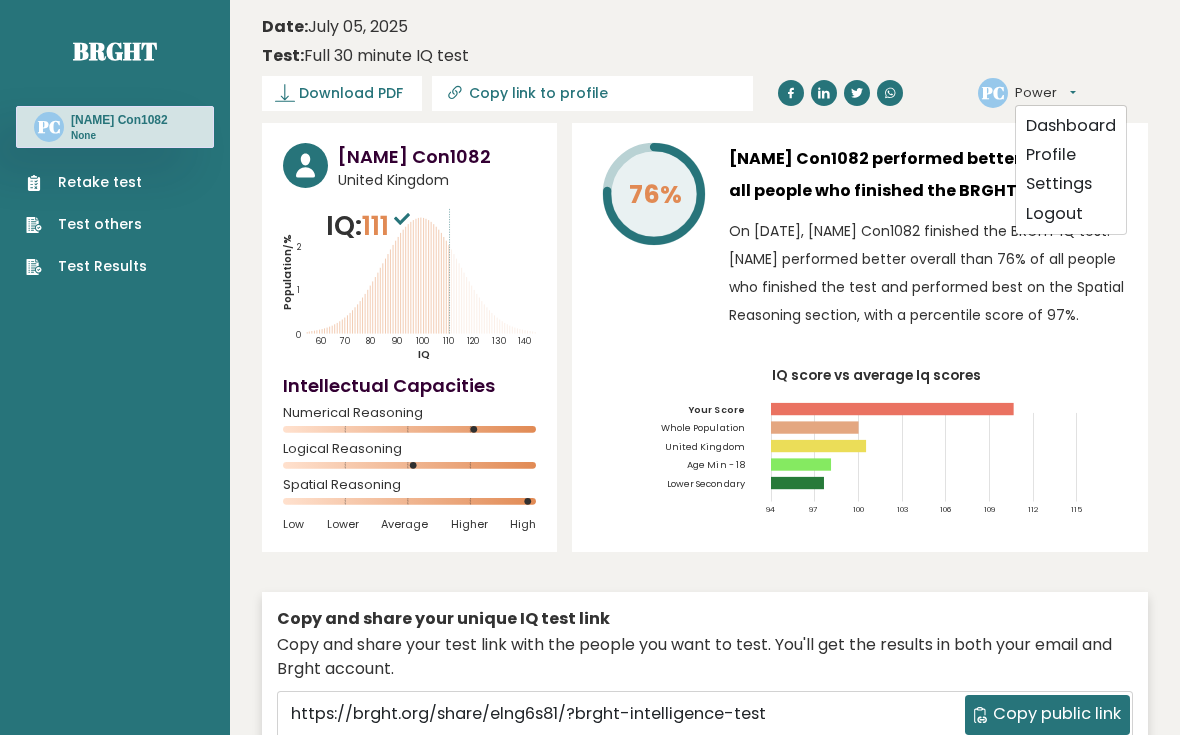 click on "Settings" at bounding box center [1071, 184] 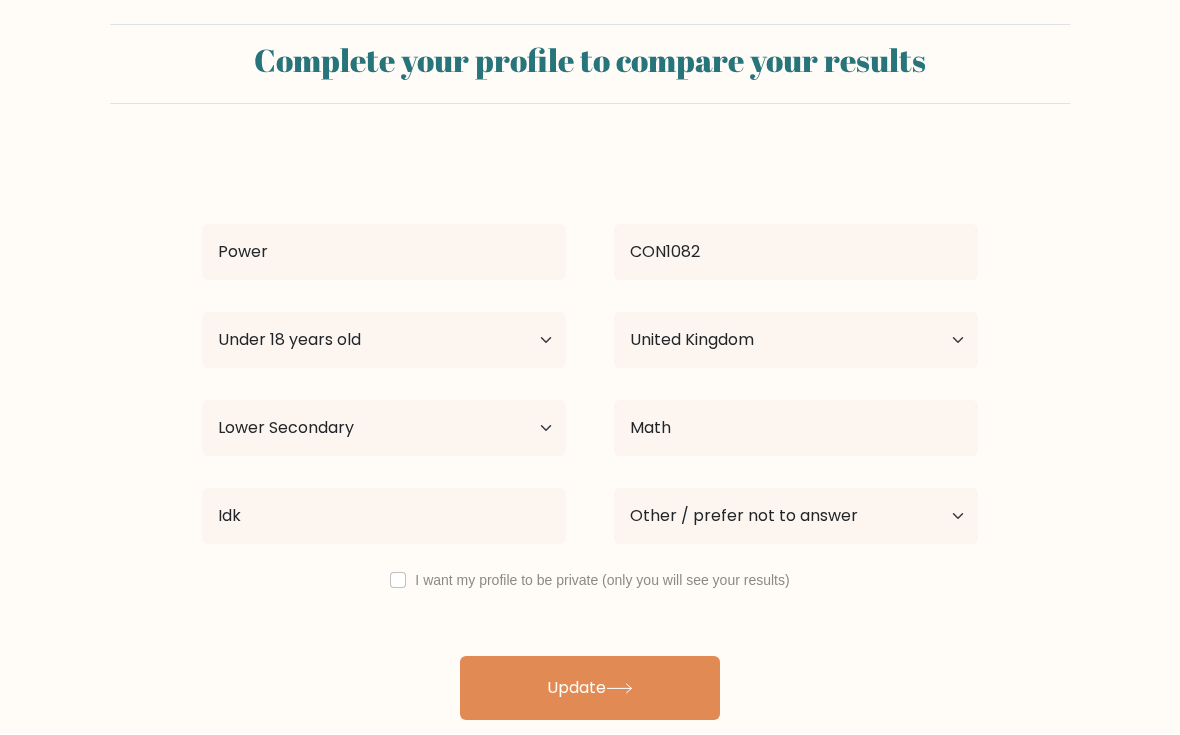 scroll, scrollTop: 36, scrollLeft: 0, axis: vertical 